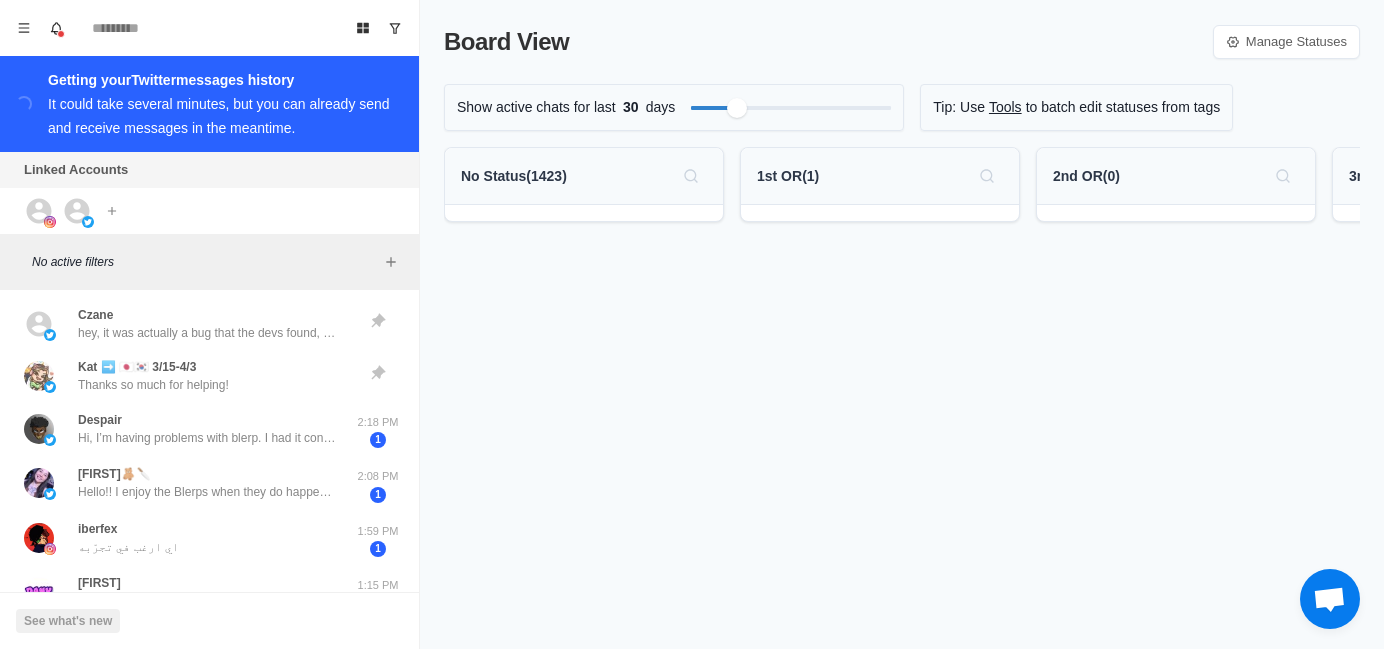 scroll, scrollTop: 0, scrollLeft: 0, axis: both 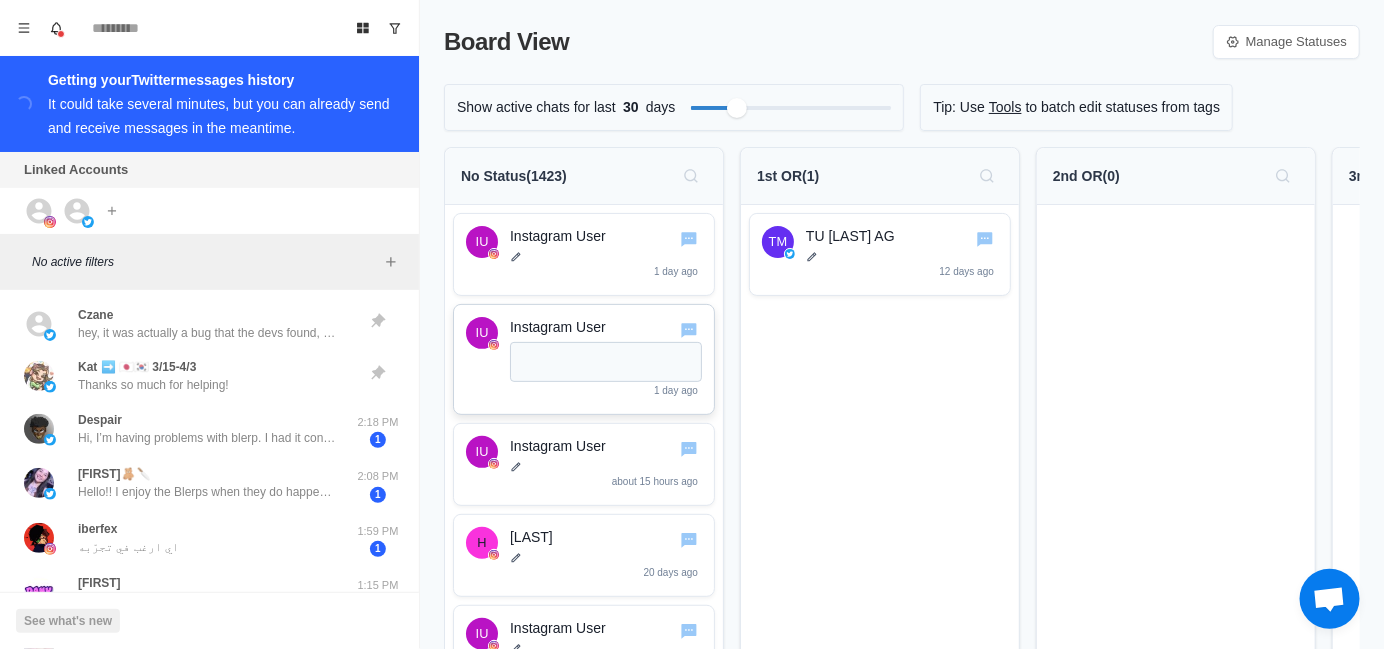 click on "TM [LAST] AG 12 days ago" at bounding box center [880, 64897] 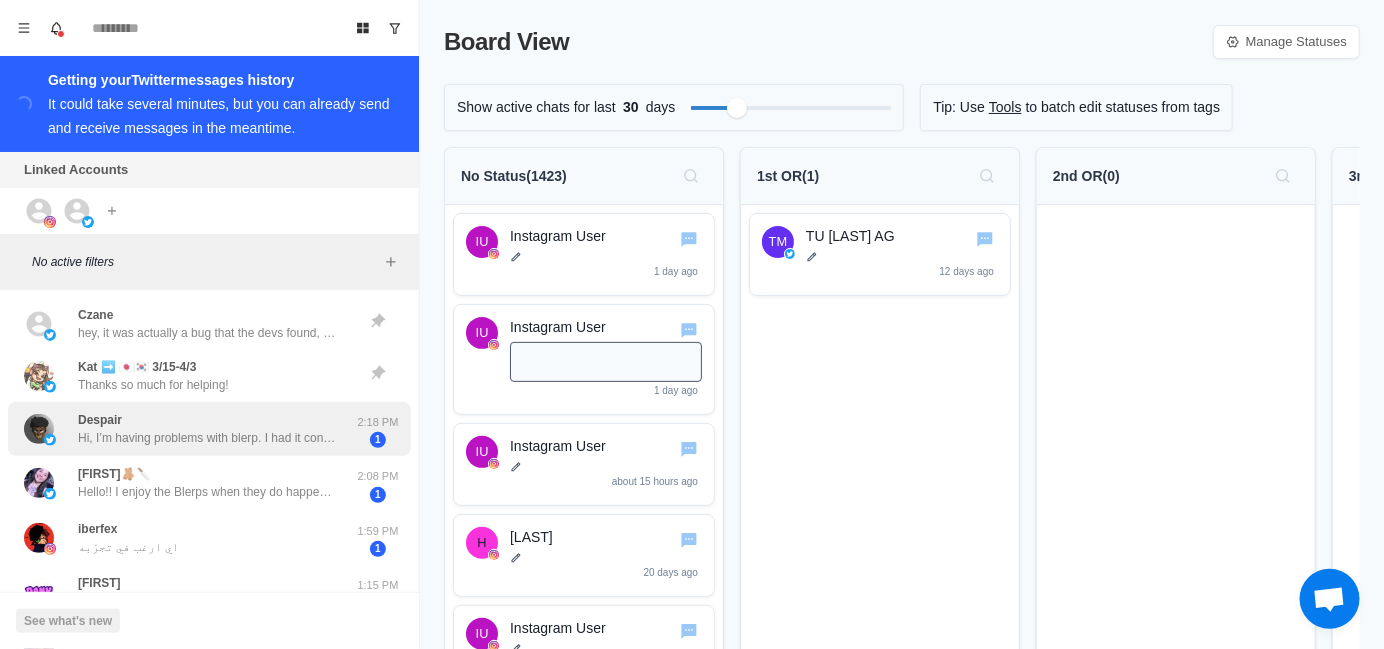click on "Hi, I’m having problems with blerp. I had it connected before with no problem but today I keep trying to play the sounds and it says streamer browser not connected when it’s clearly connected. Also when it does play which is random, it just does the song sound for the notification but not that actual sound. It also says last connected today, I’m not sure what to do to fix this" at bounding box center [208, 438] 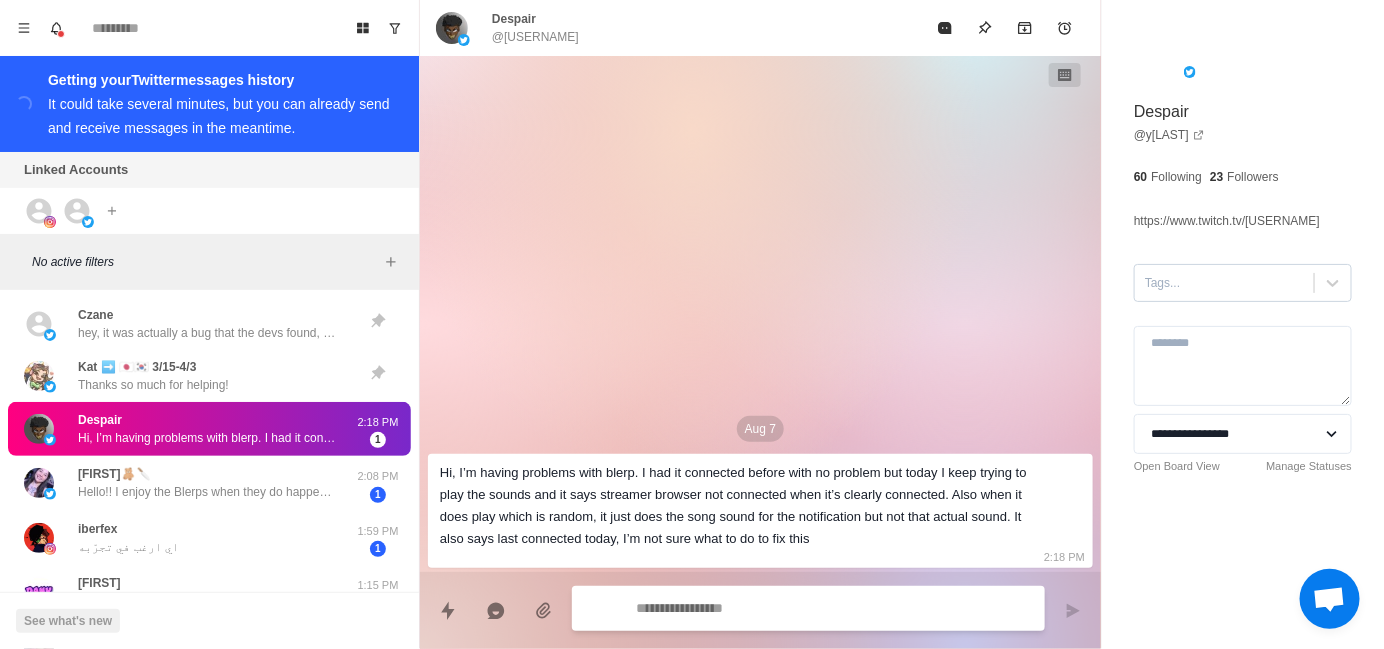 click at bounding box center (1224, 283) 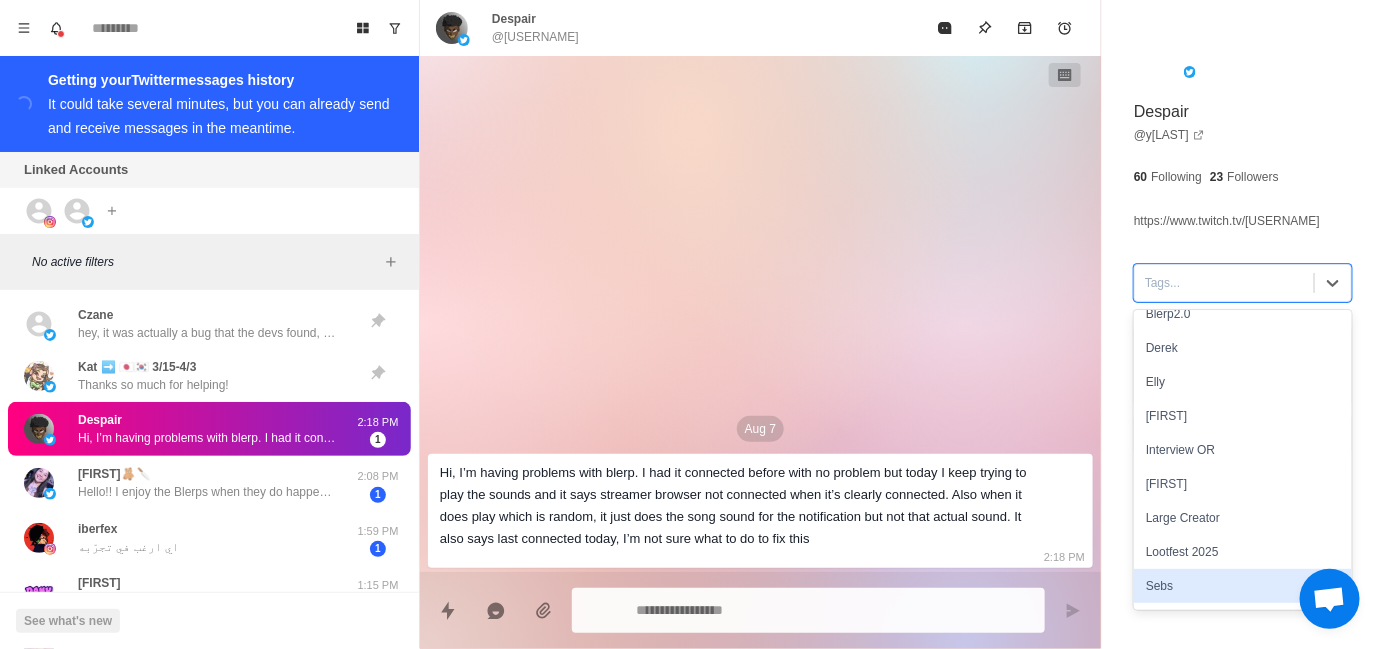 scroll, scrollTop: 116, scrollLeft: 0, axis: vertical 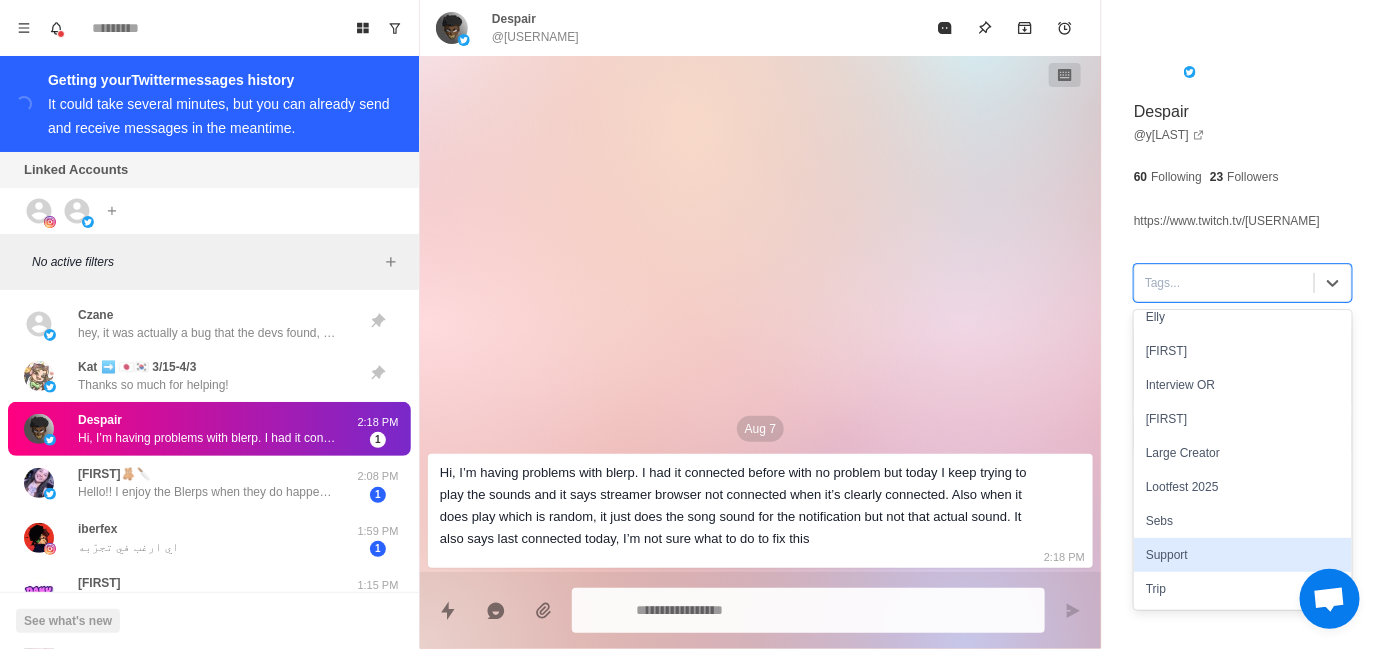 click on "Support" at bounding box center (1243, 555) 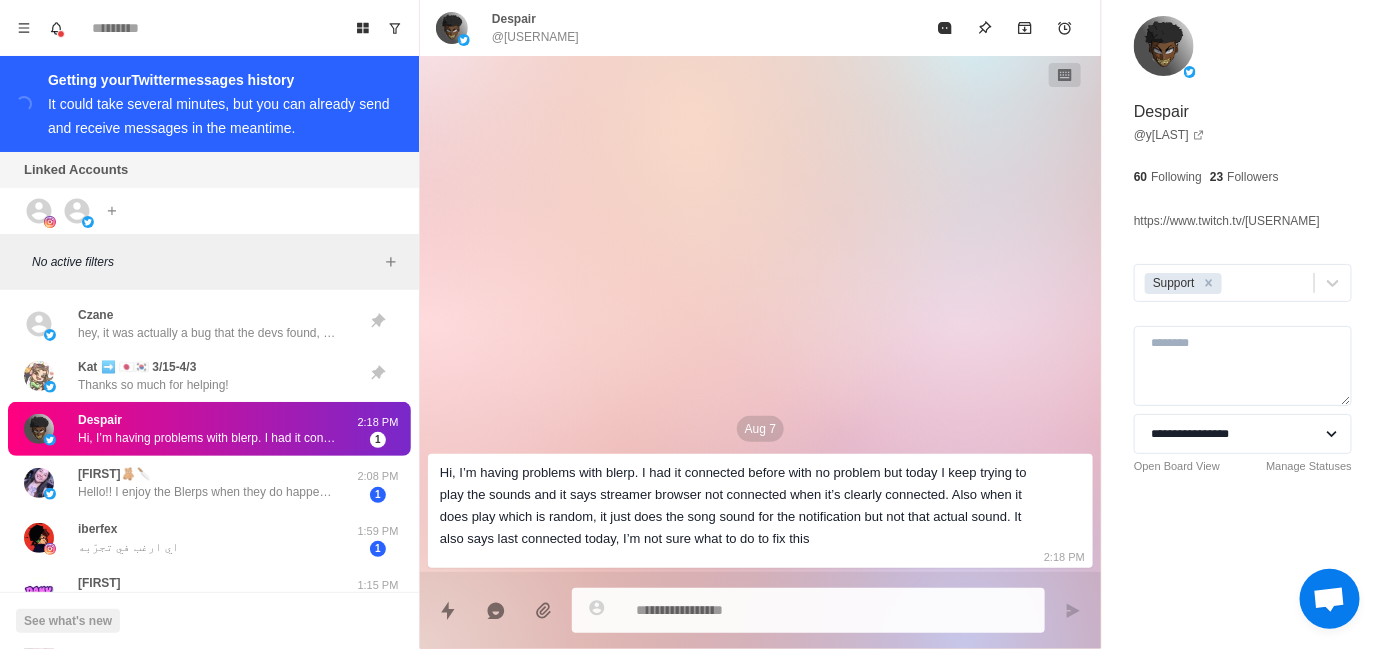 click on "Aug 7 Hi, I’m having problems with blerp. I had it connected before with no problem but today I keep trying to play the sounds and it says streamer browser not connected when it’s clearly connected. Also when it does play which is random, it just does the song sound for the notification but not that actual sound. It also says last connected today, I’m not sure what to do to fix this 2:18 PM" at bounding box center (760, 314) 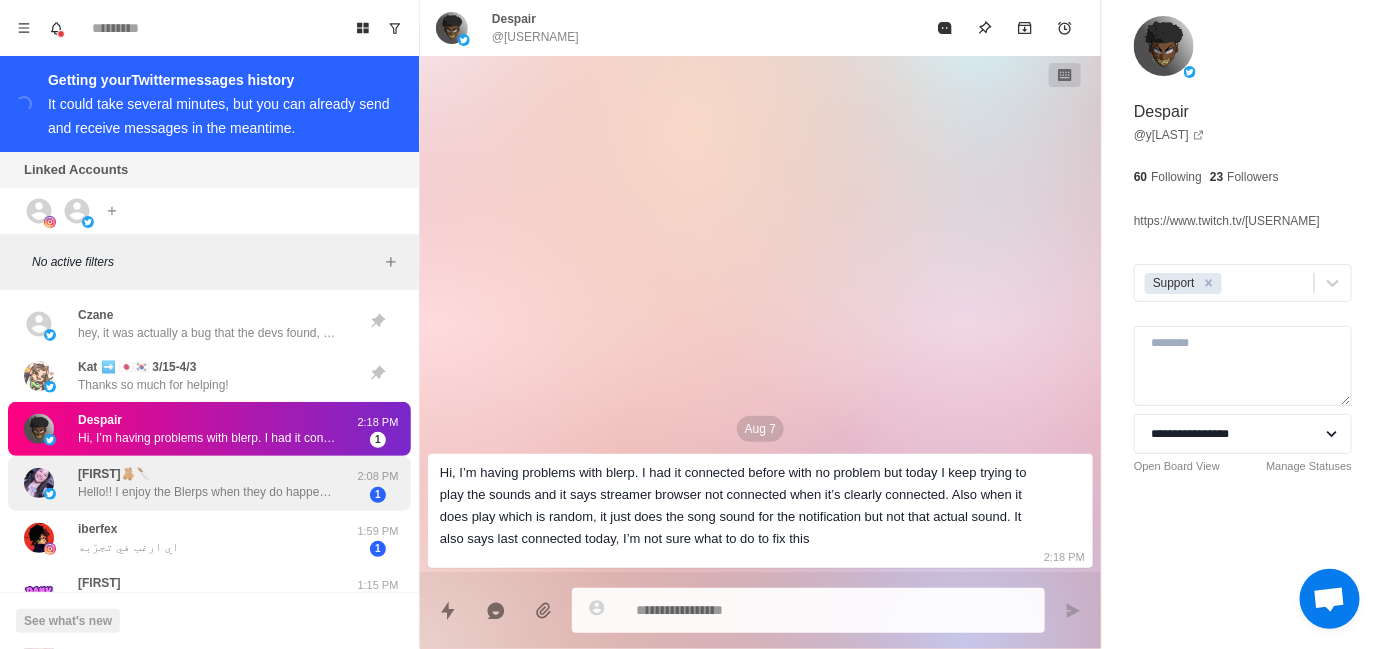 click on "[FIRST] [LAST]" at bounding box center (209, 483) 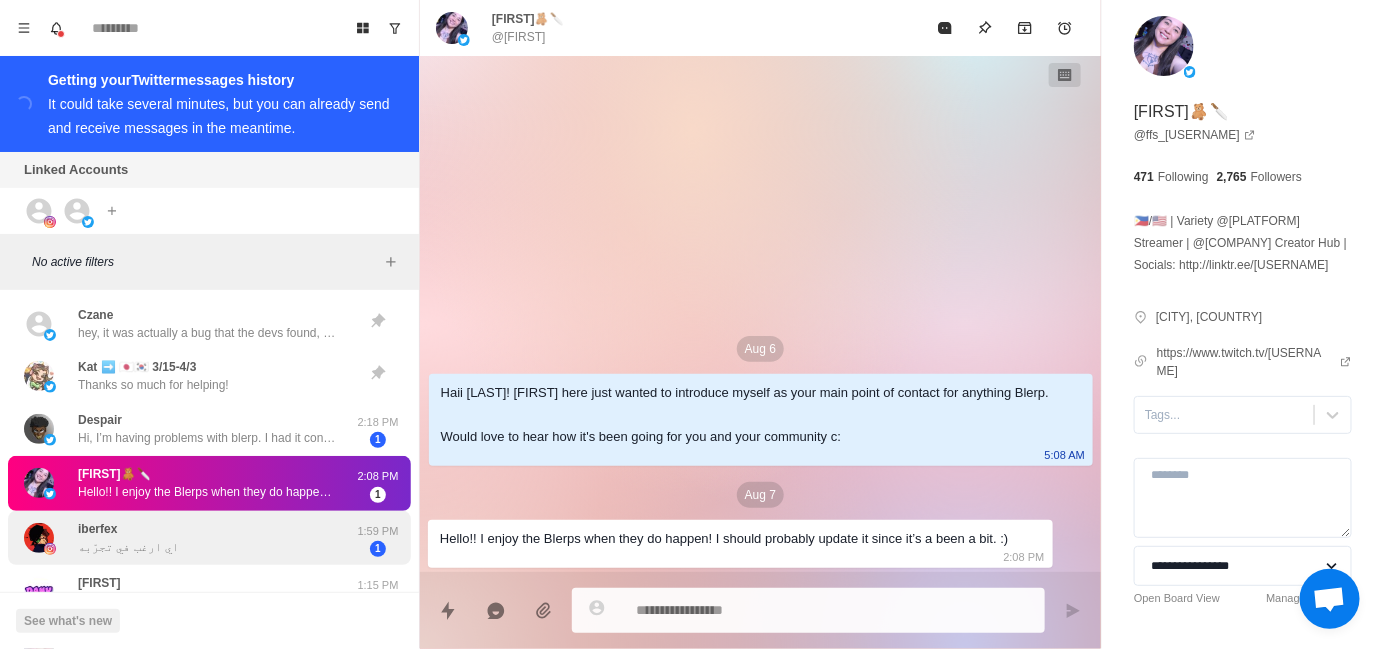 click on "[FIRST] [LAST]" at bounding box center [188, 538] 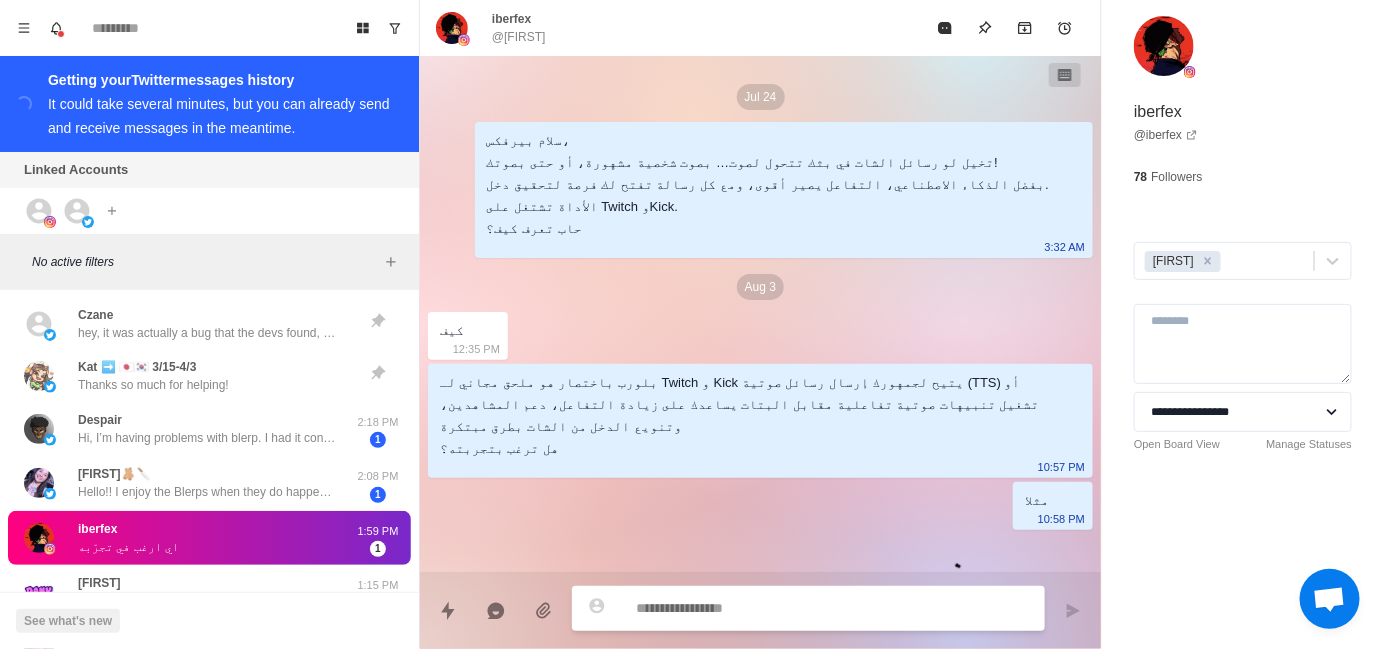 scroll, scrollTop: 123, scrollLeft: 0, axis: vertical 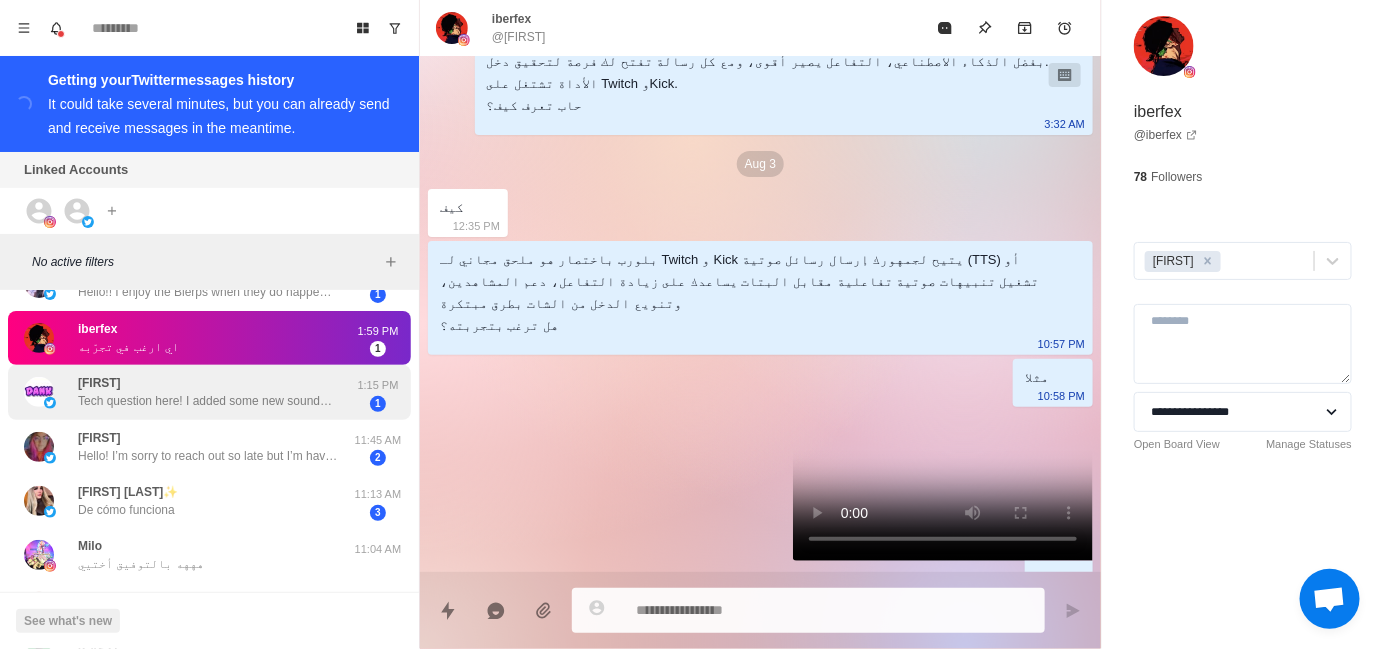 click on "Tech question here! I added some new sounds today for obs and after adding the sounds it no longer works. How can I fix this issue" at bounding box center [208, 401] 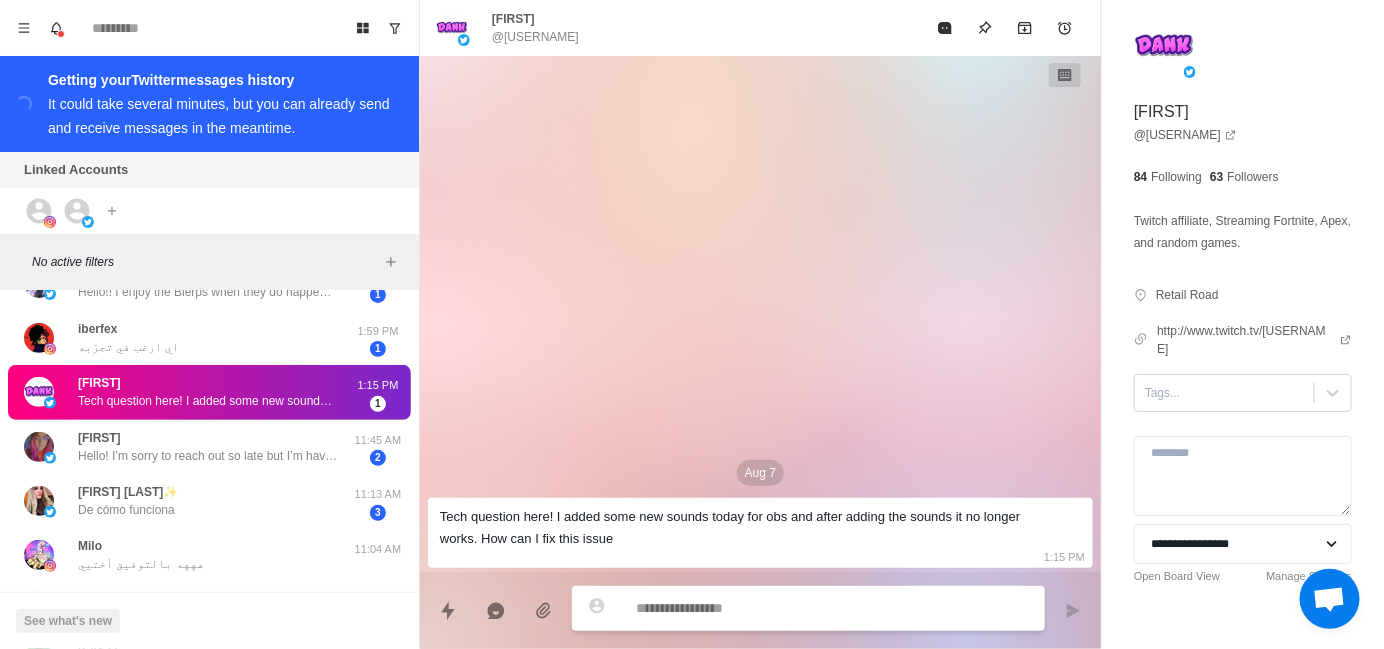click at bounding box center [1224, 393] 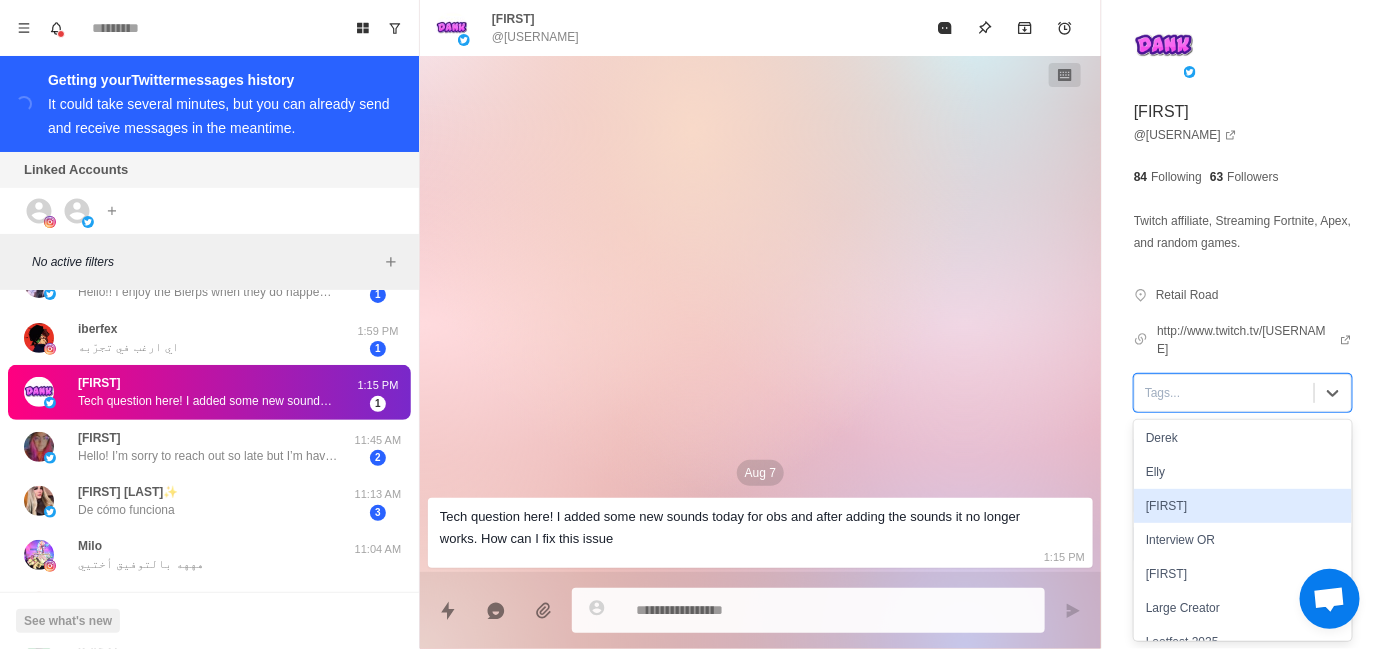 scroll, scrollTop: 194, scrollLeft: 0, axis: vertical 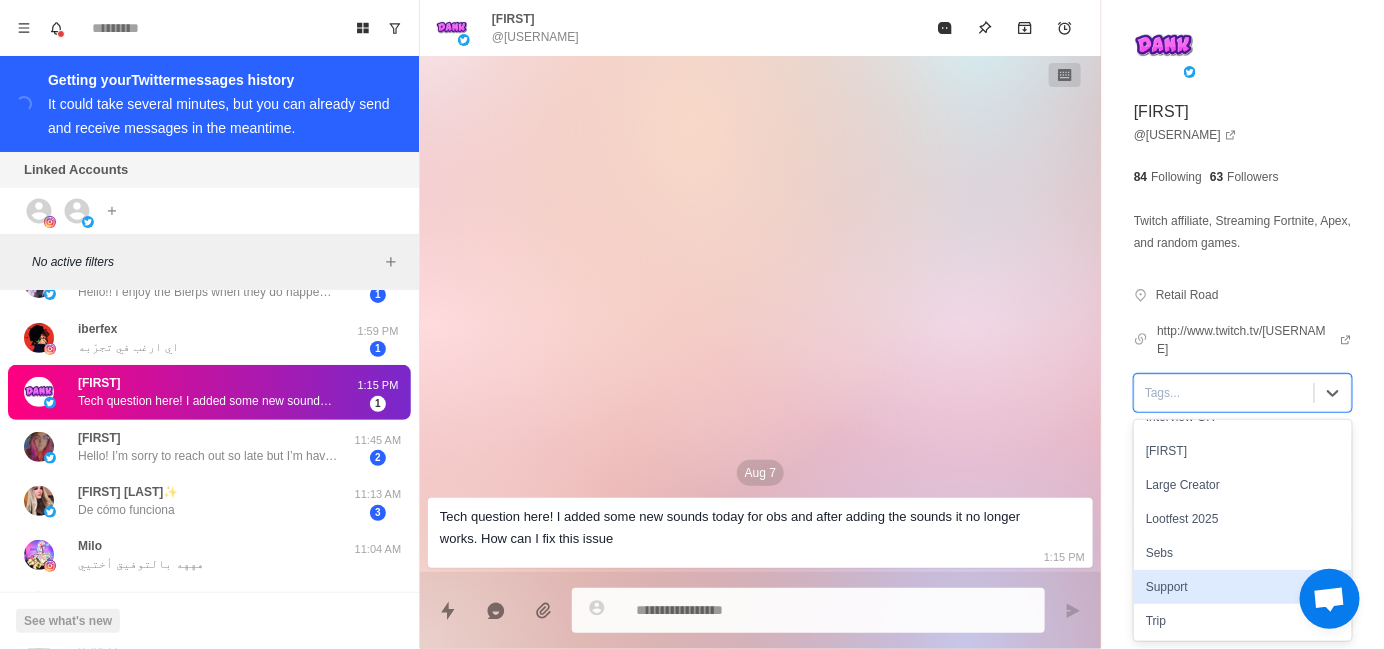 click on "Support" at bounding box center (1243, 587) 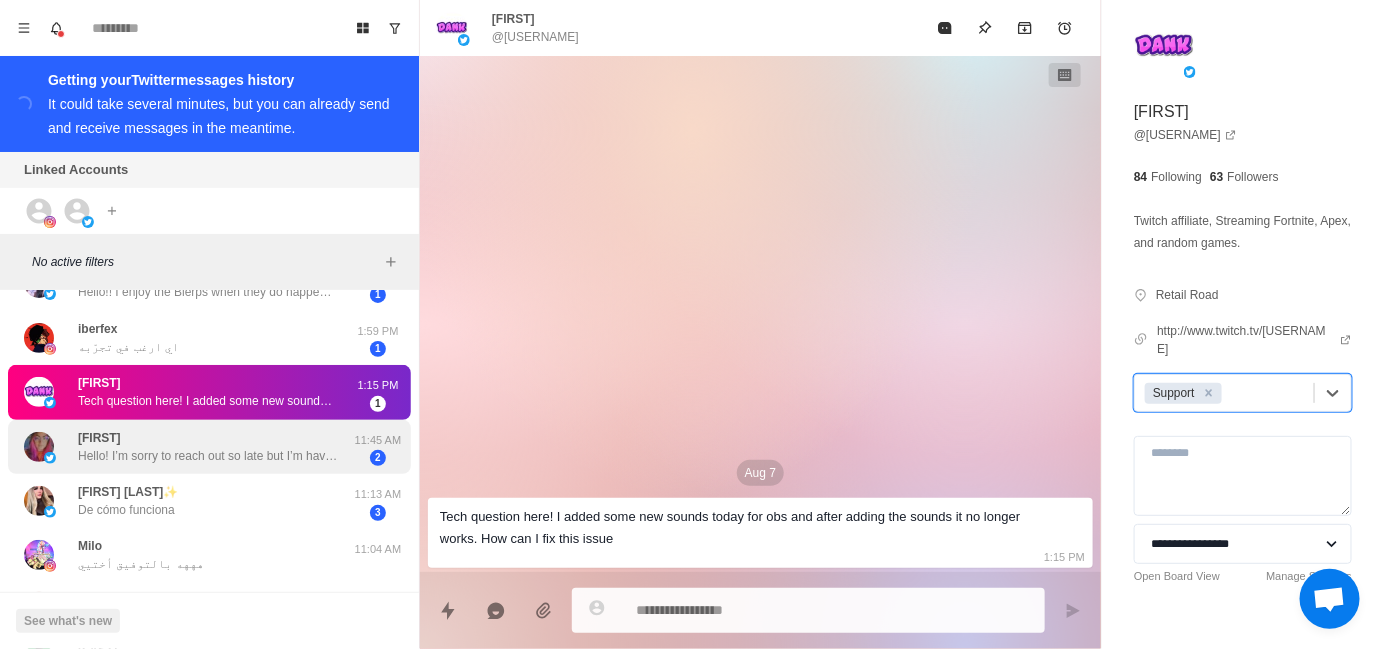 click on "[FIRST] [FIRST]! I’m sorry to reach out so late but I’m having issues with bleep" at bounding box center [188, 447] 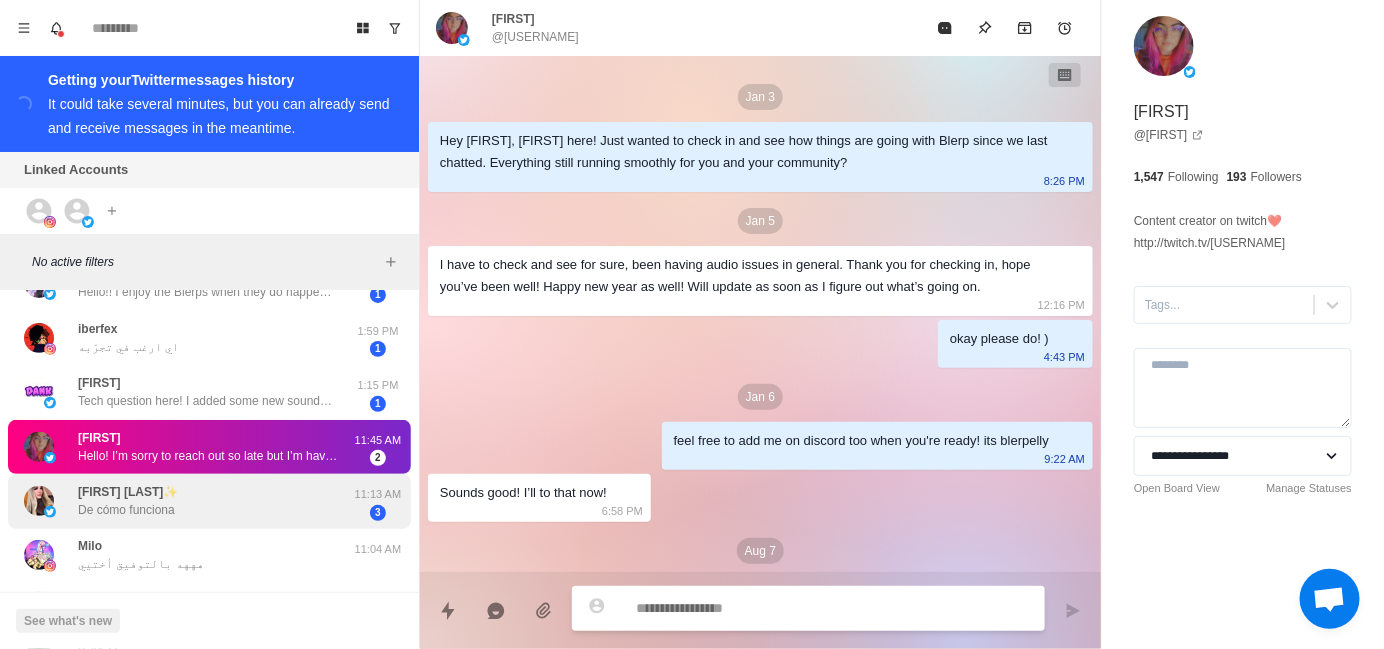 scroll, scrollTop: 56, scrollLeft: 0, axis: vertical 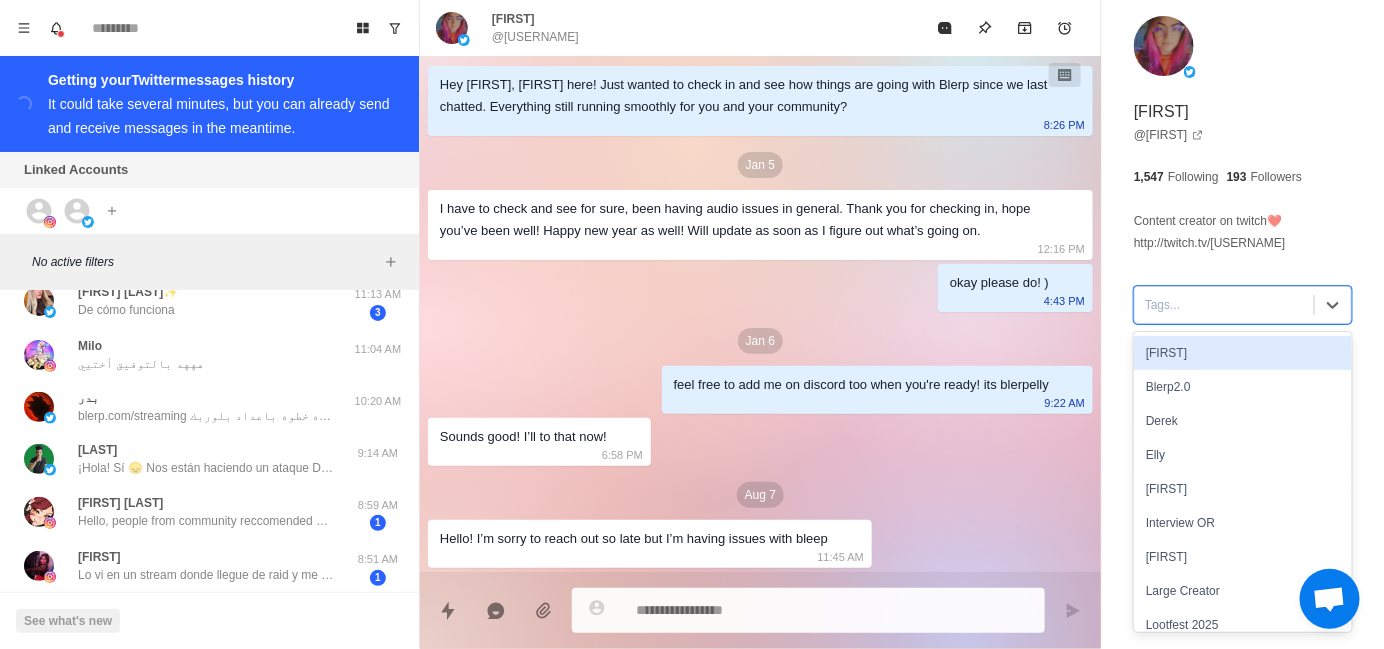 click on "Tags..." at bounding box center [1224, 305] 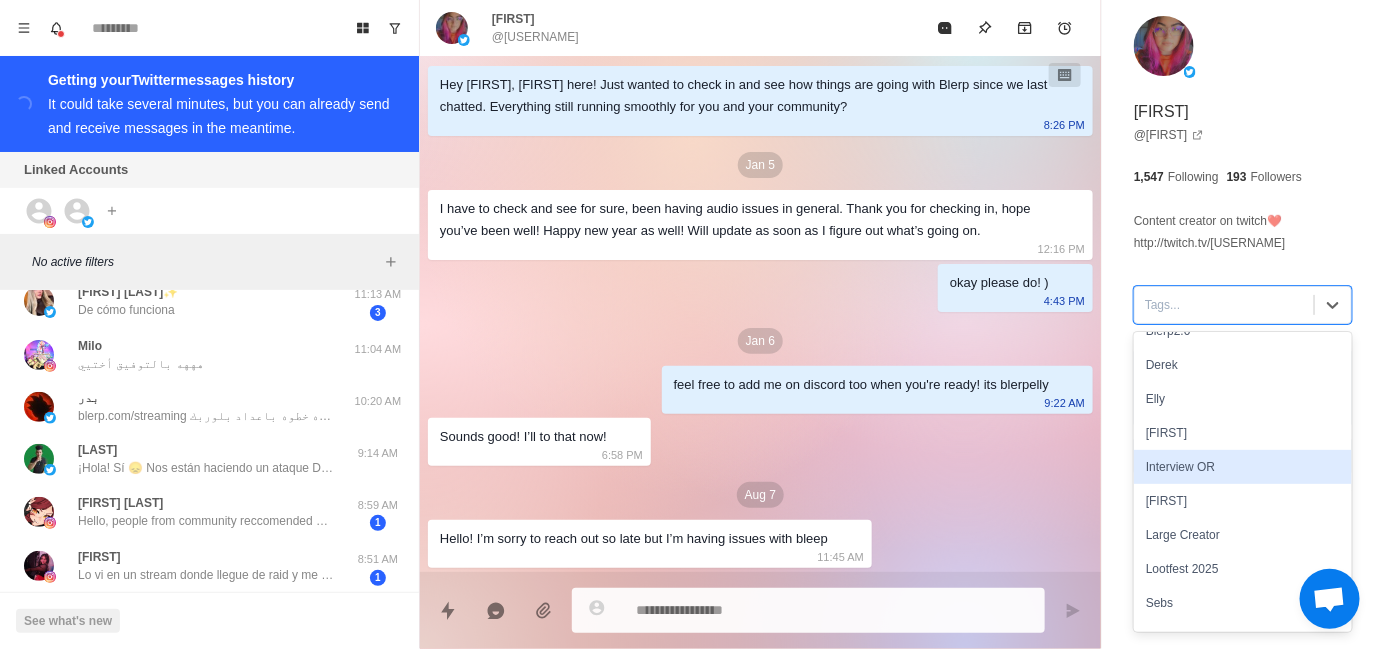scroll, scrollTop: 100, scrollLeft: 0, axis: vertical 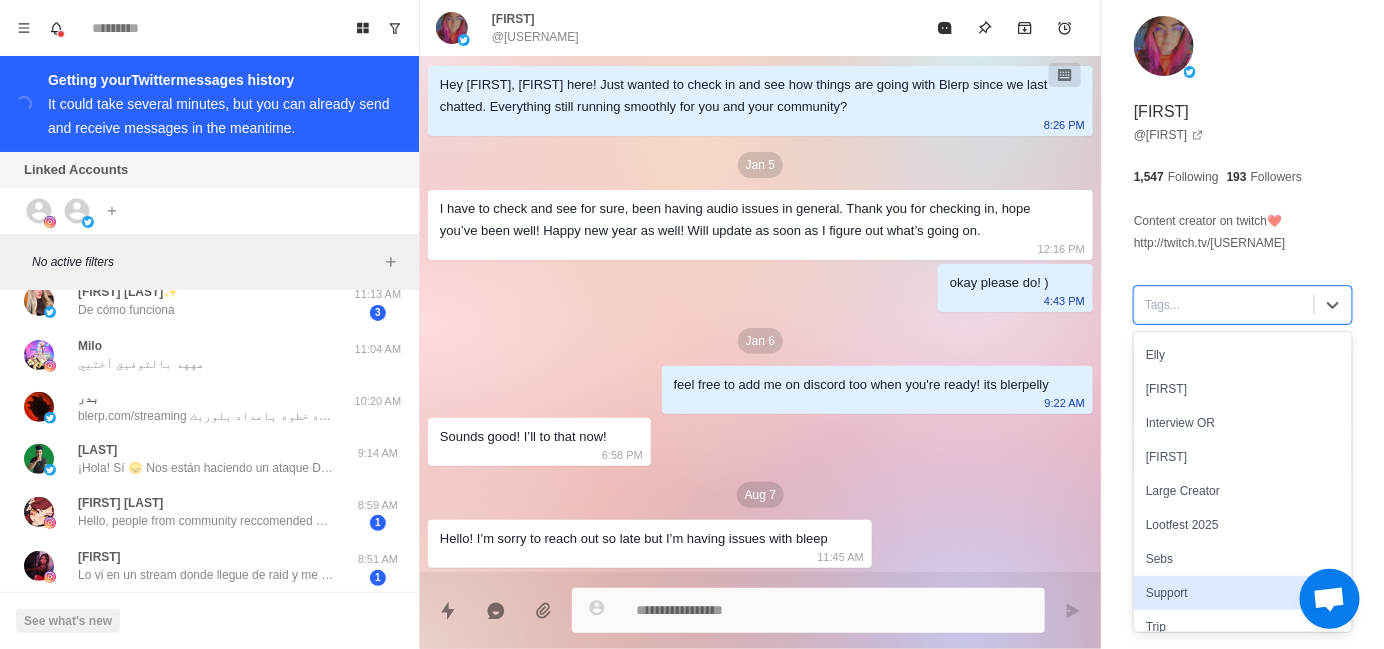 click on "Support" at bounding box center [1243, 593] 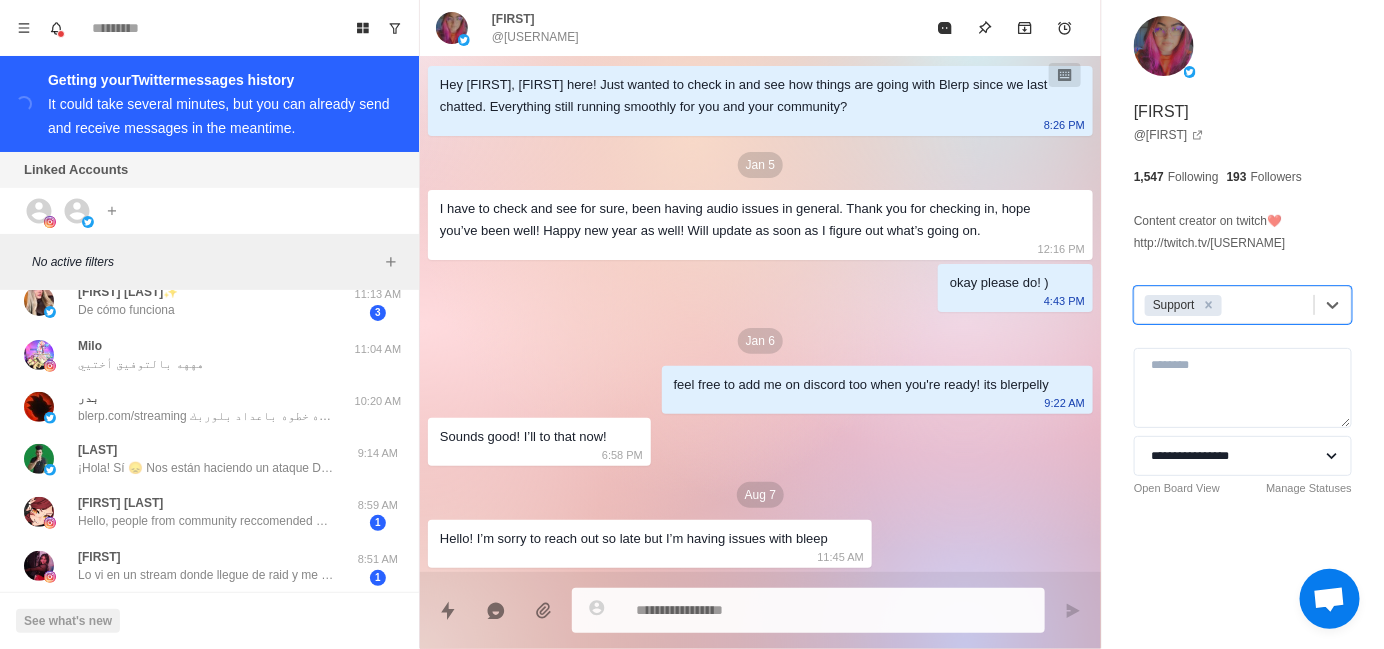 click at bounding box center (832, 610) 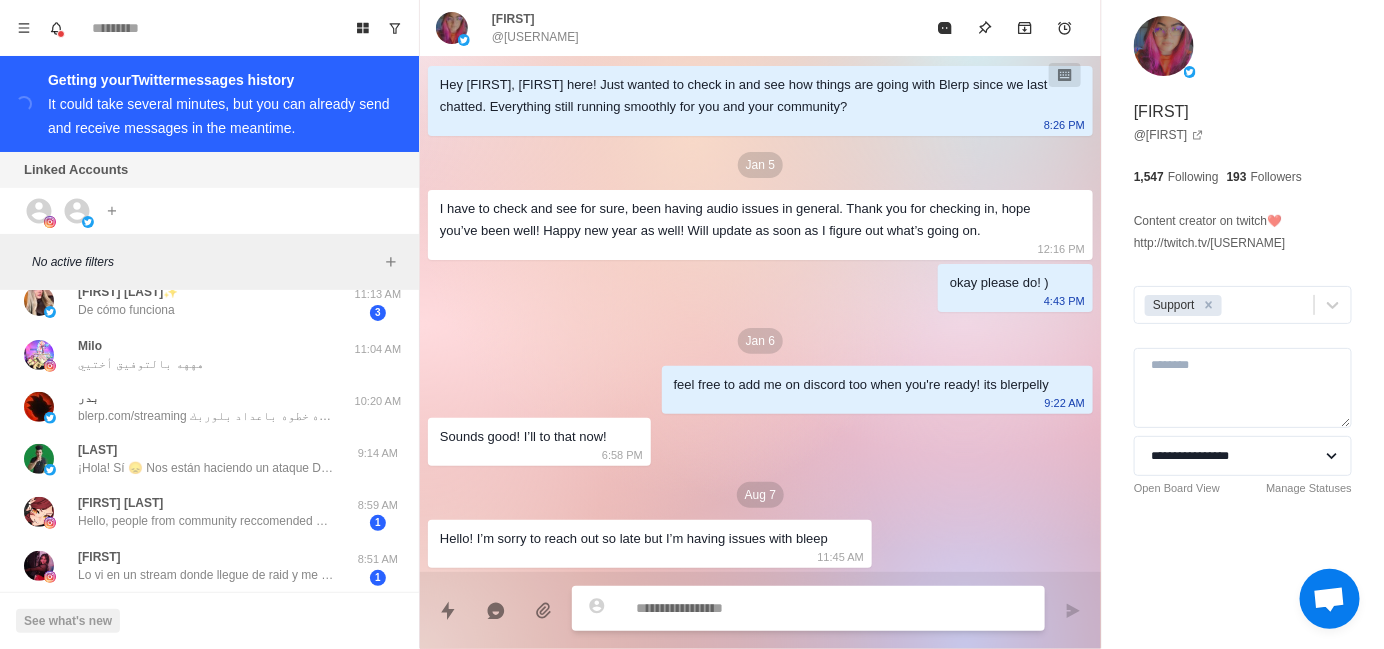 type on "*" 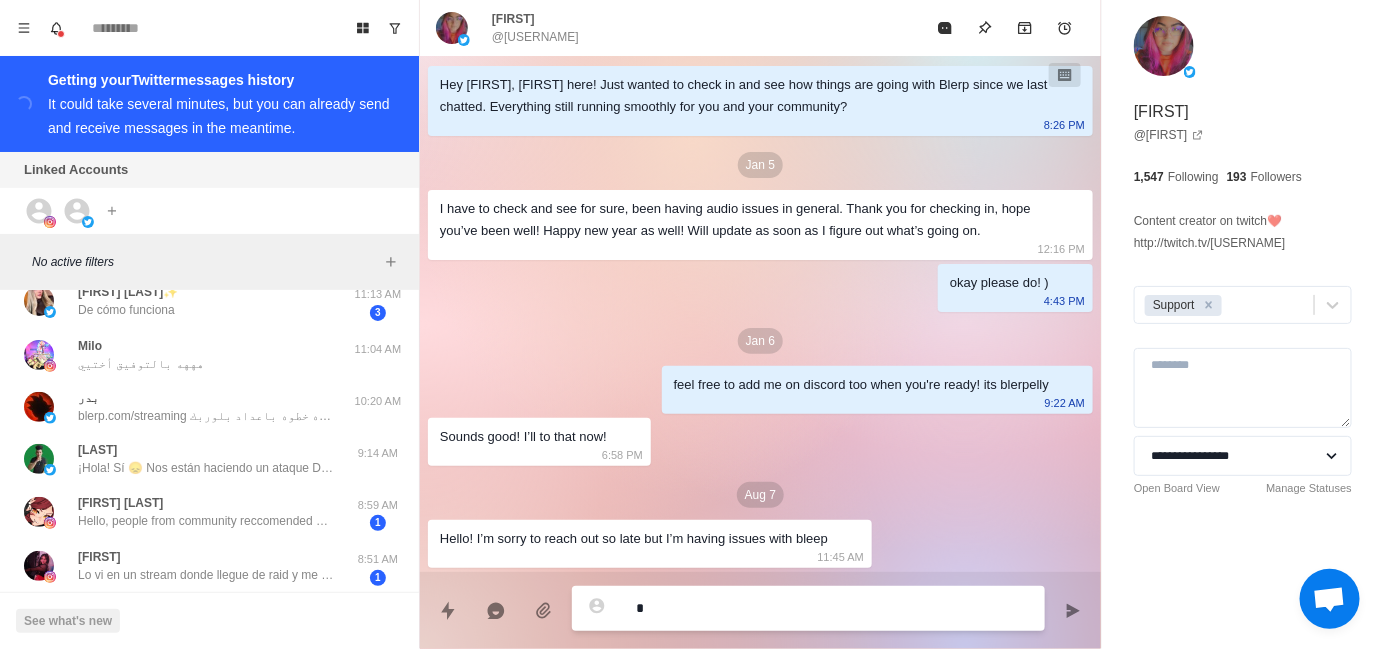 type on "*" 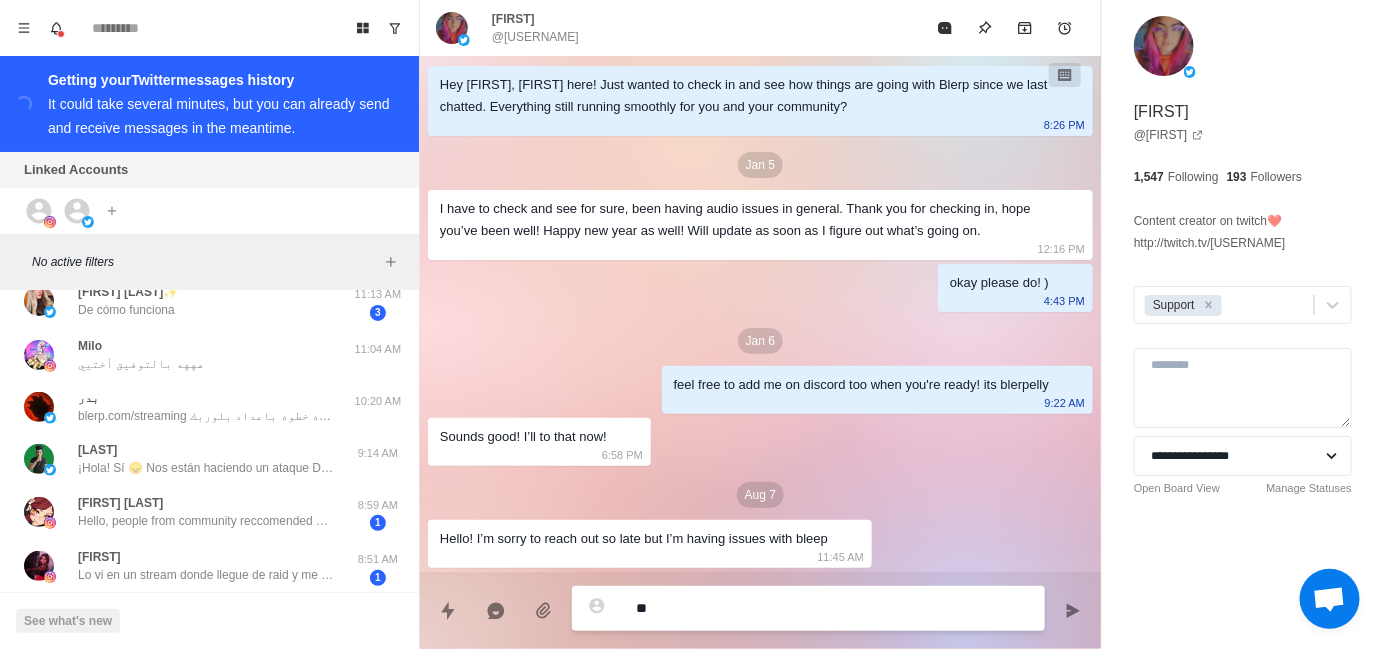 type on "*" 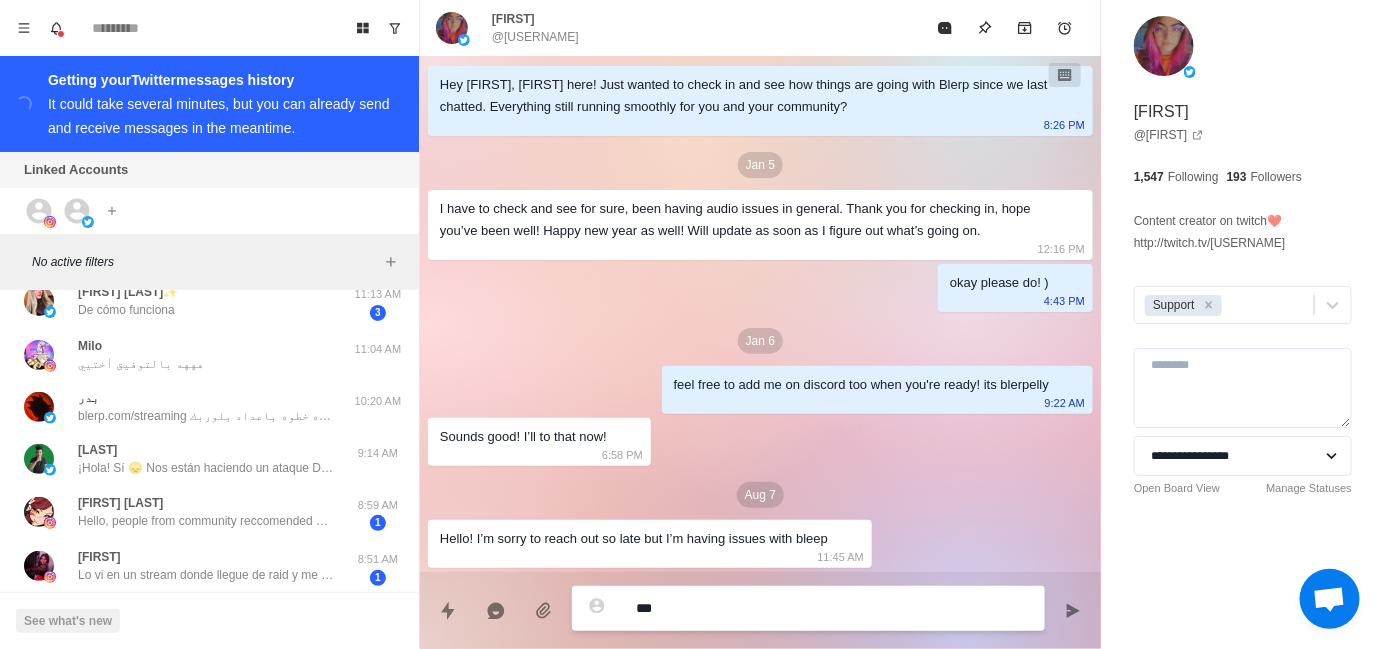 type on "*" 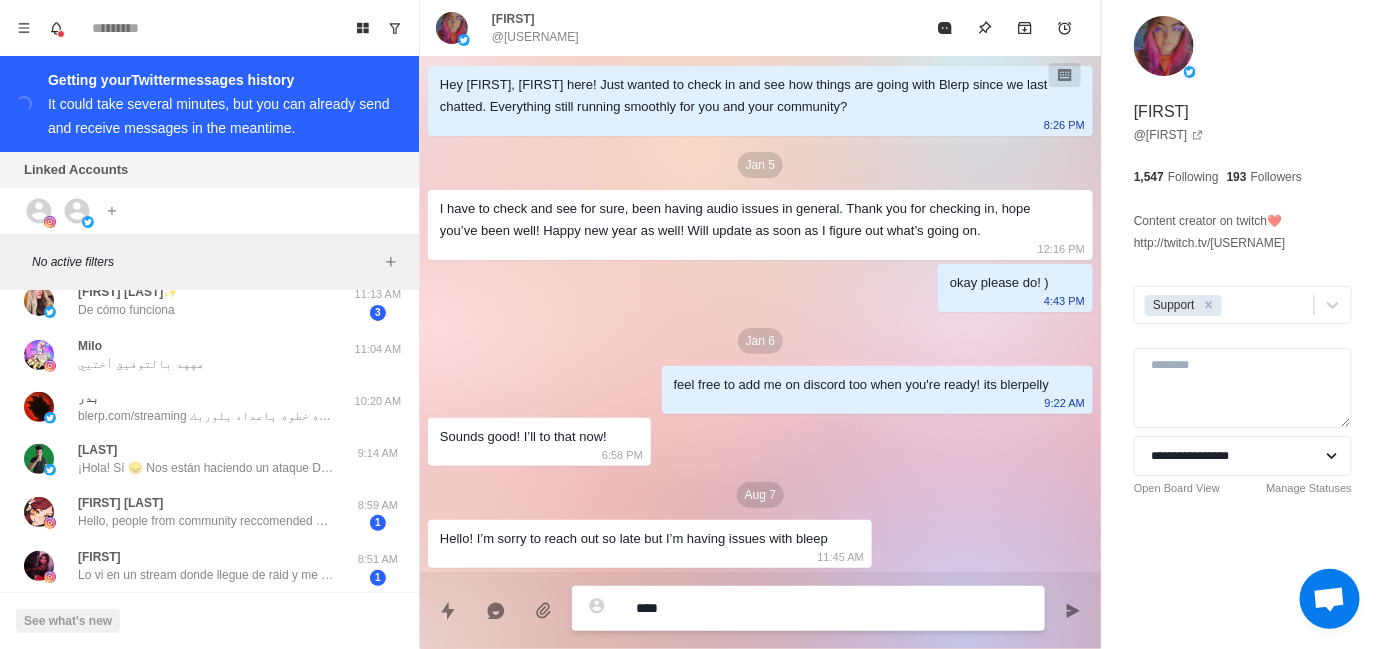 type on "*" 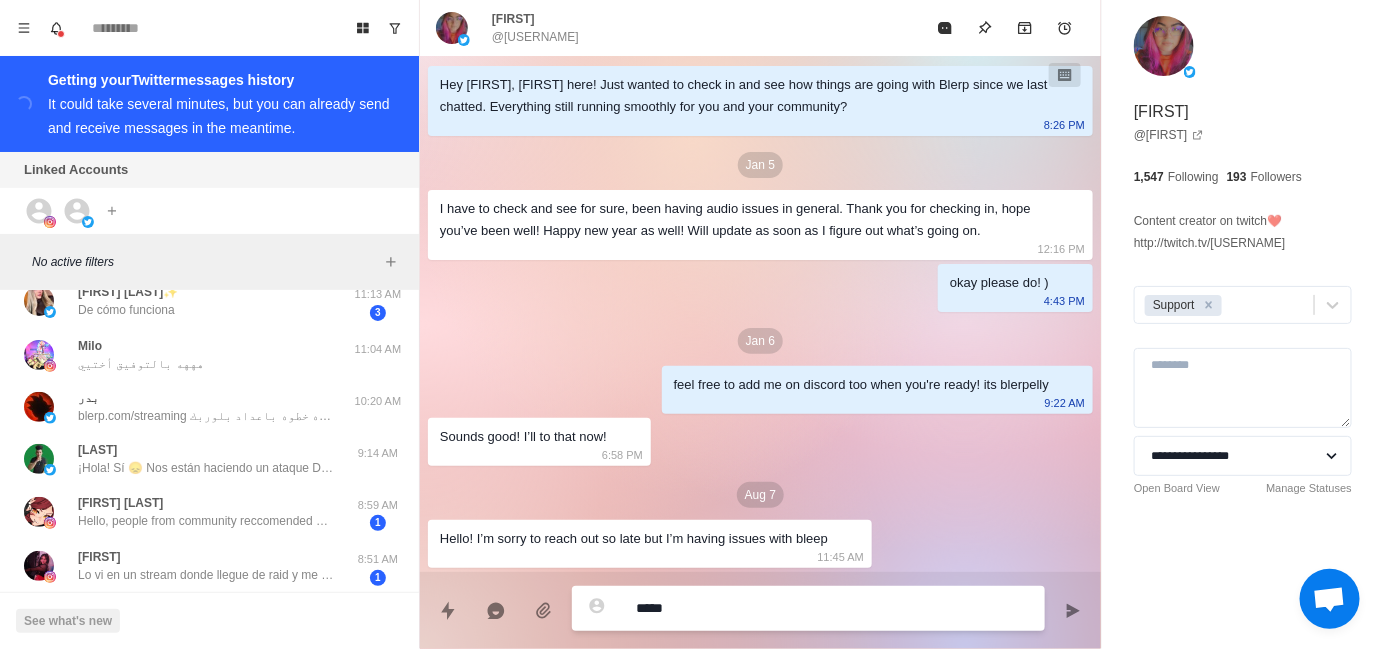 type on "*" 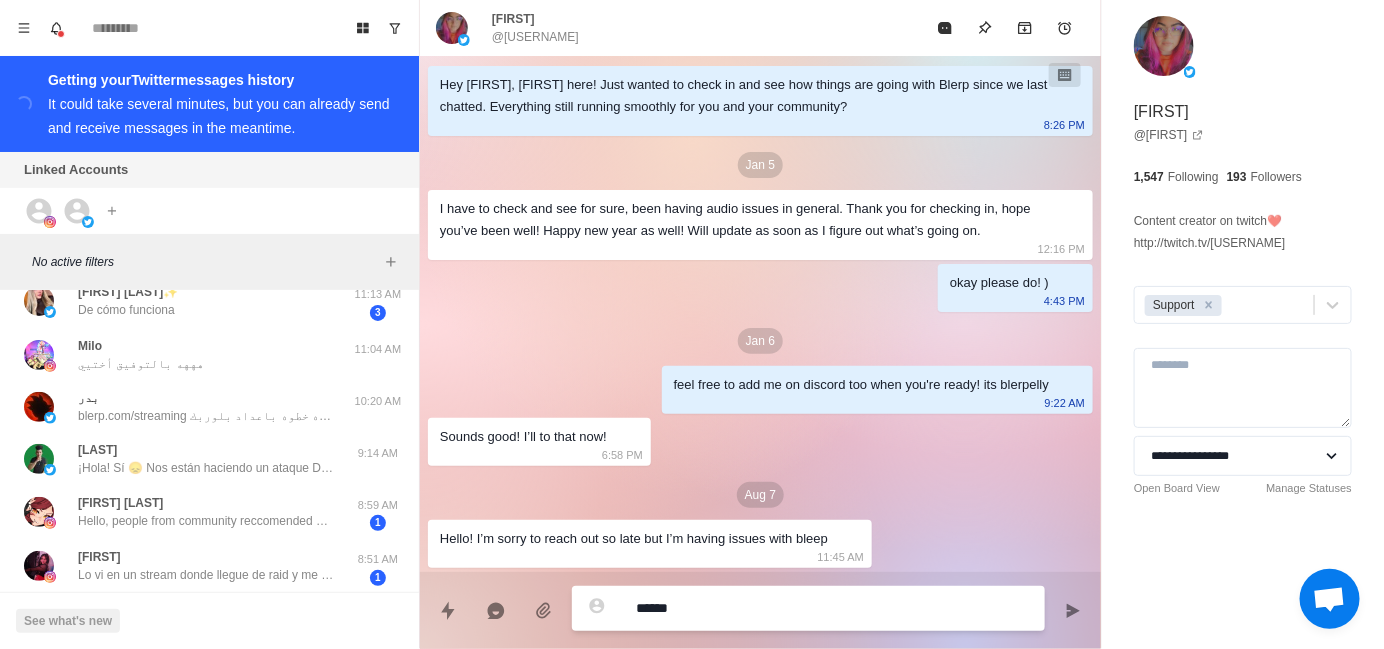 type on "*" 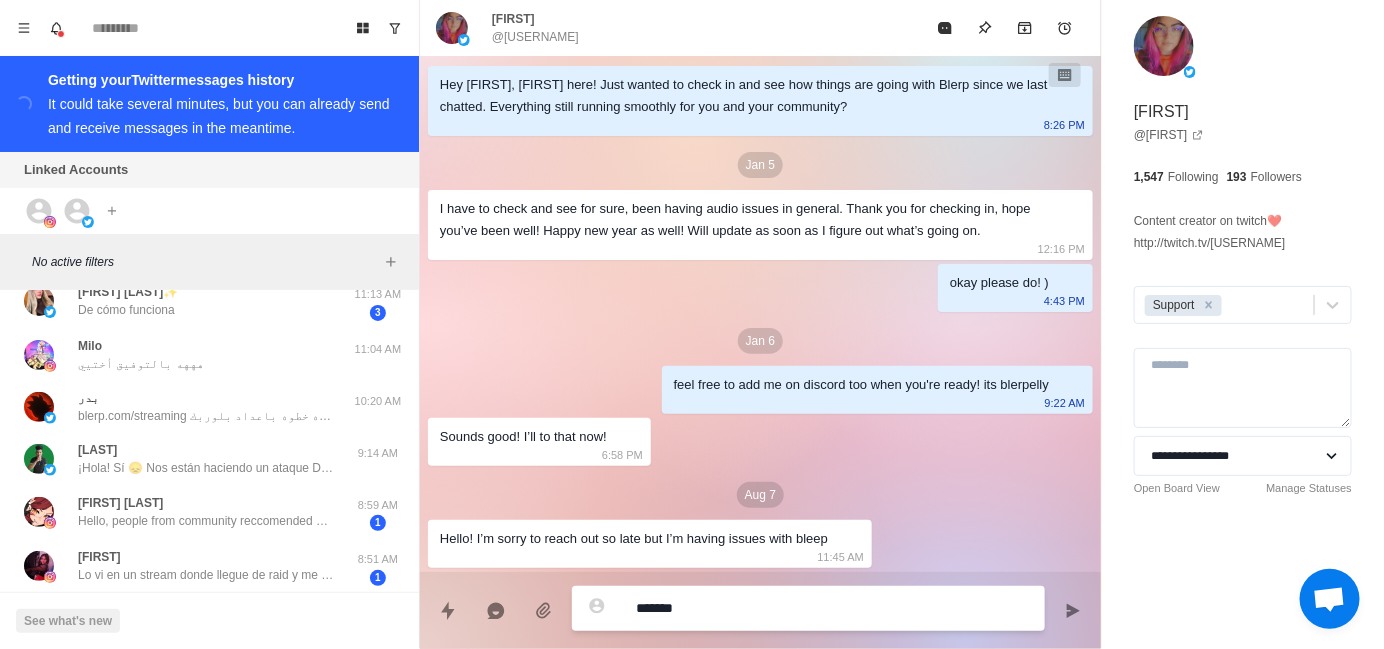 type on "*" 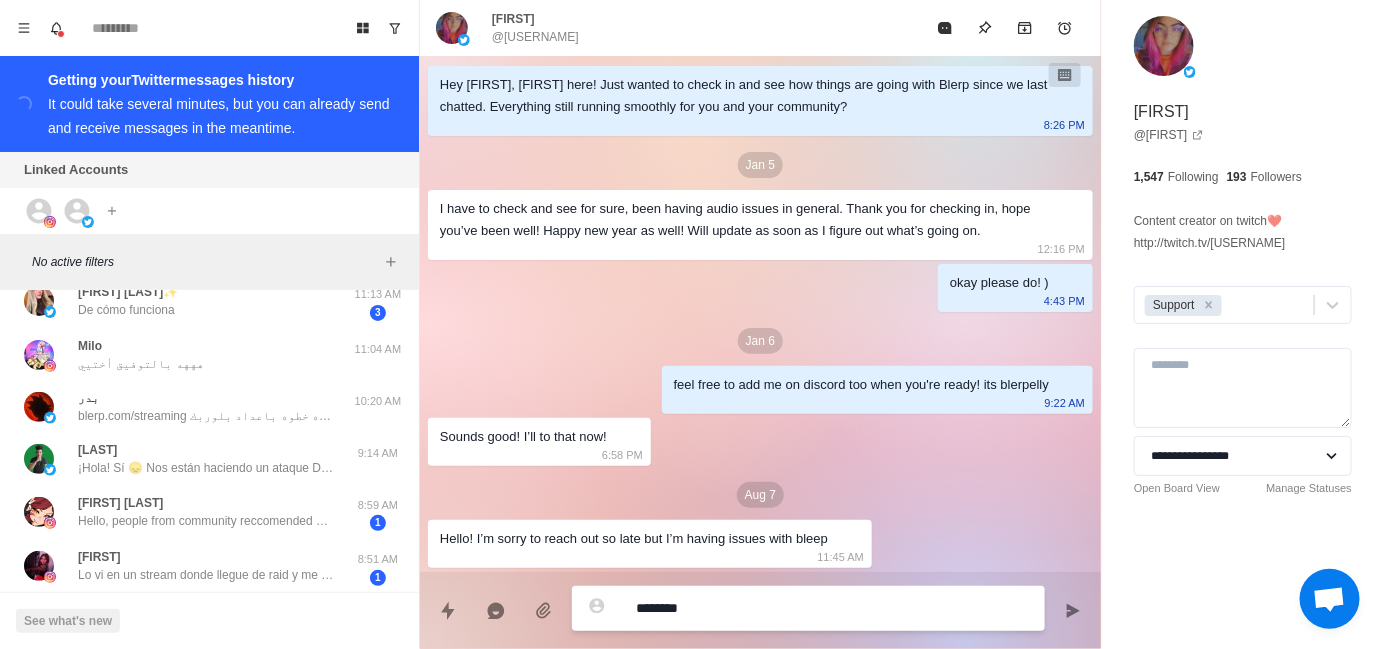 type on "*" 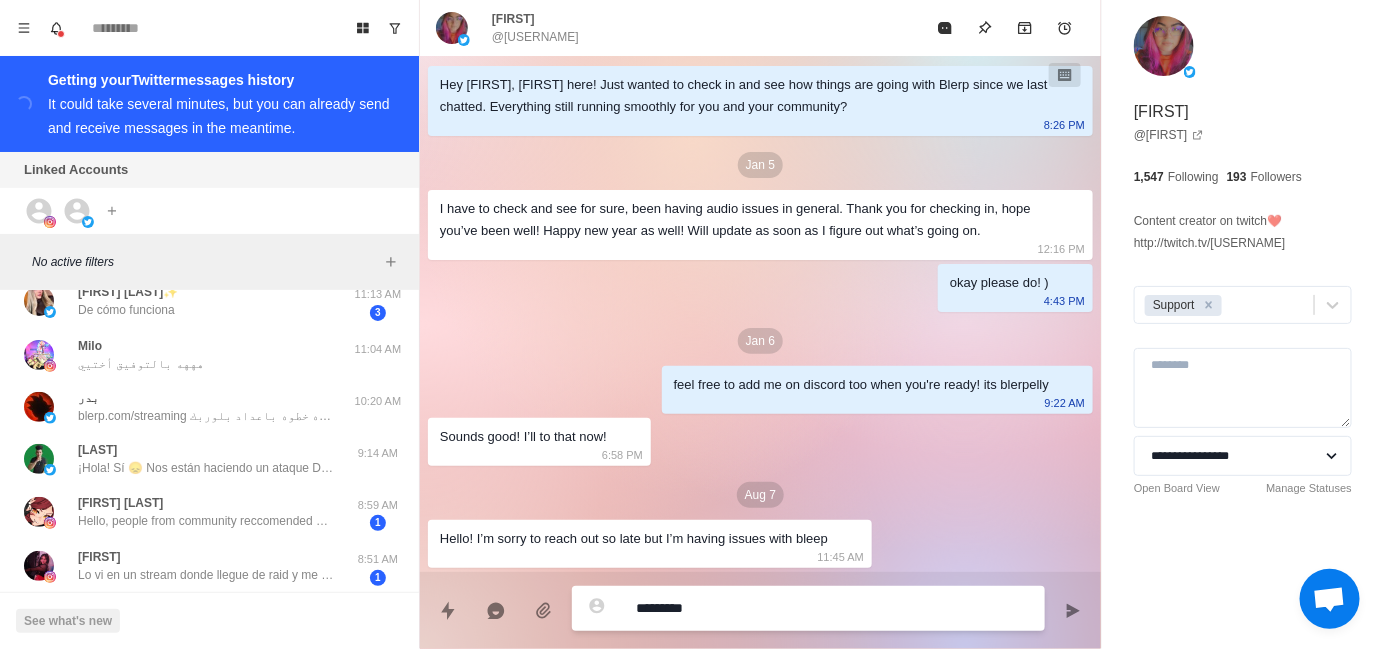 type on "*" 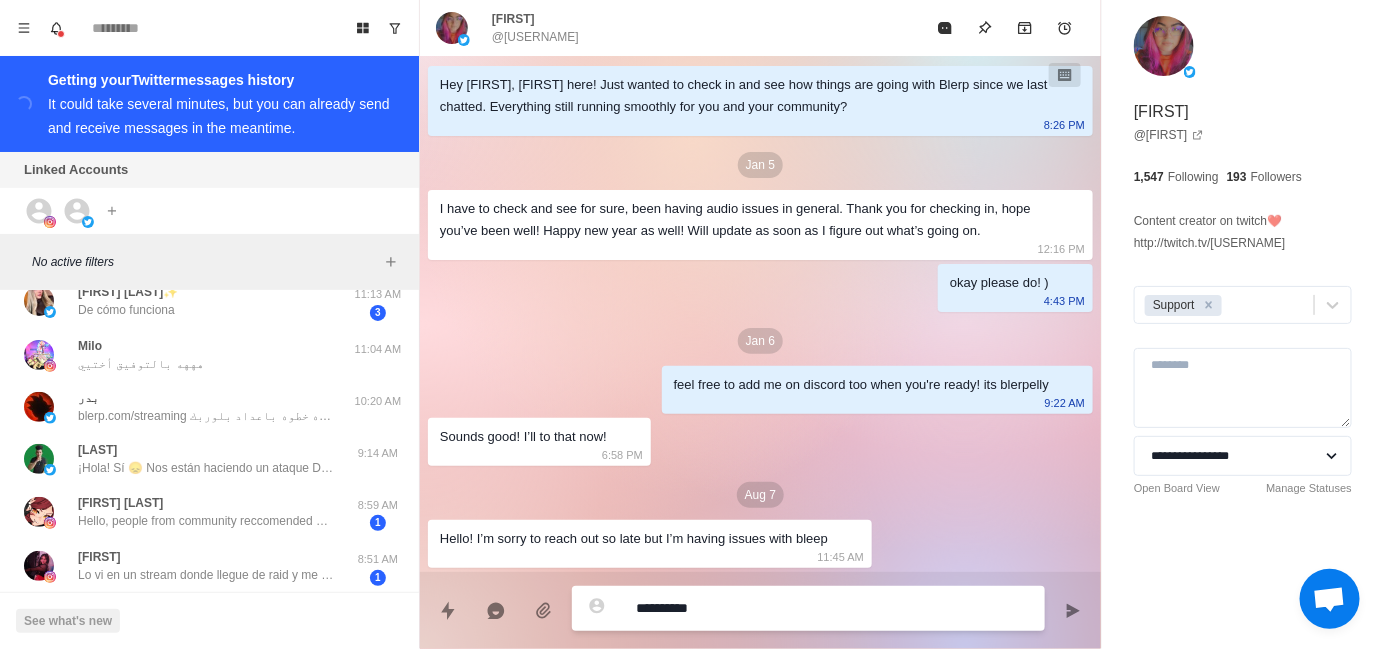 type on "*" 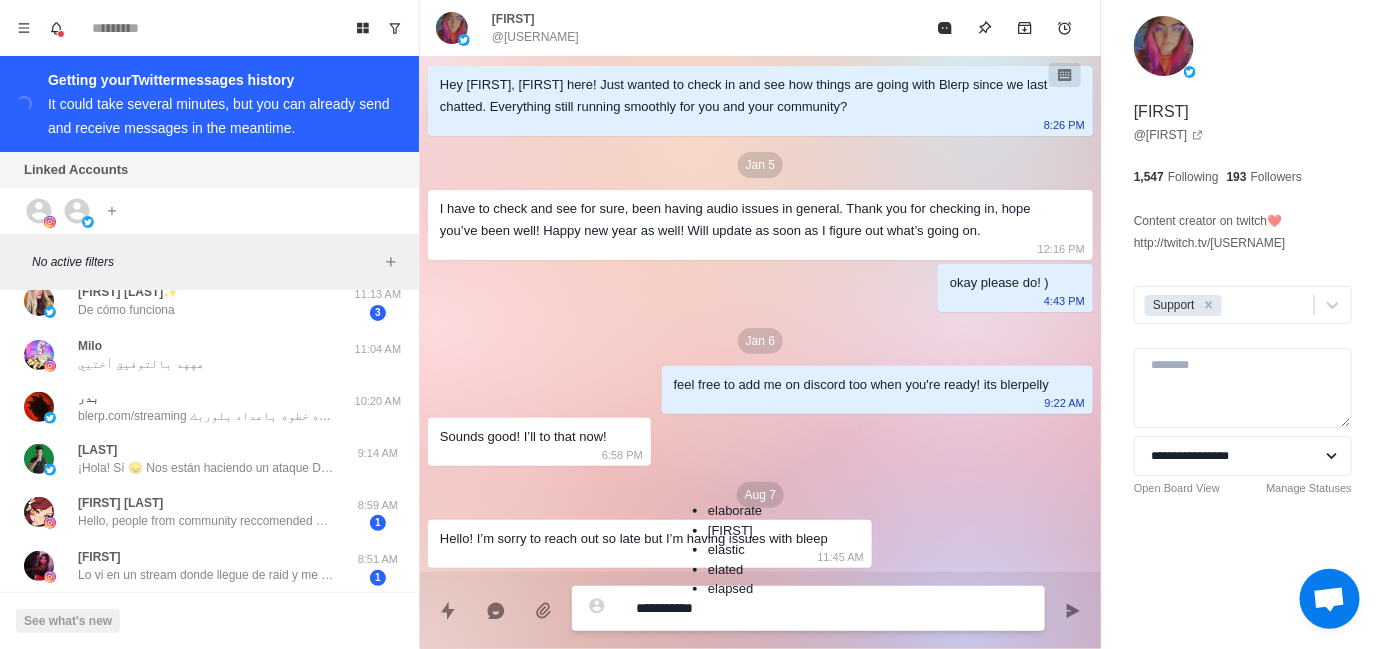 type on "*" 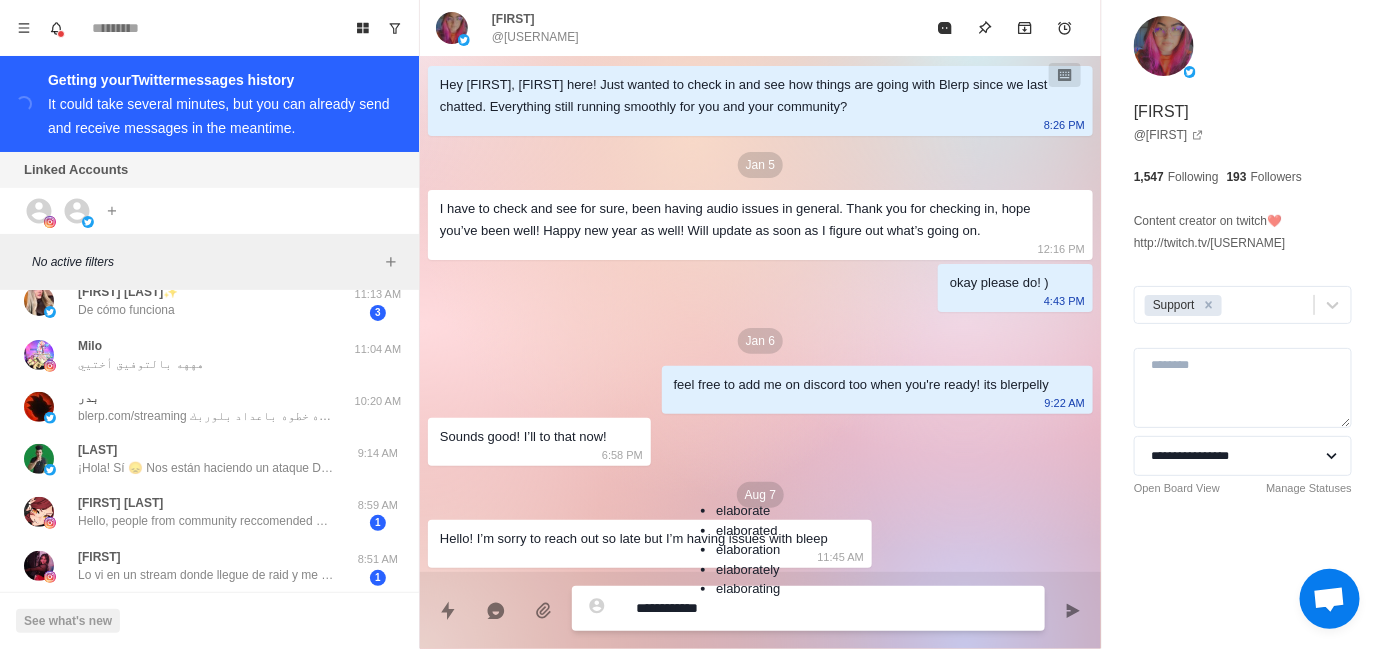 type on "*" 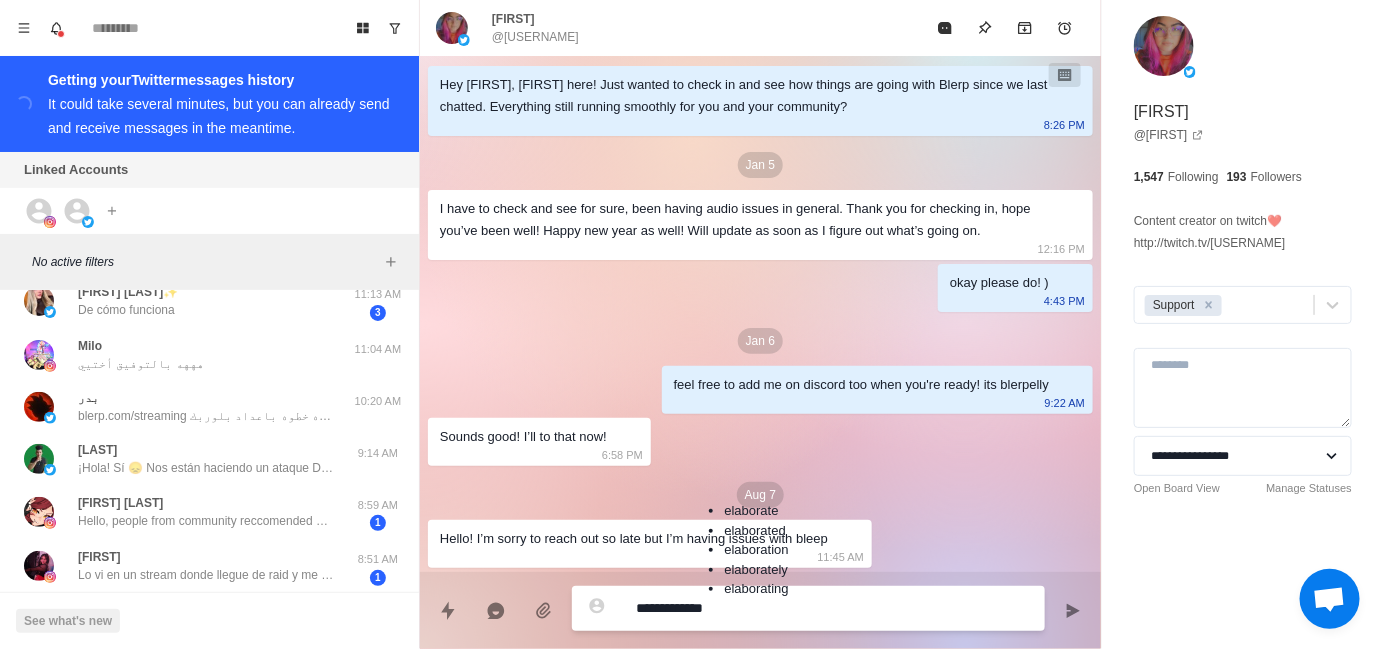 type on "*" 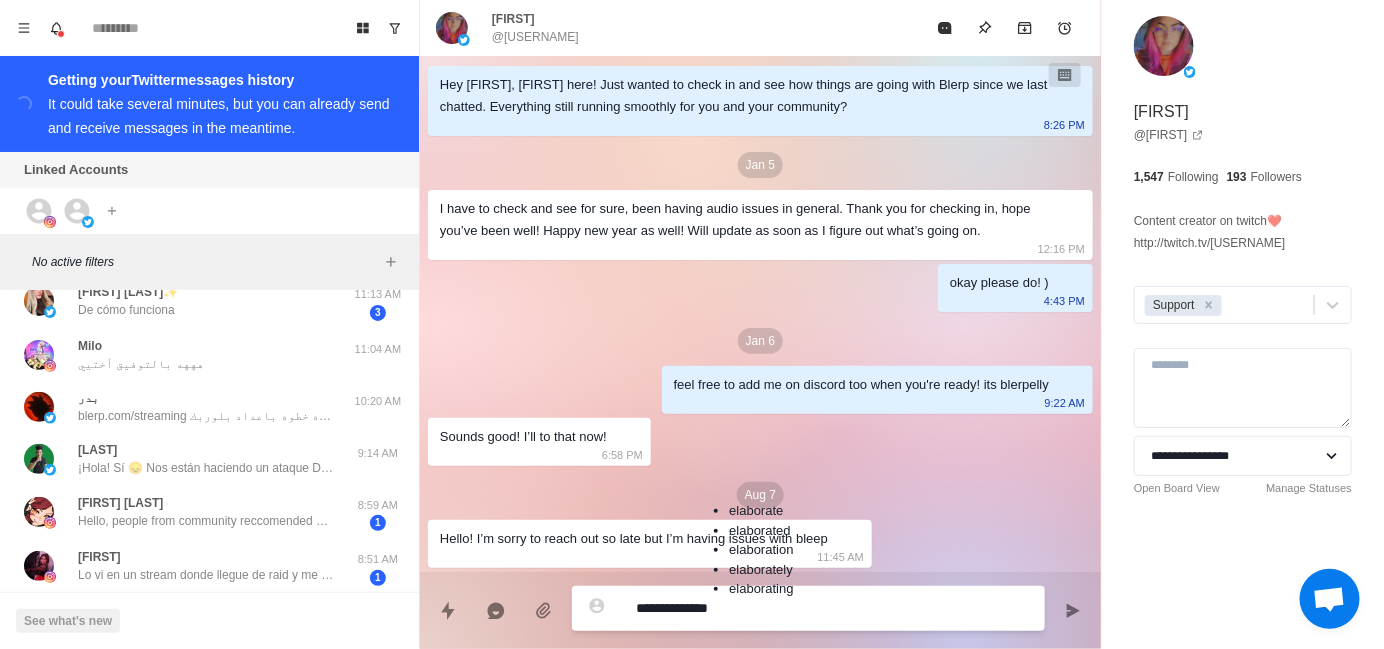 type on "*" 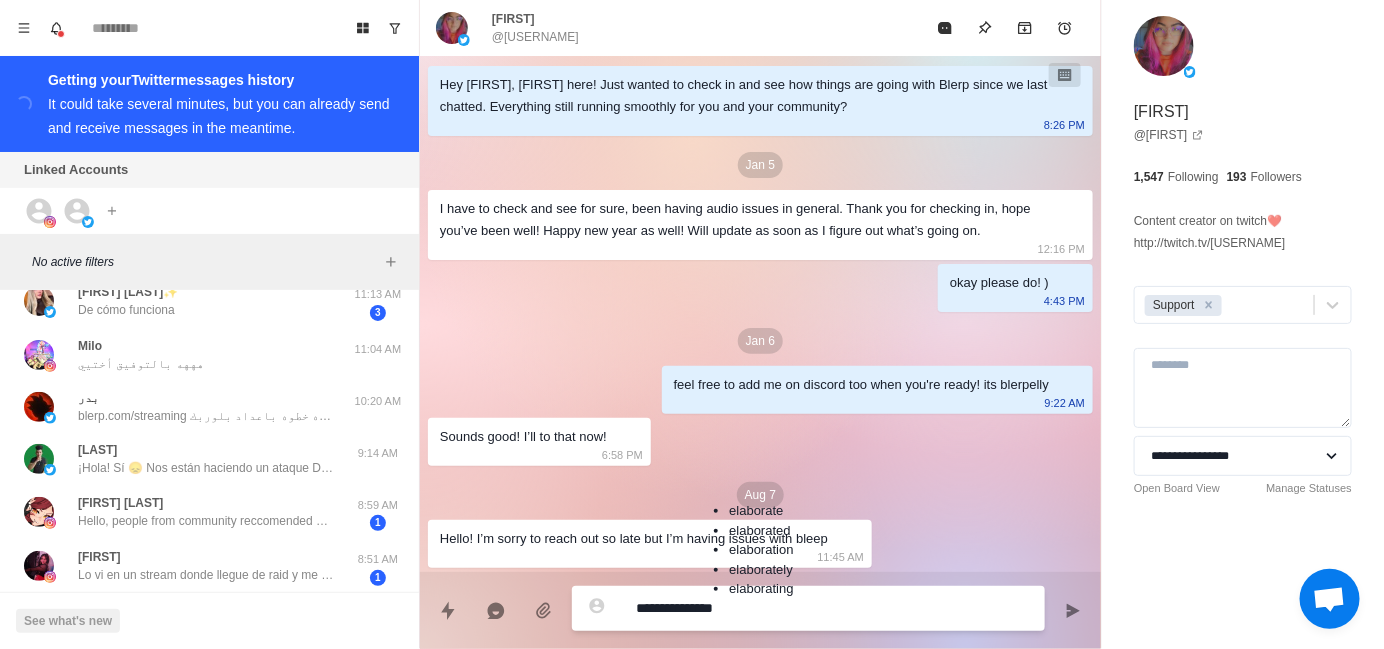 type on "*" 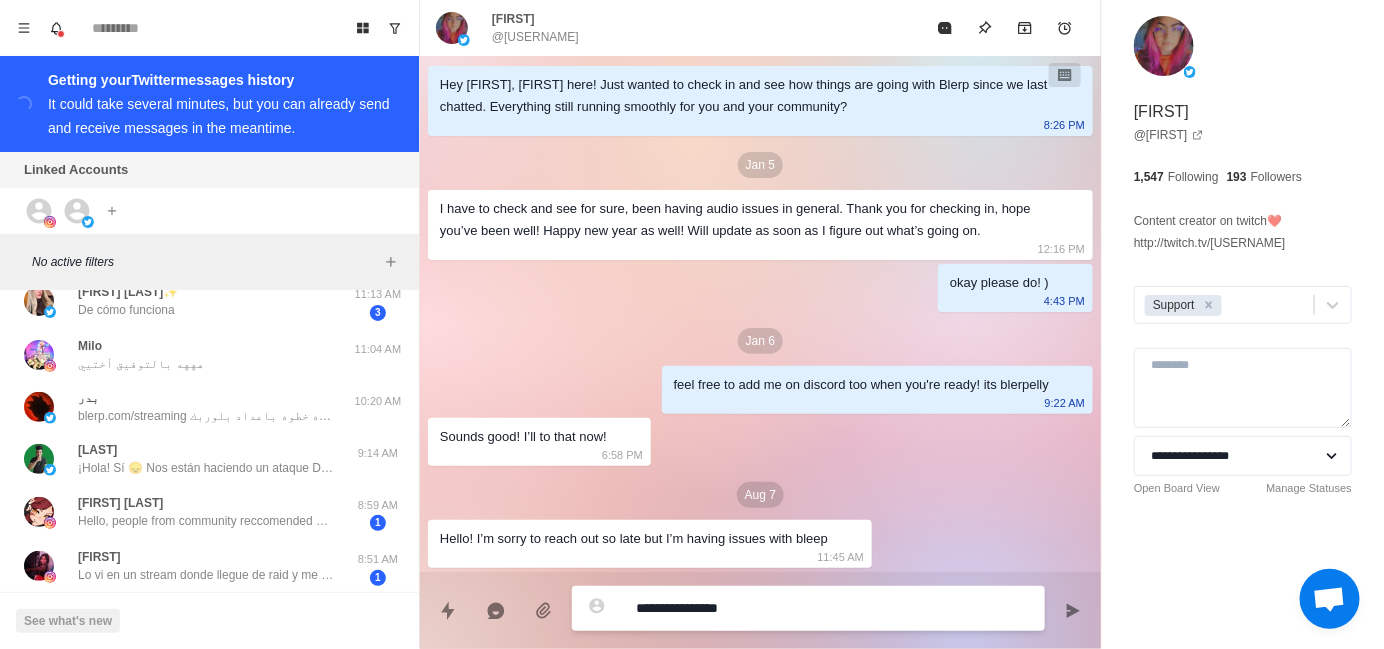 type on "*" 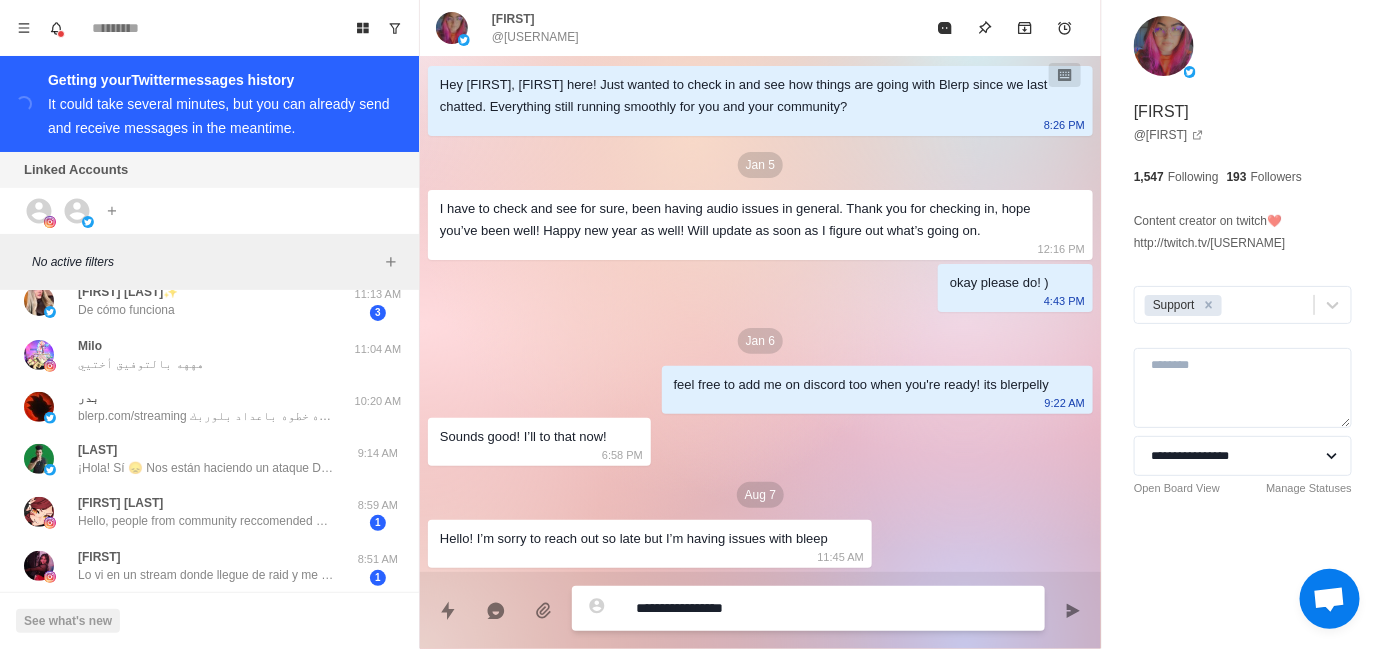 type on "*" 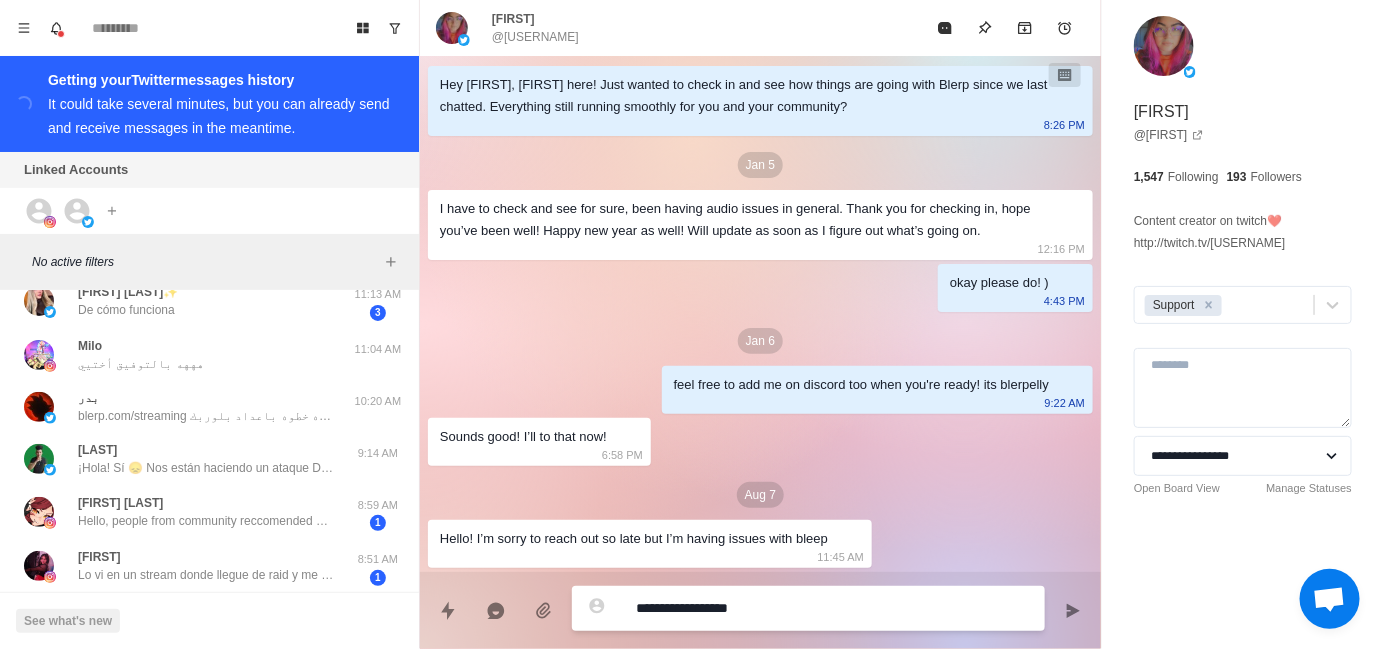 type on "*" 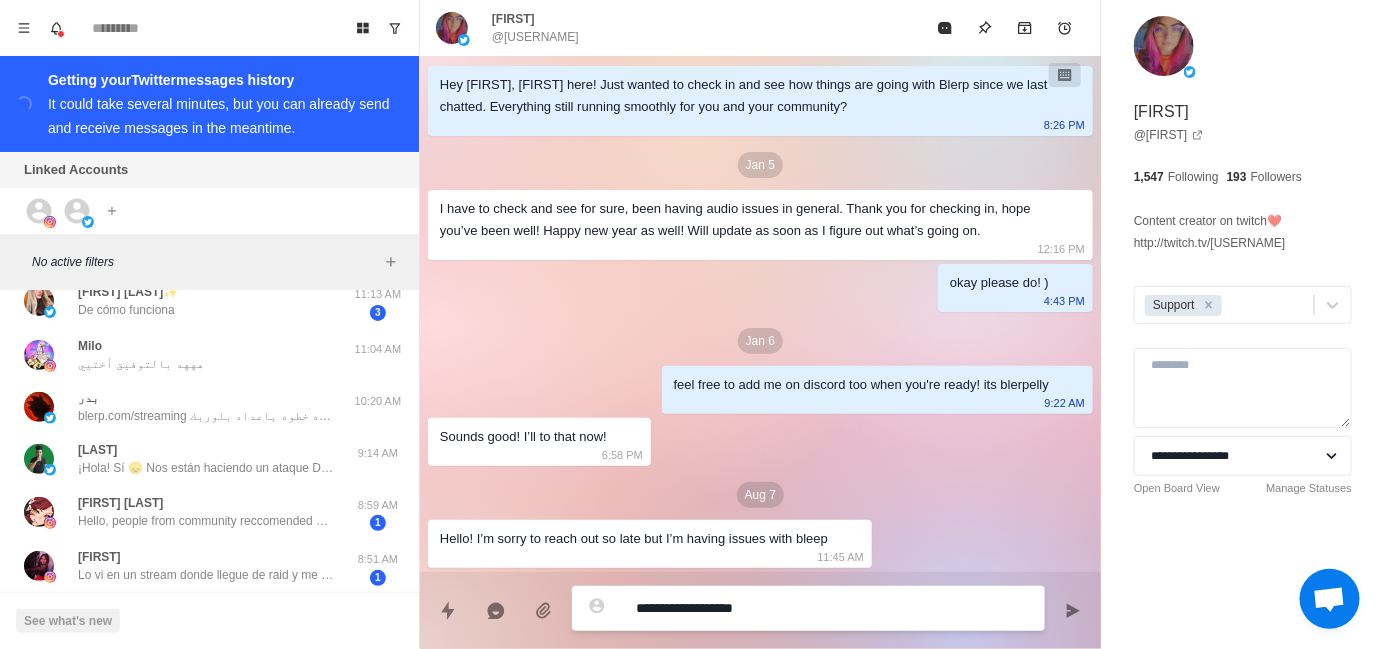 type on "**********" 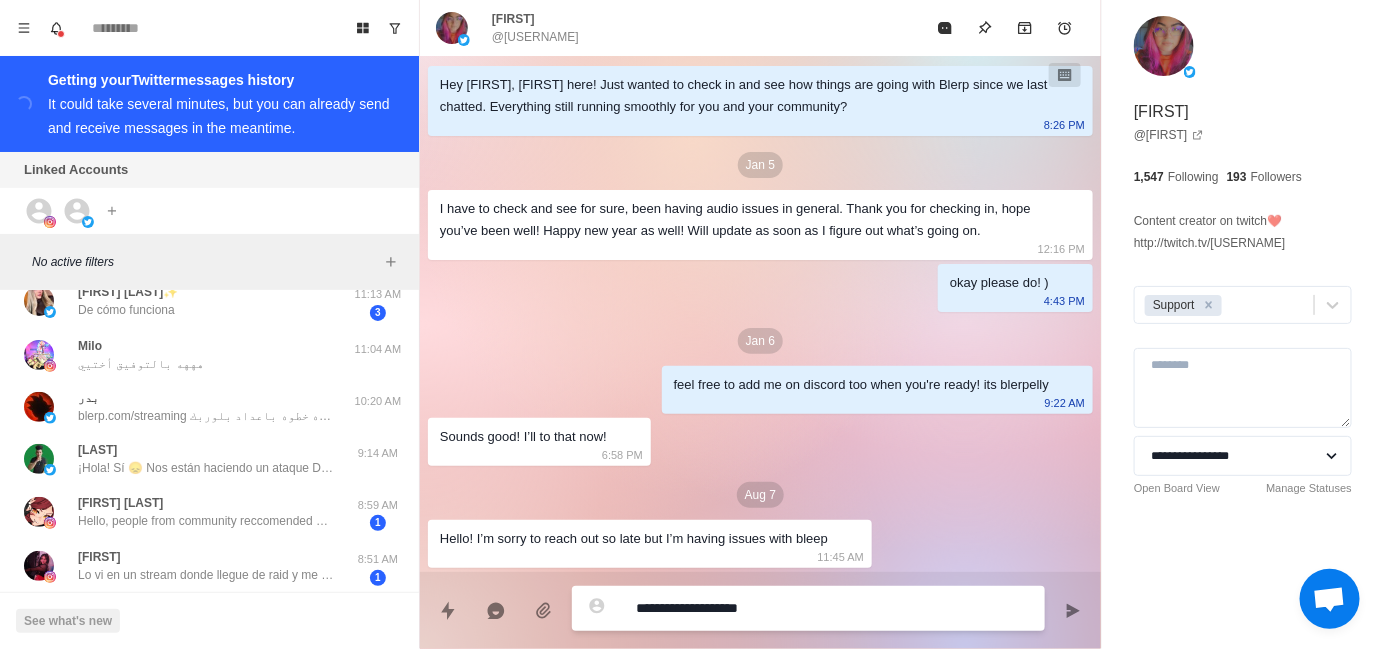 type on "*" 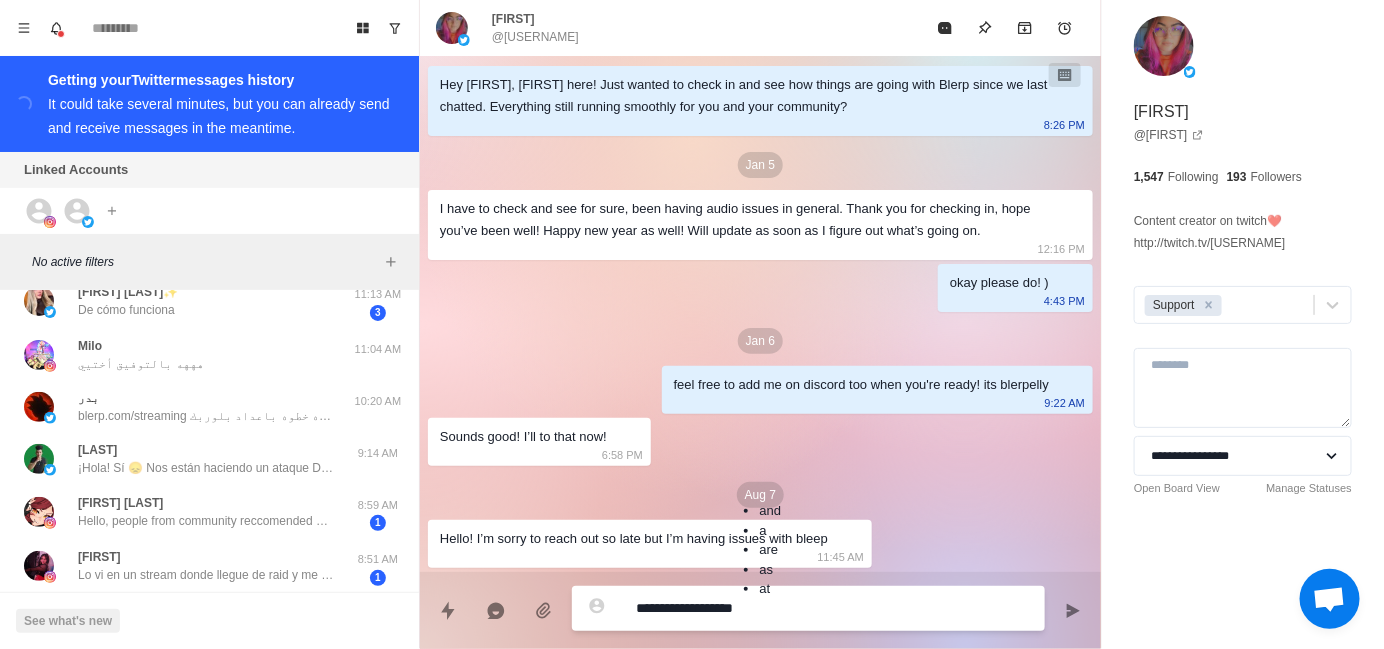 type on "*" 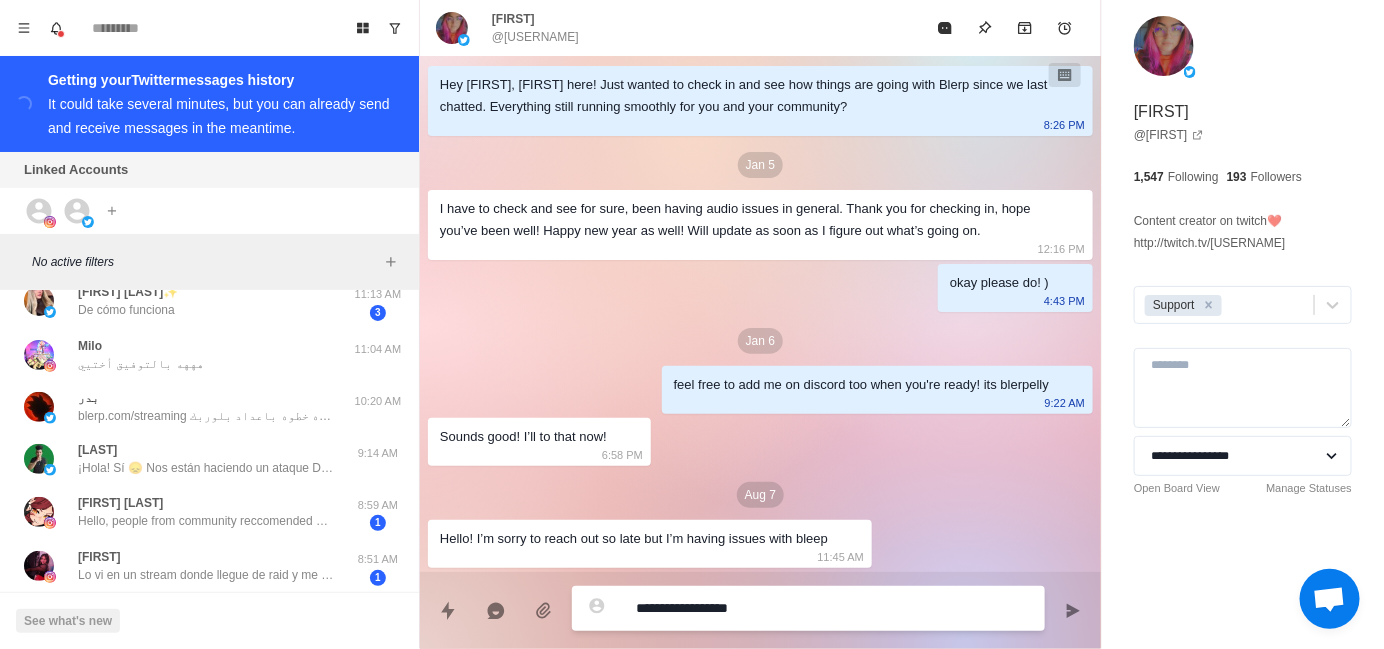 type on "*" 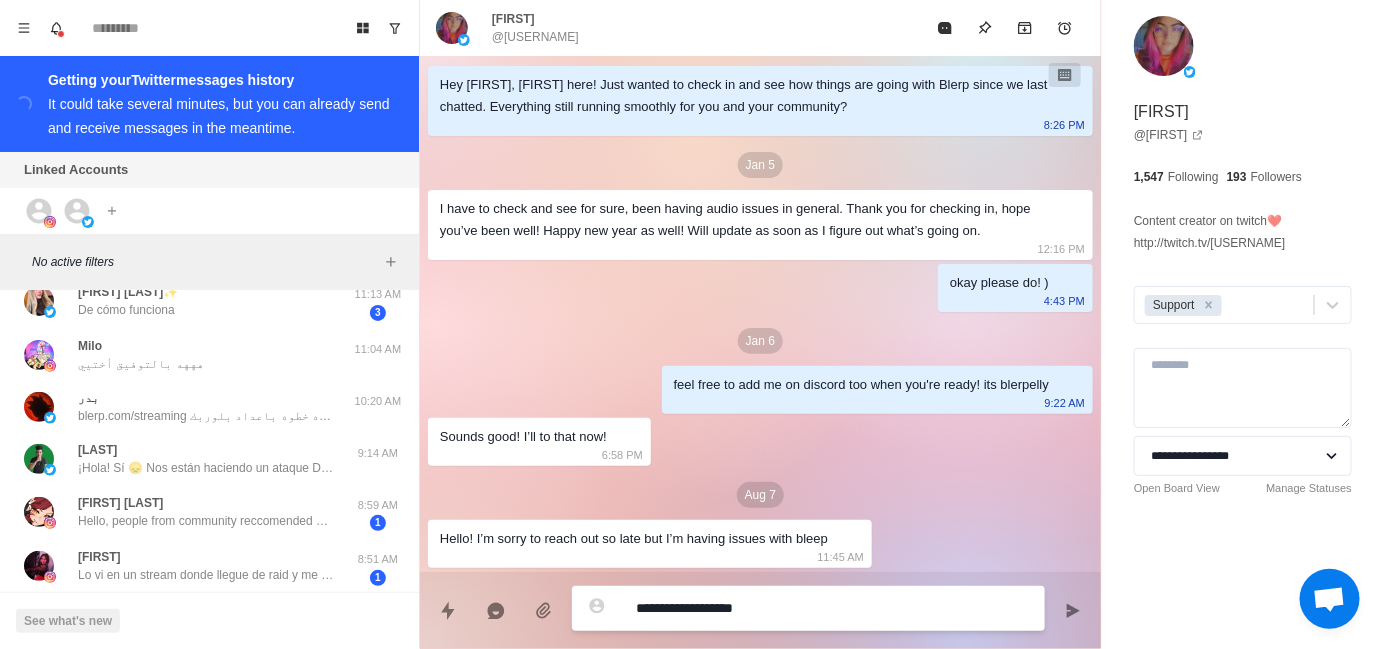 type on "*" 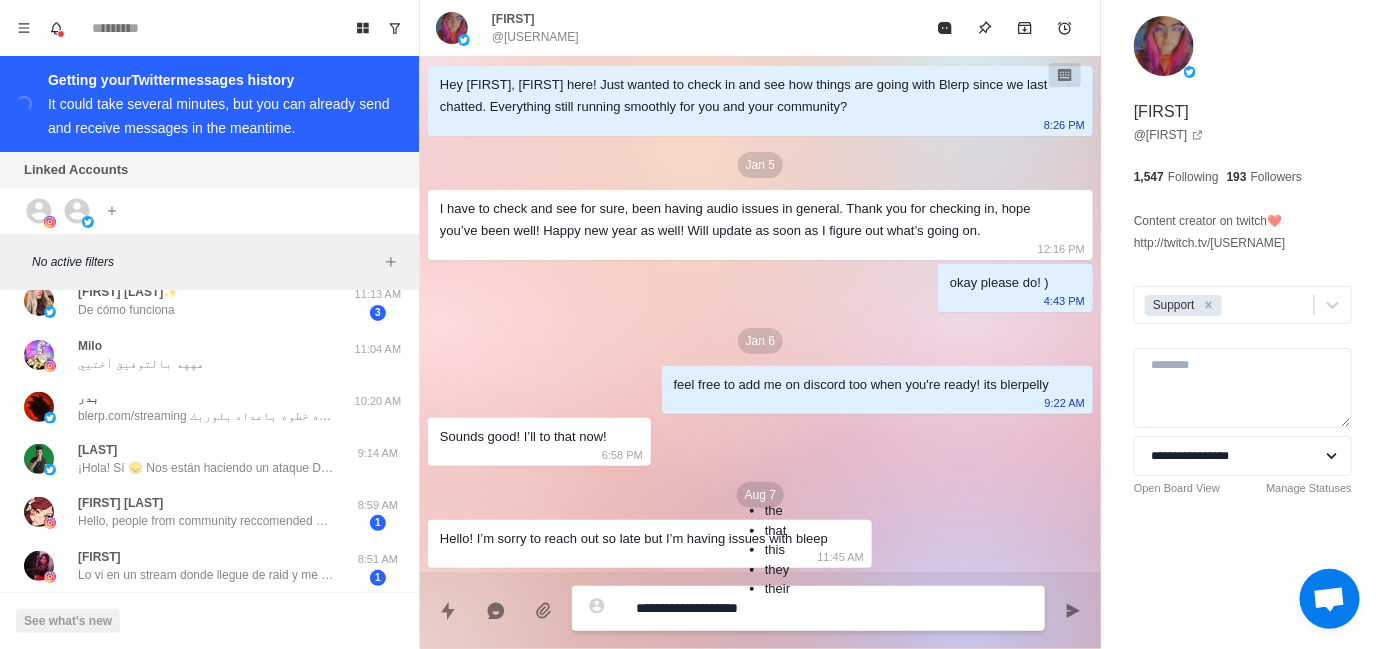 type on "*" 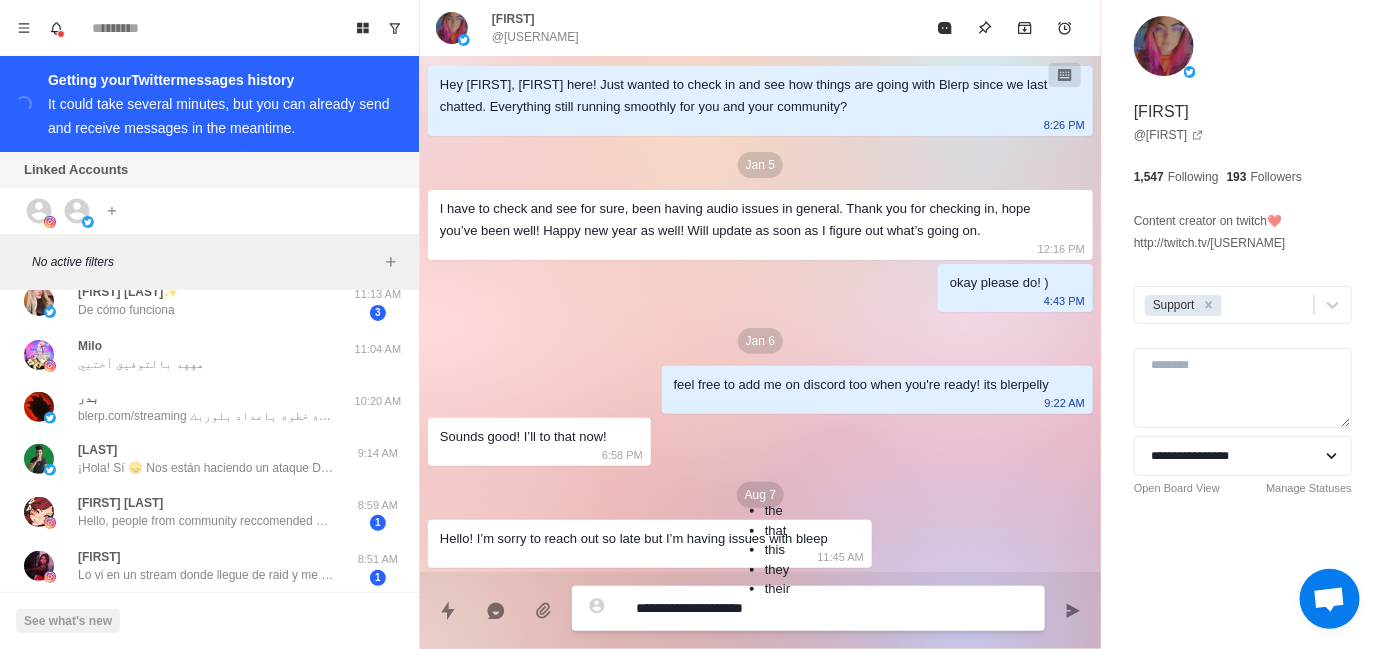 type on "*" 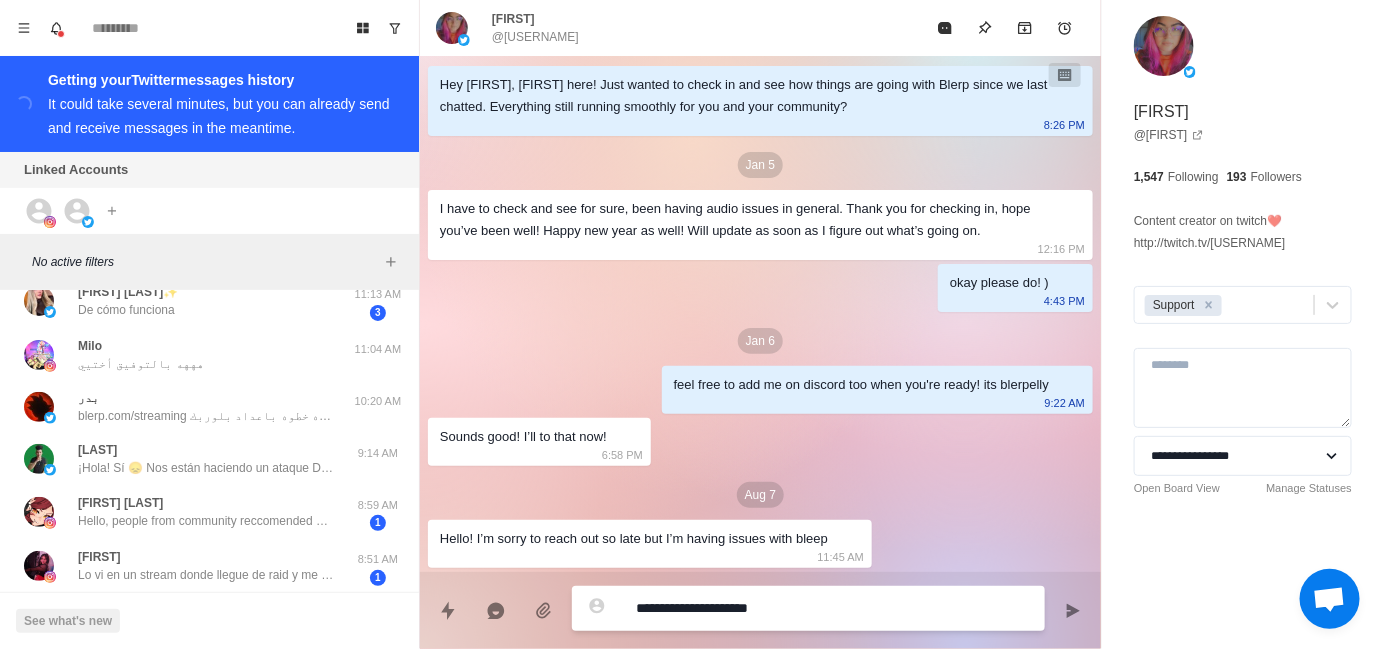 type on "*" 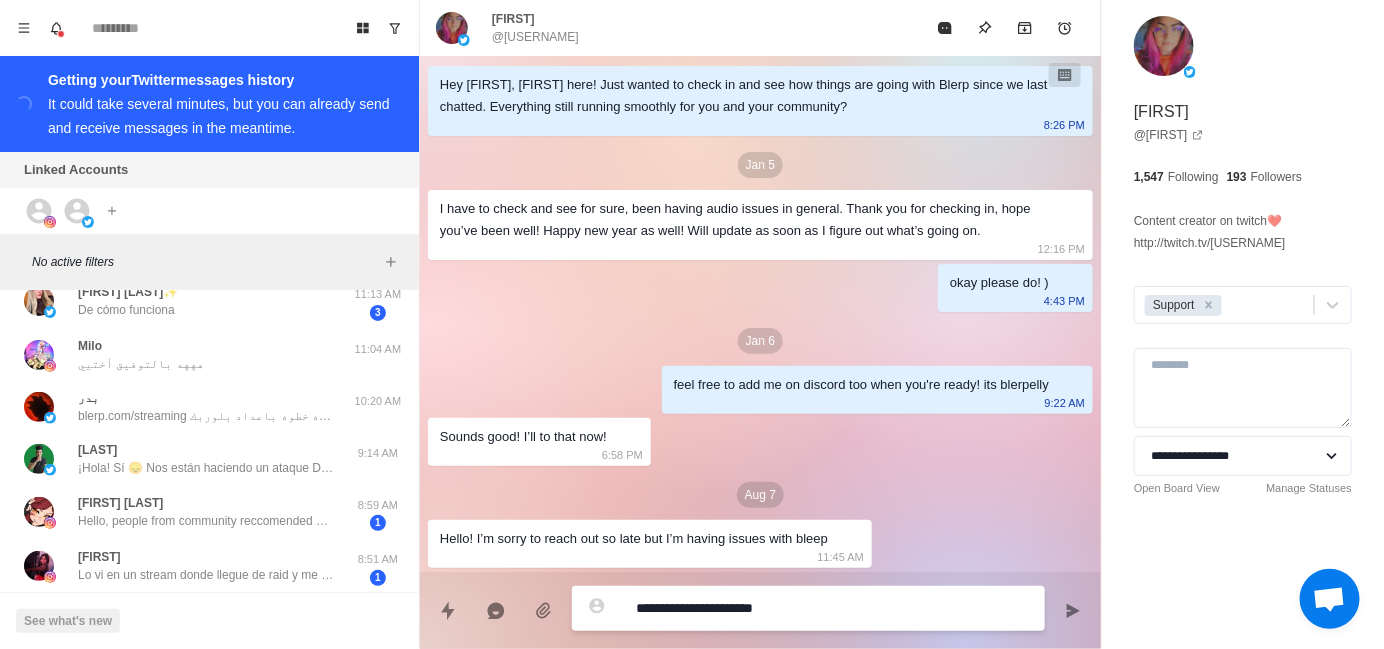 type on "*" 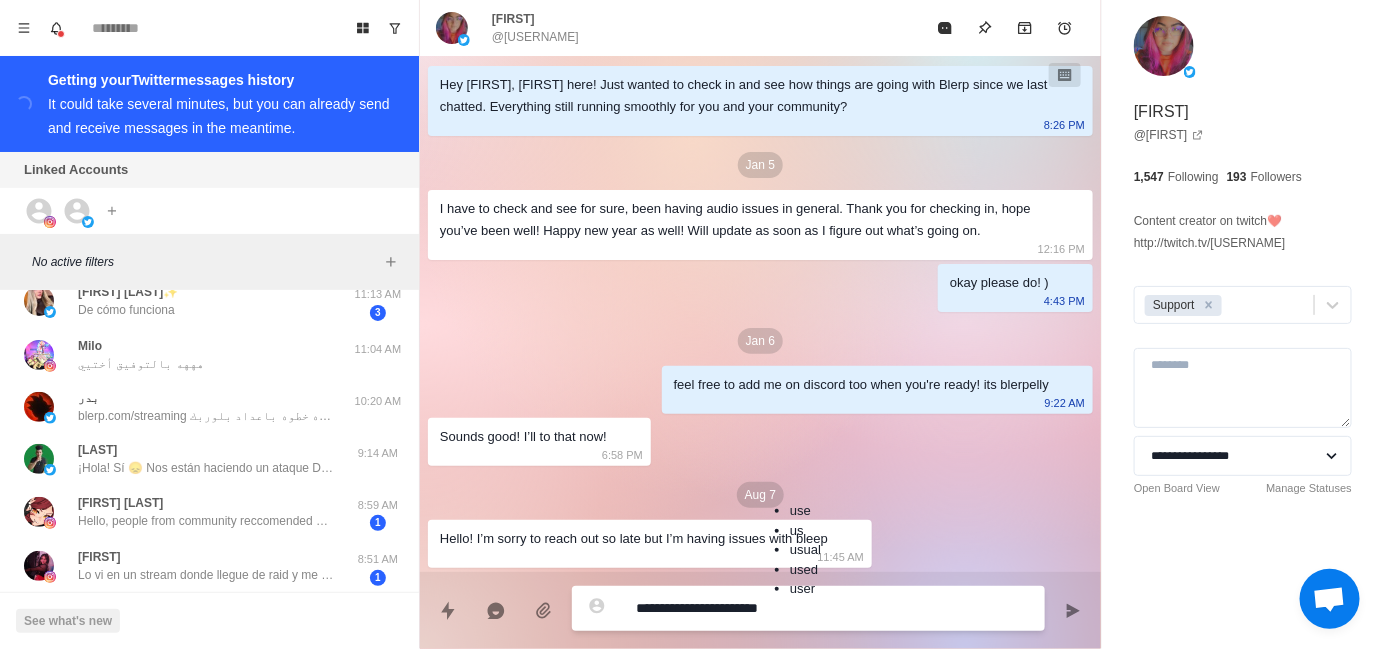 type on "*" 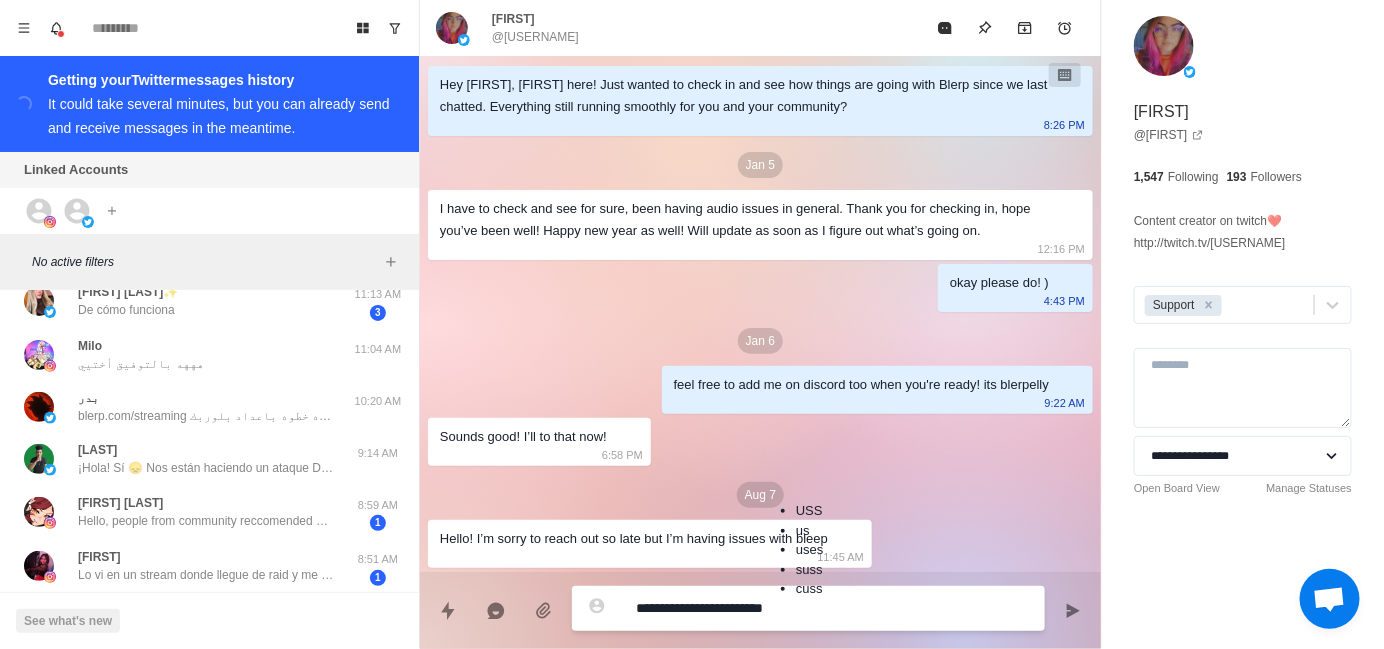 type on "*" 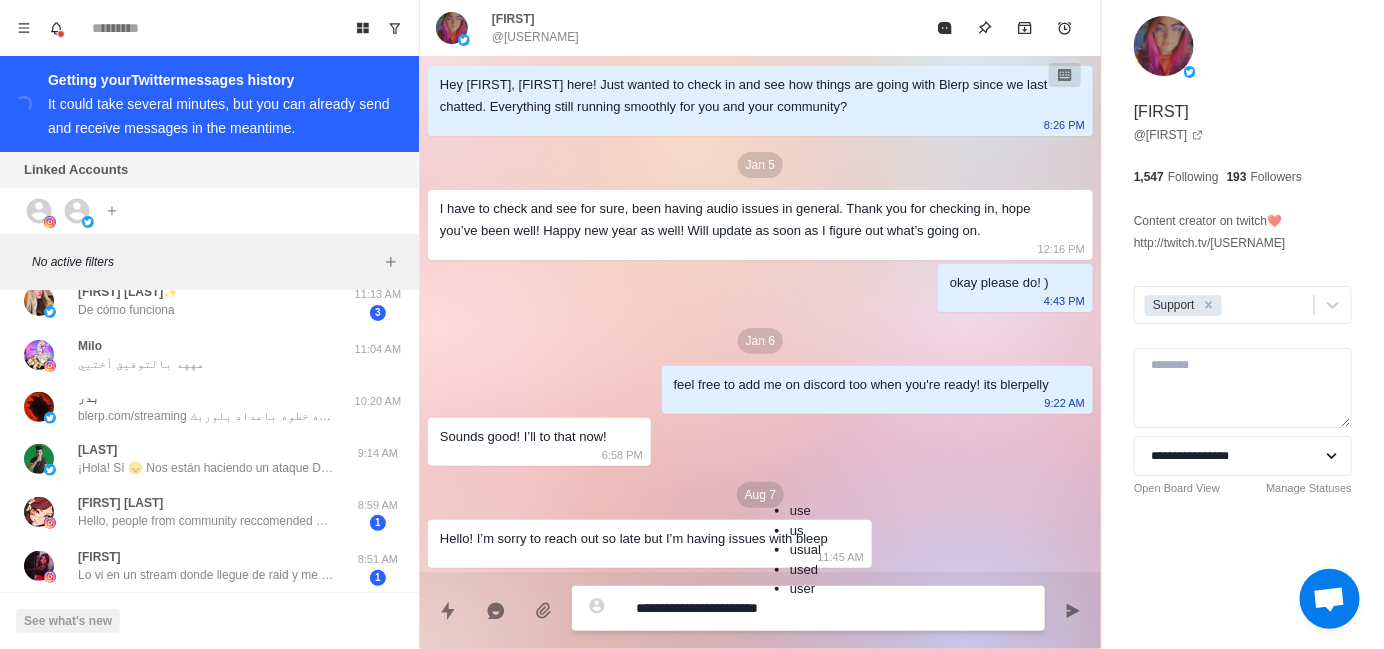 type on "*" 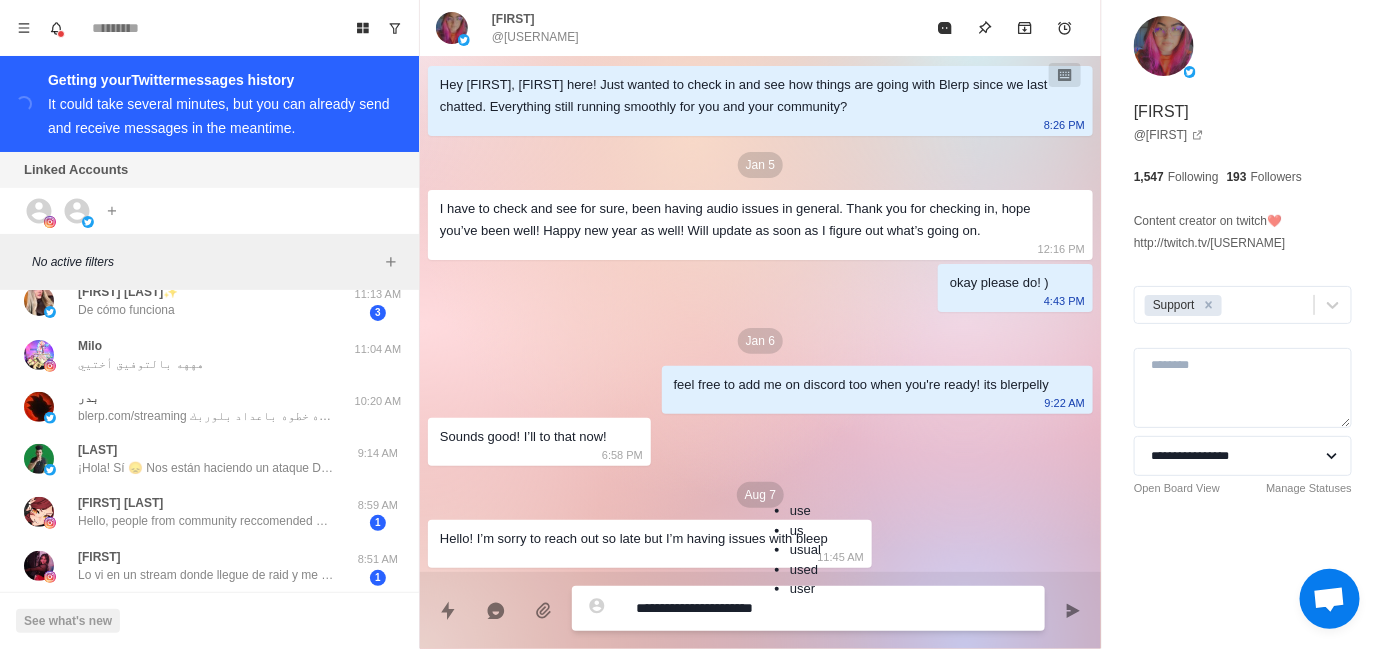 type on "*" 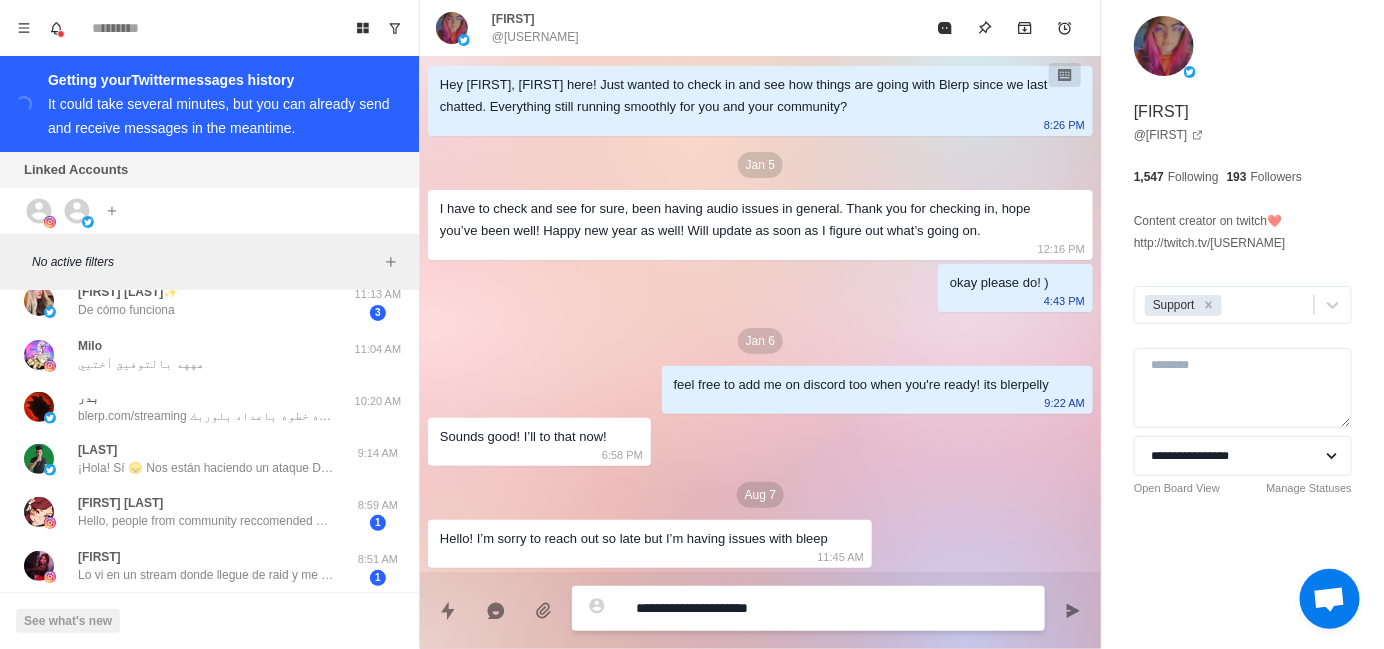 type on "*" 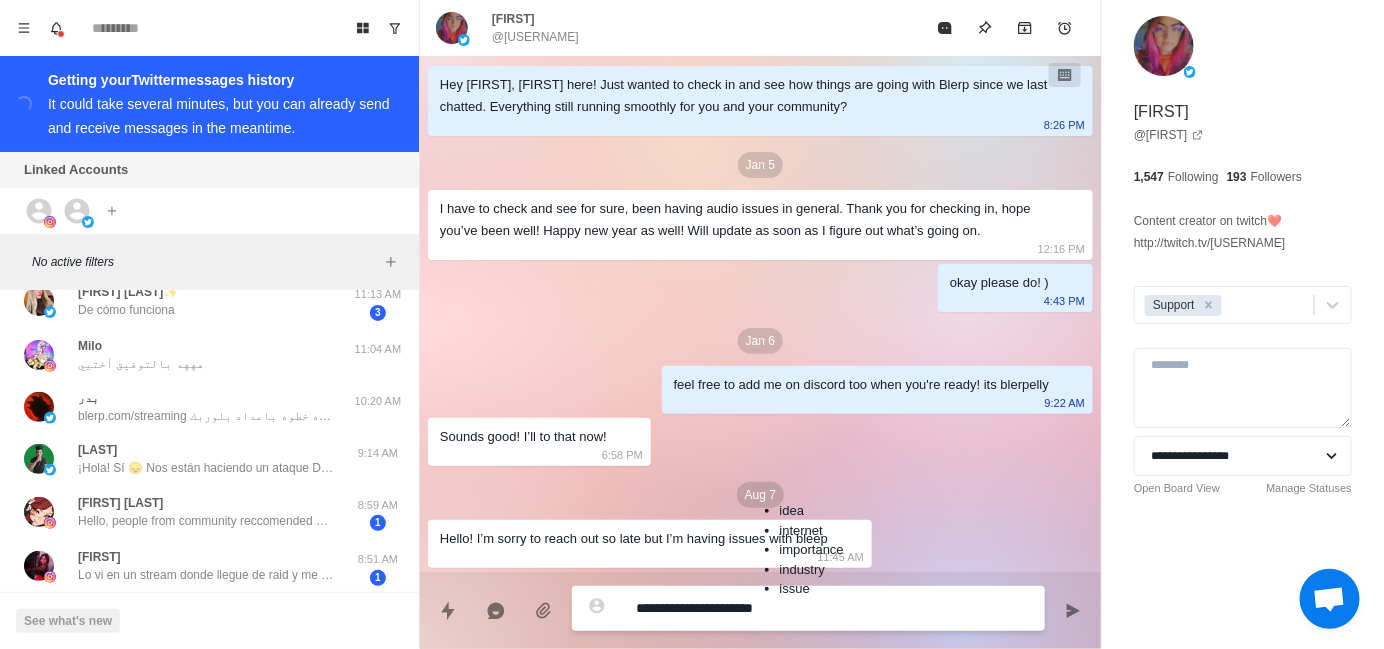 type on "*" 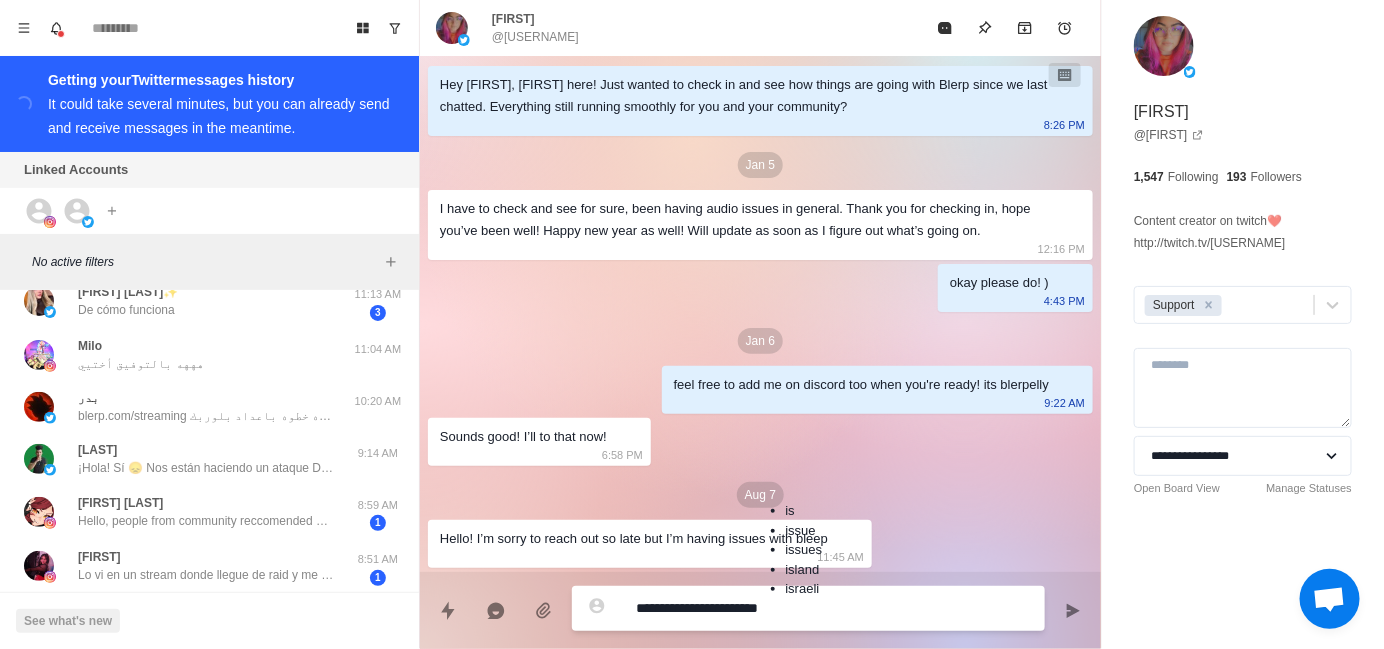 type on "*" 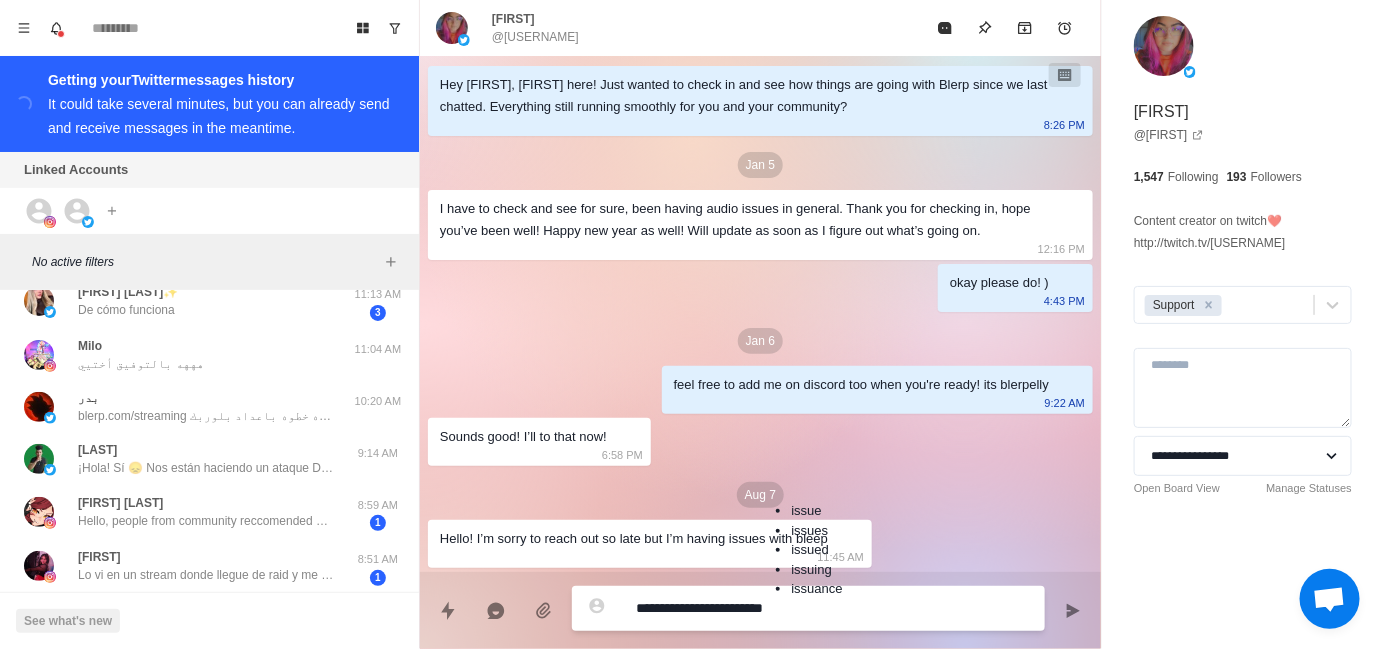 type on "*" 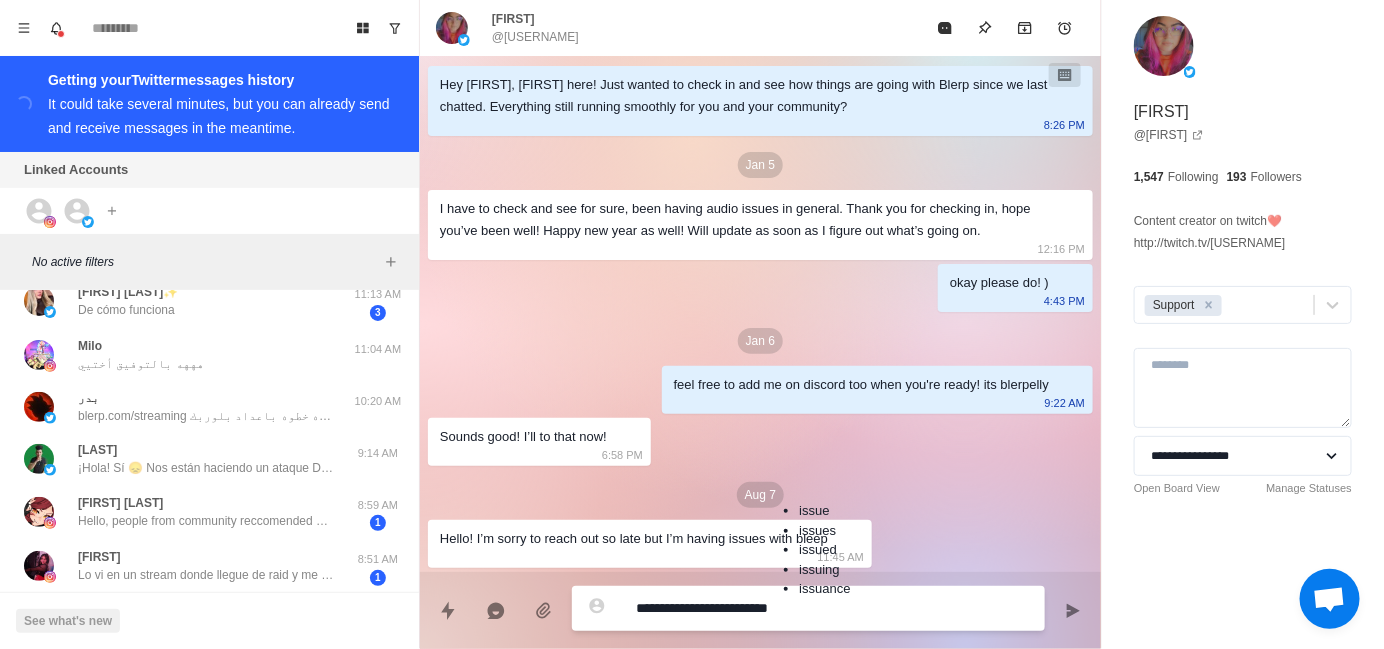 type on "*" 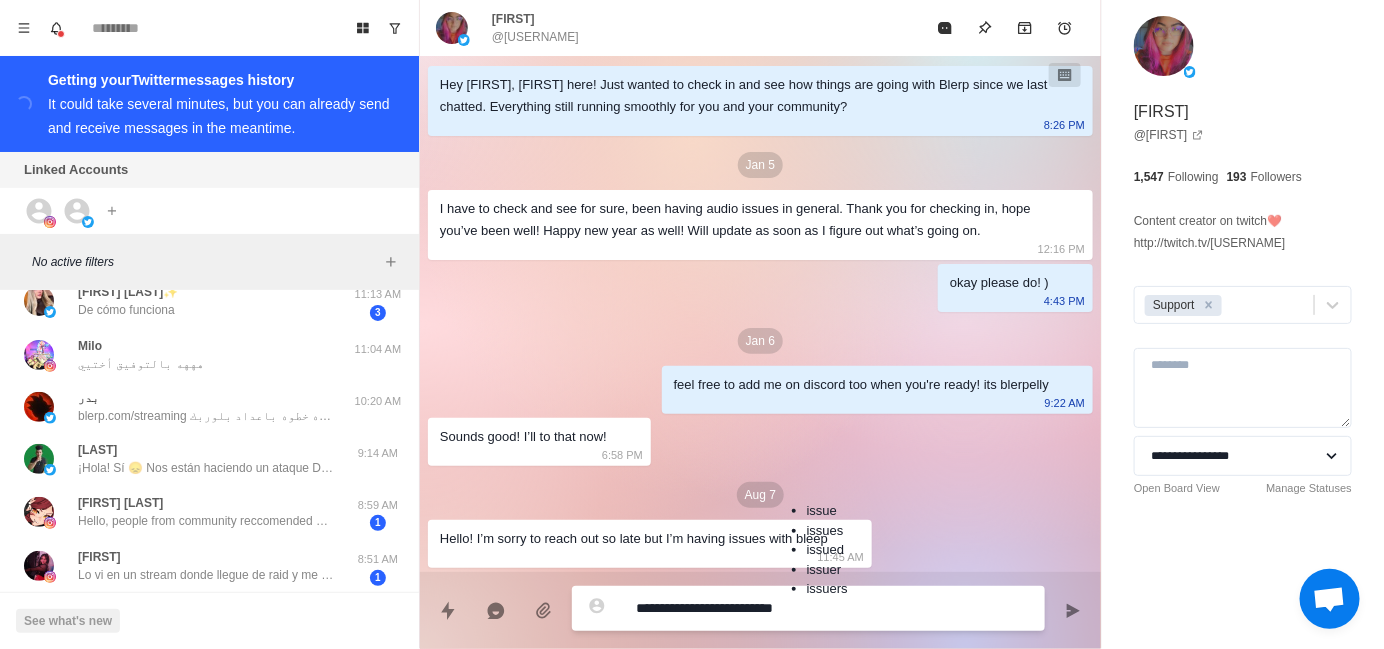 type on "*" 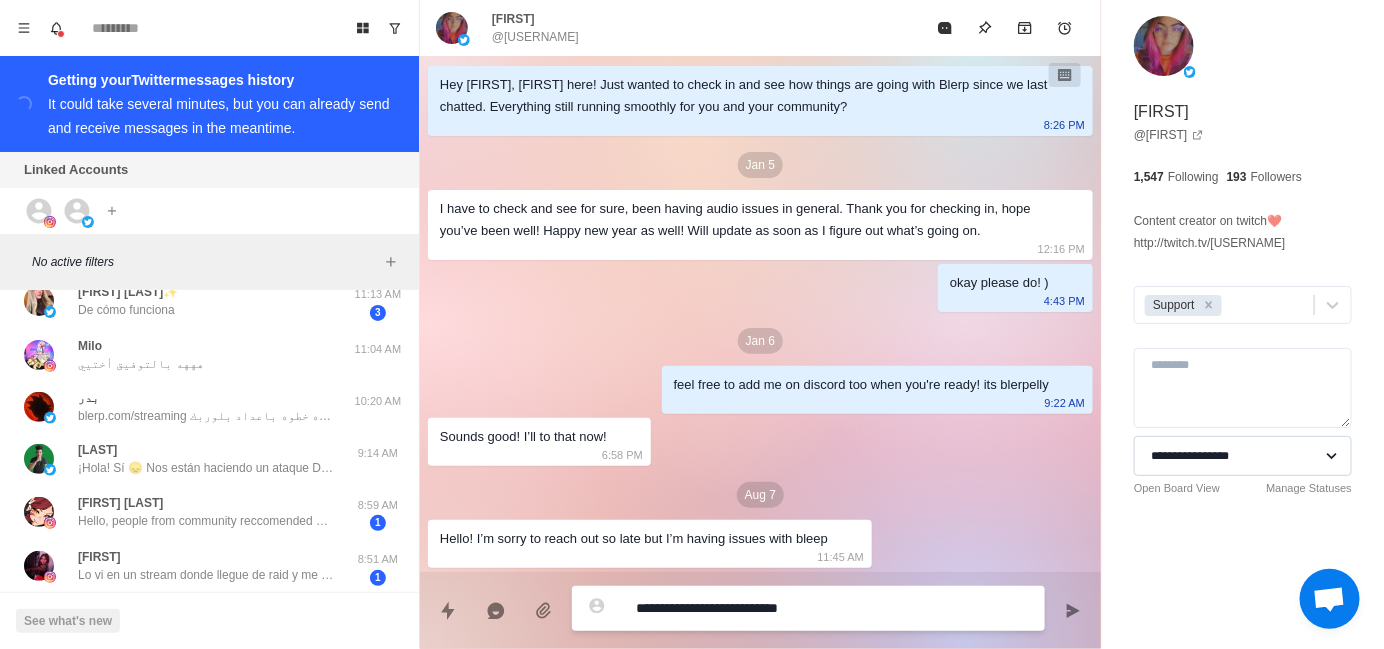 type on "*" 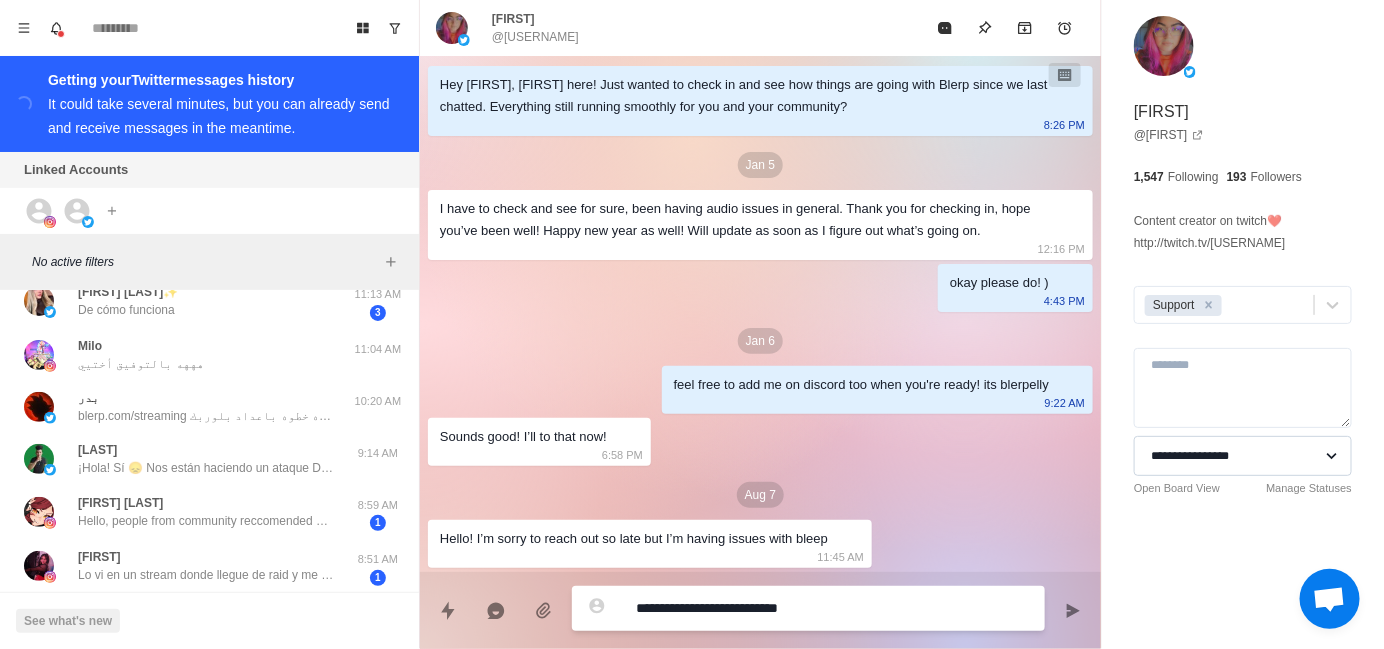 type on "**********" 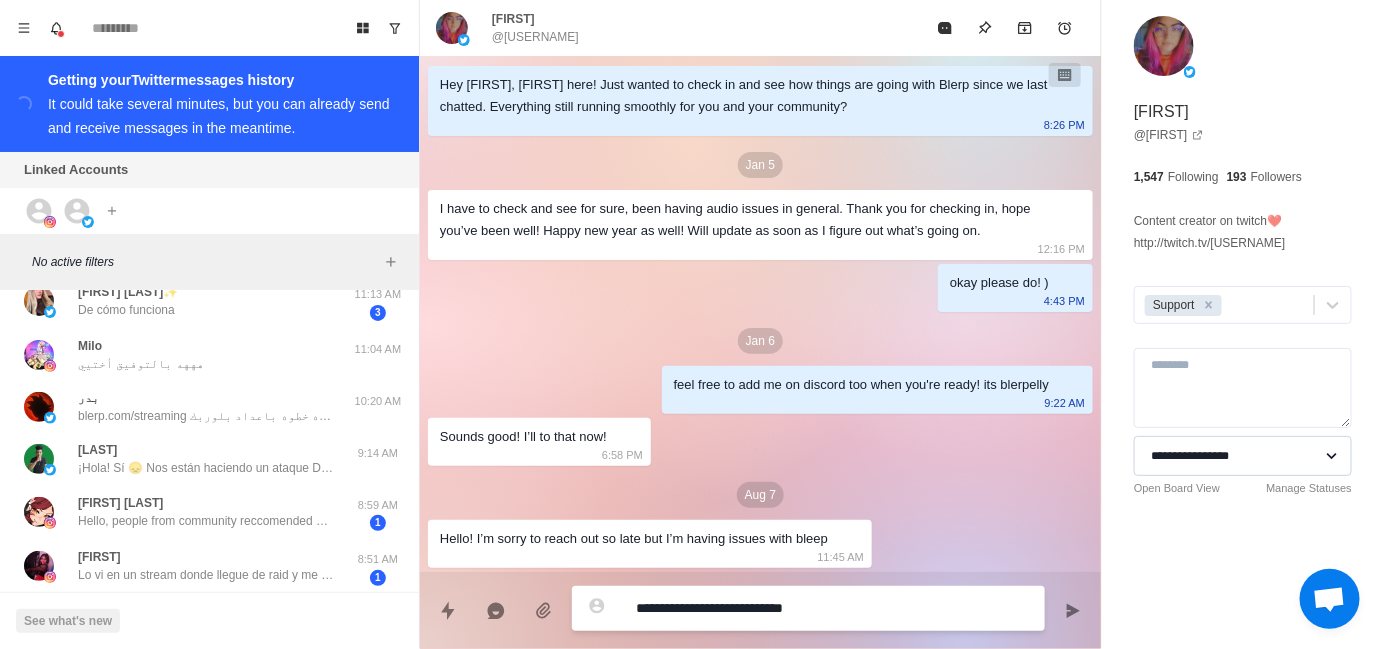 type on "*" 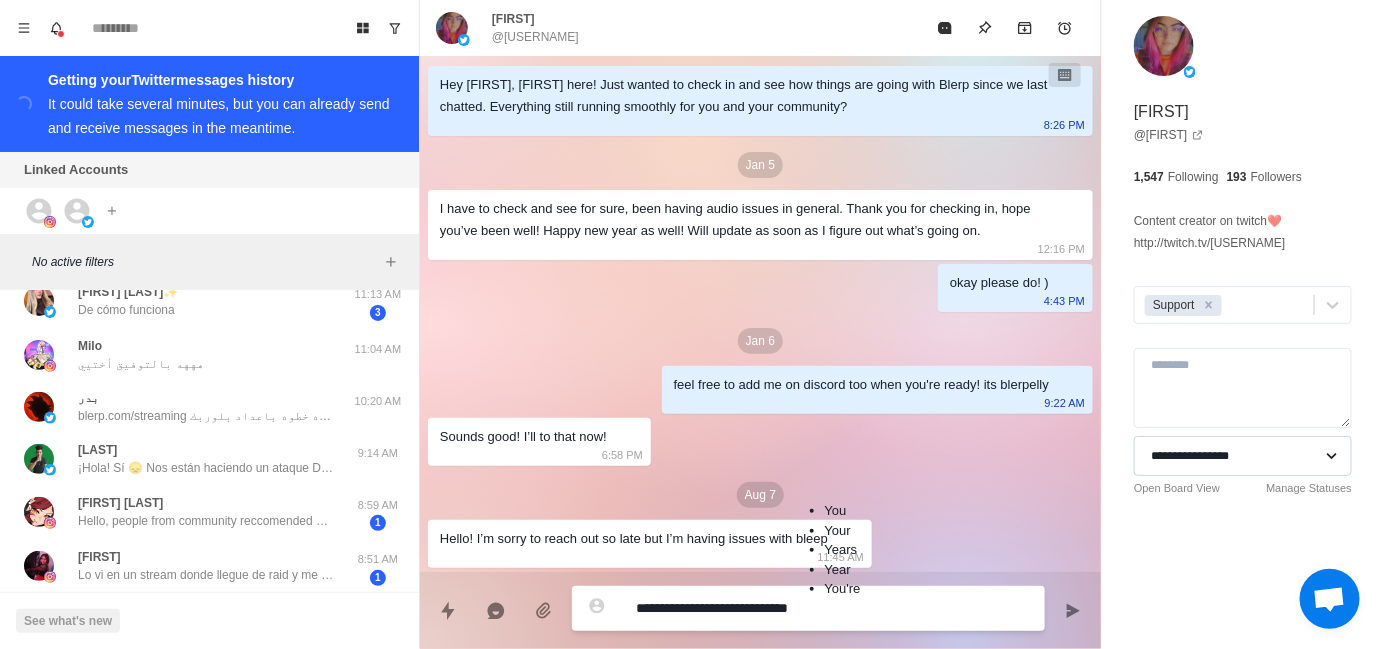 type on "*" 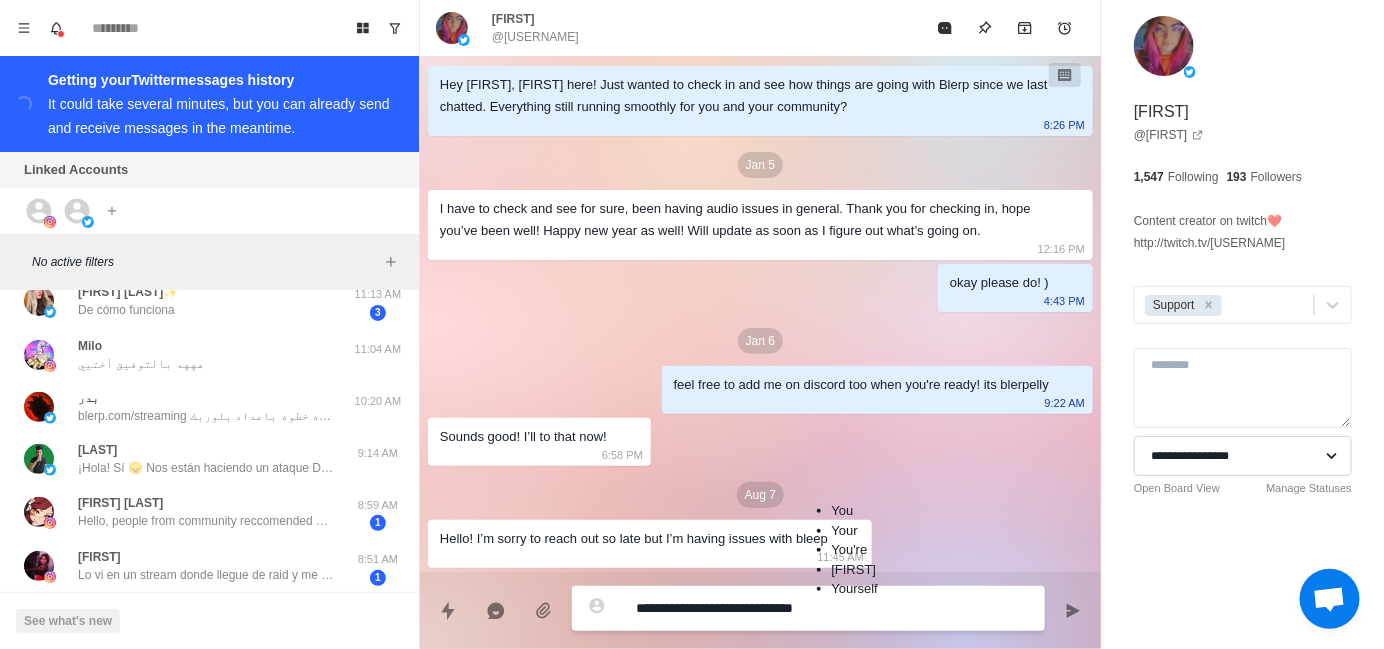 type on "*" 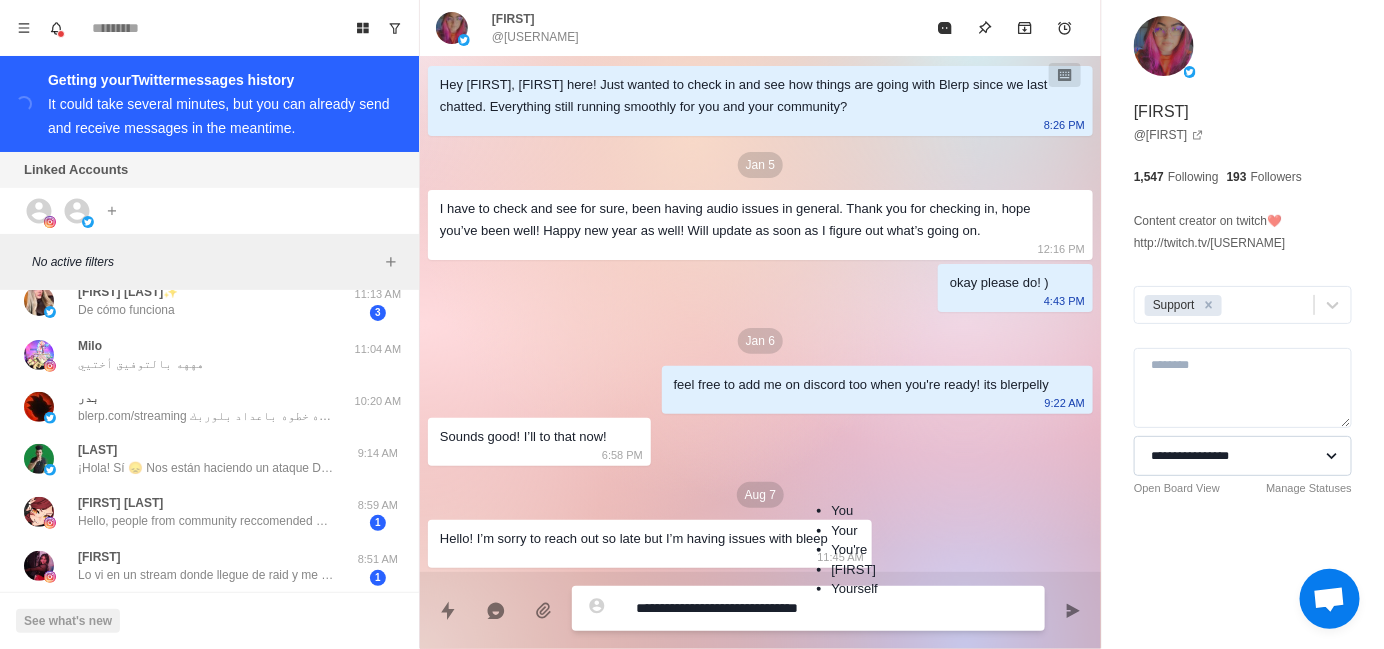 type on "**********" 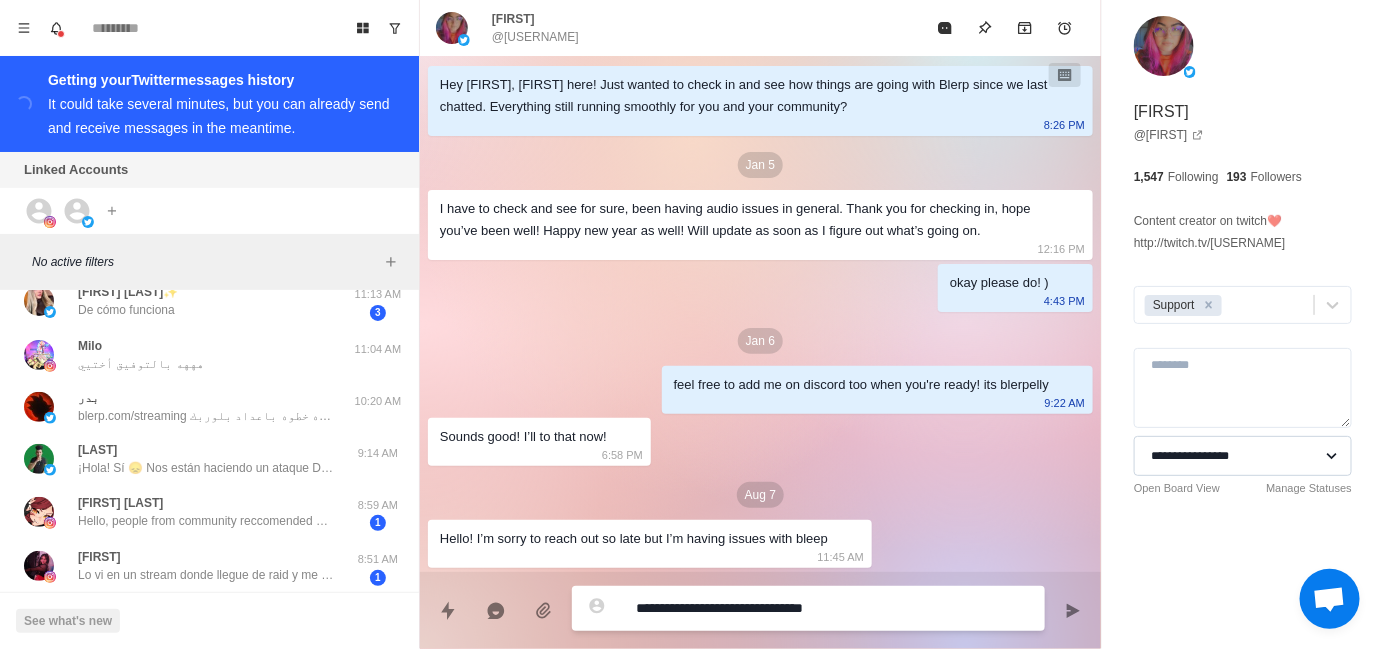 type on "*" 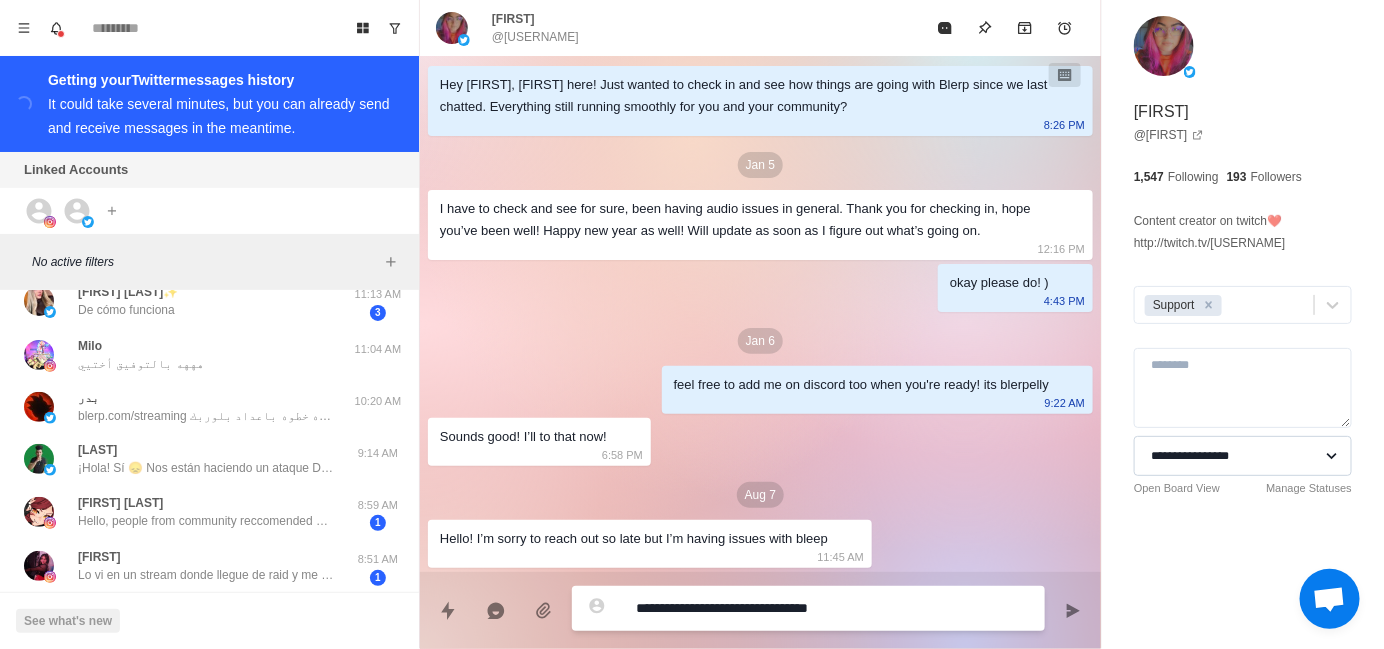 type on "*" 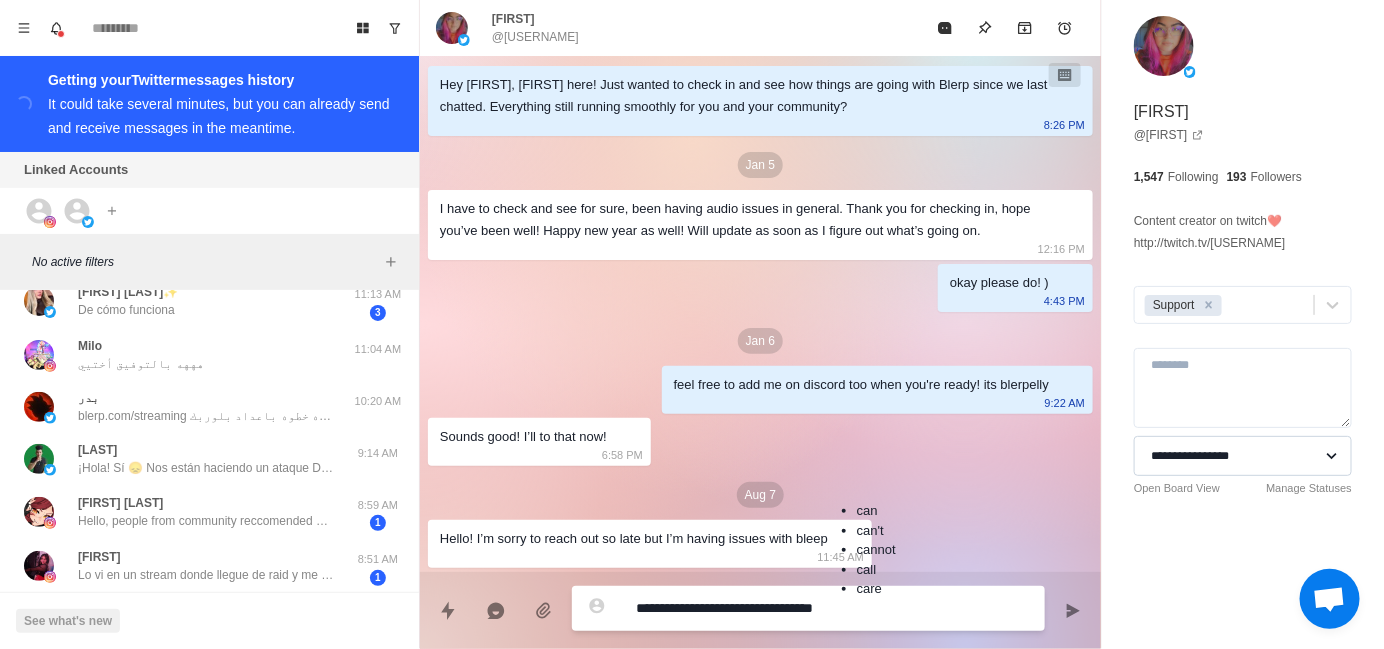 type on "*" 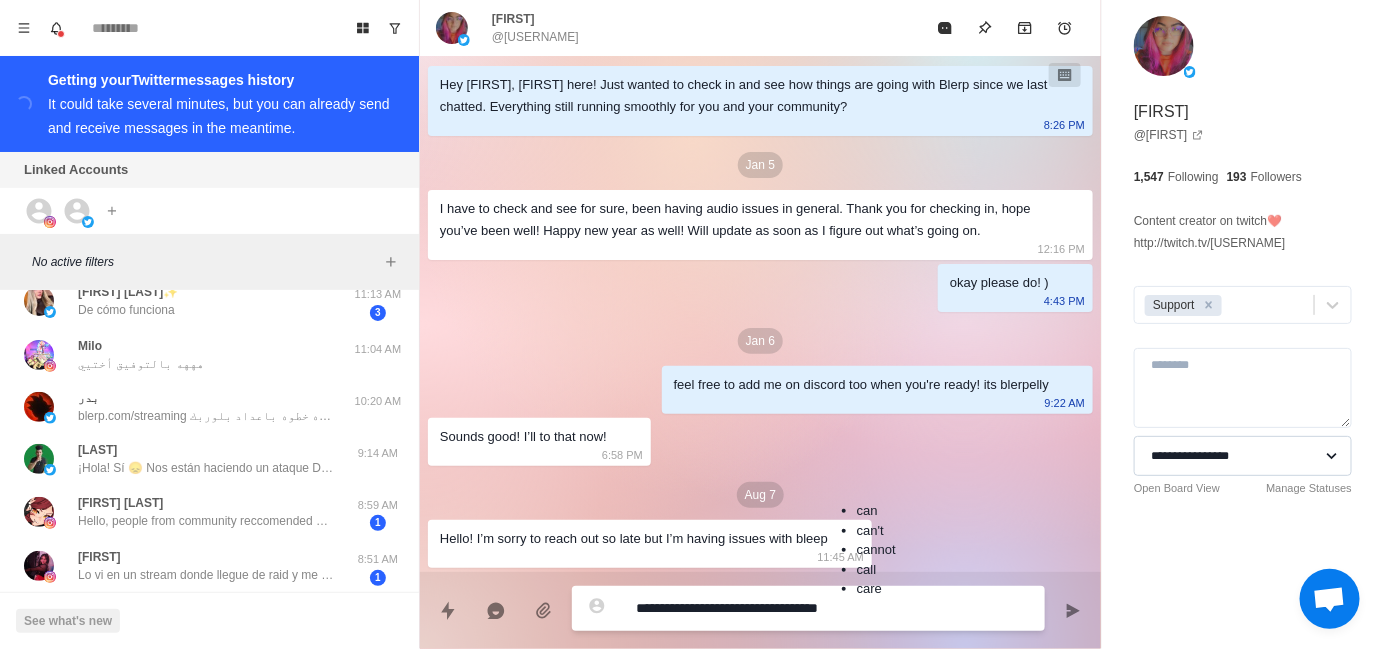 type on "*" 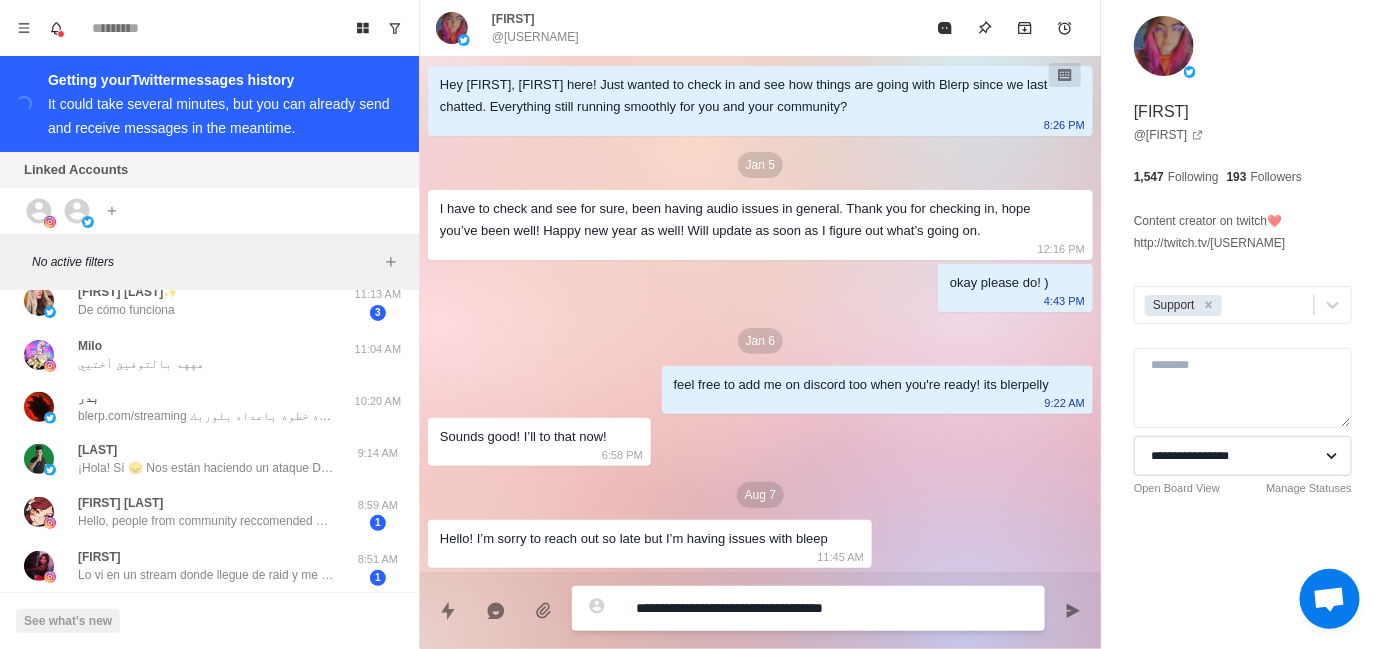 type on "*" 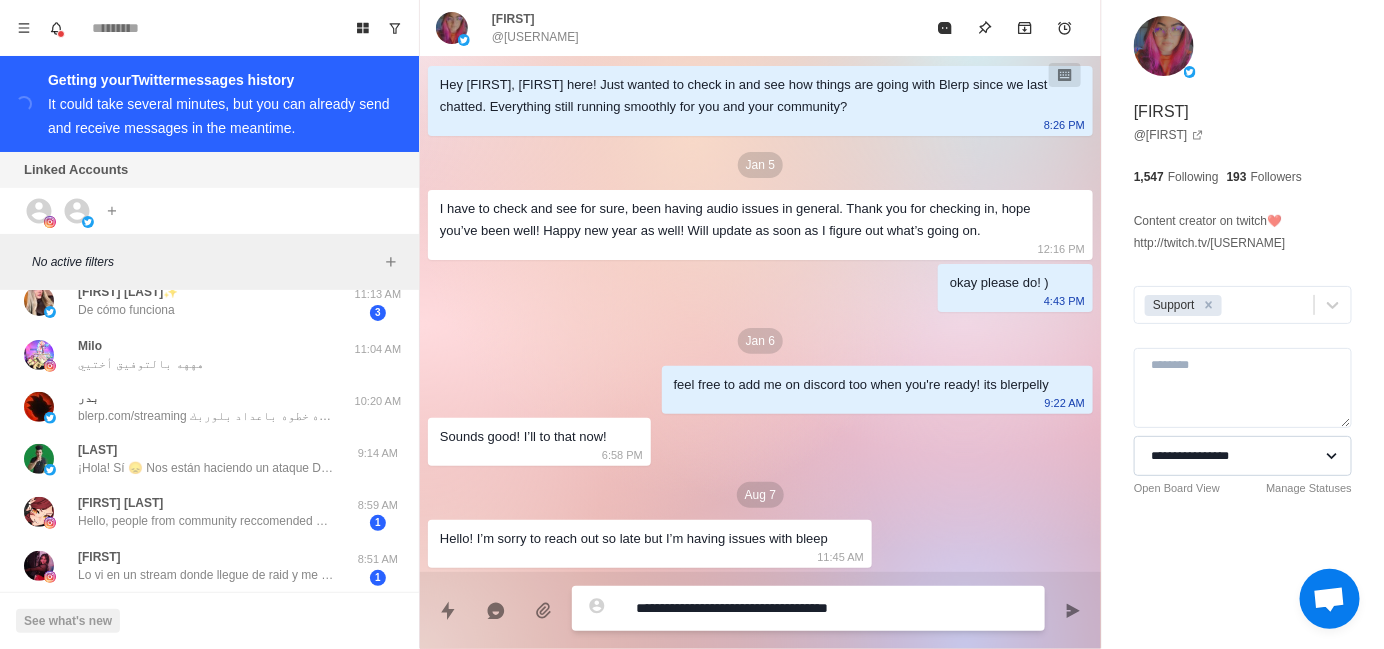 type on "*" 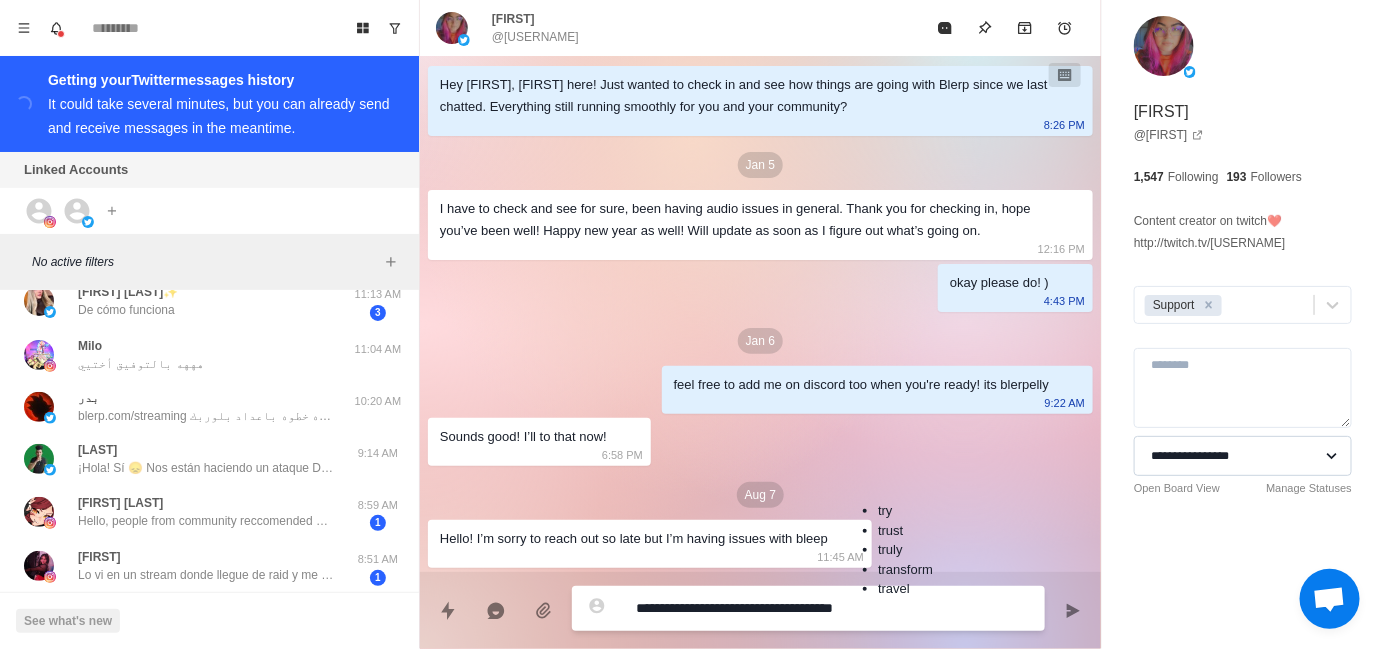 type on "*" 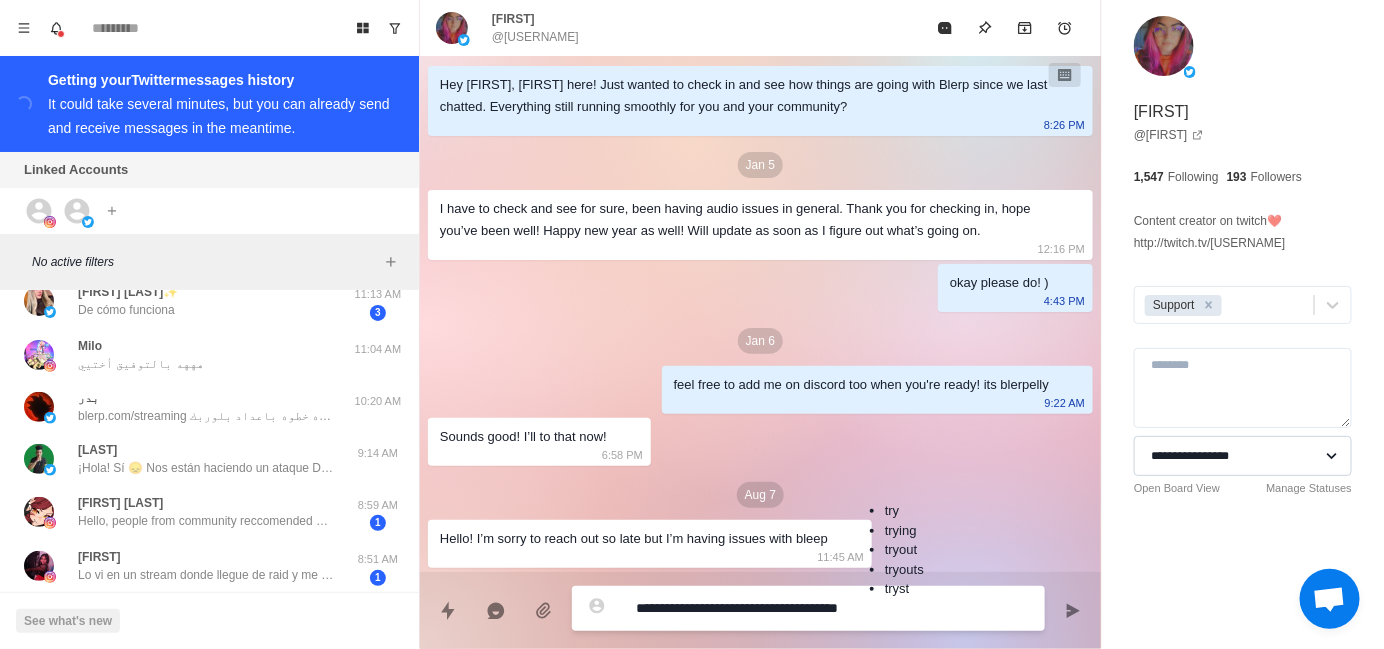 type on "*" 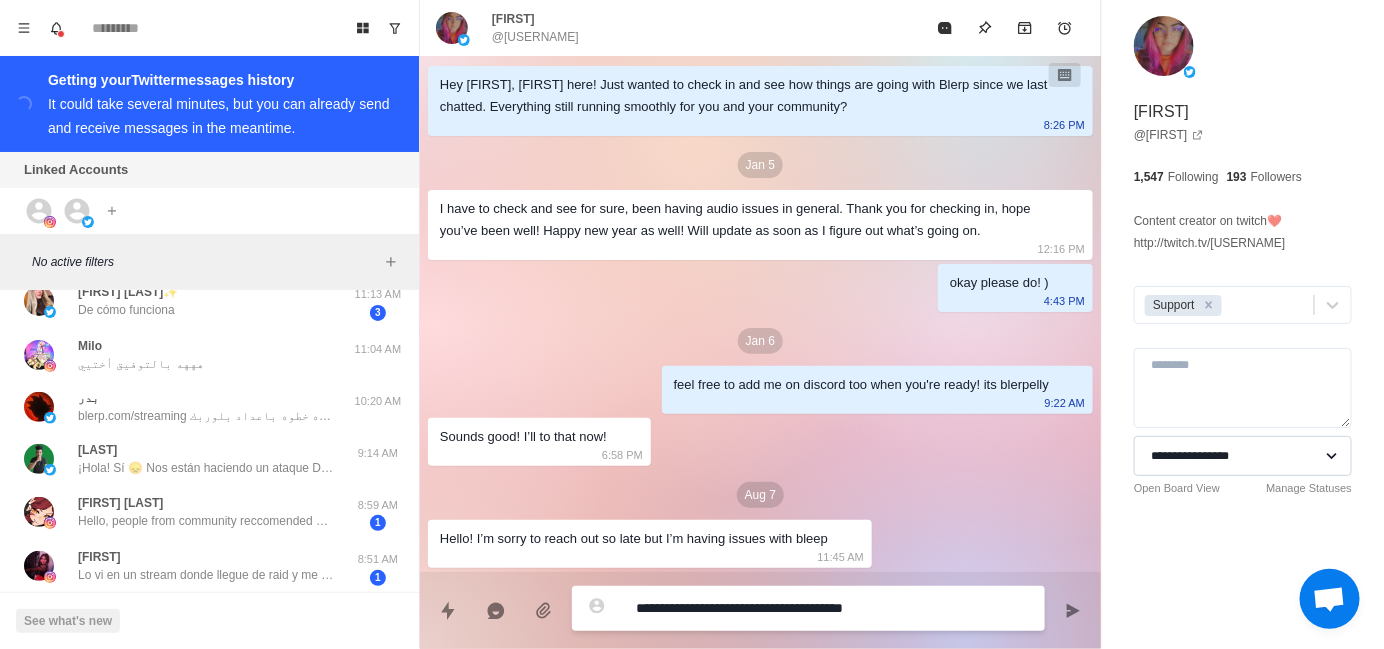 type on "*" 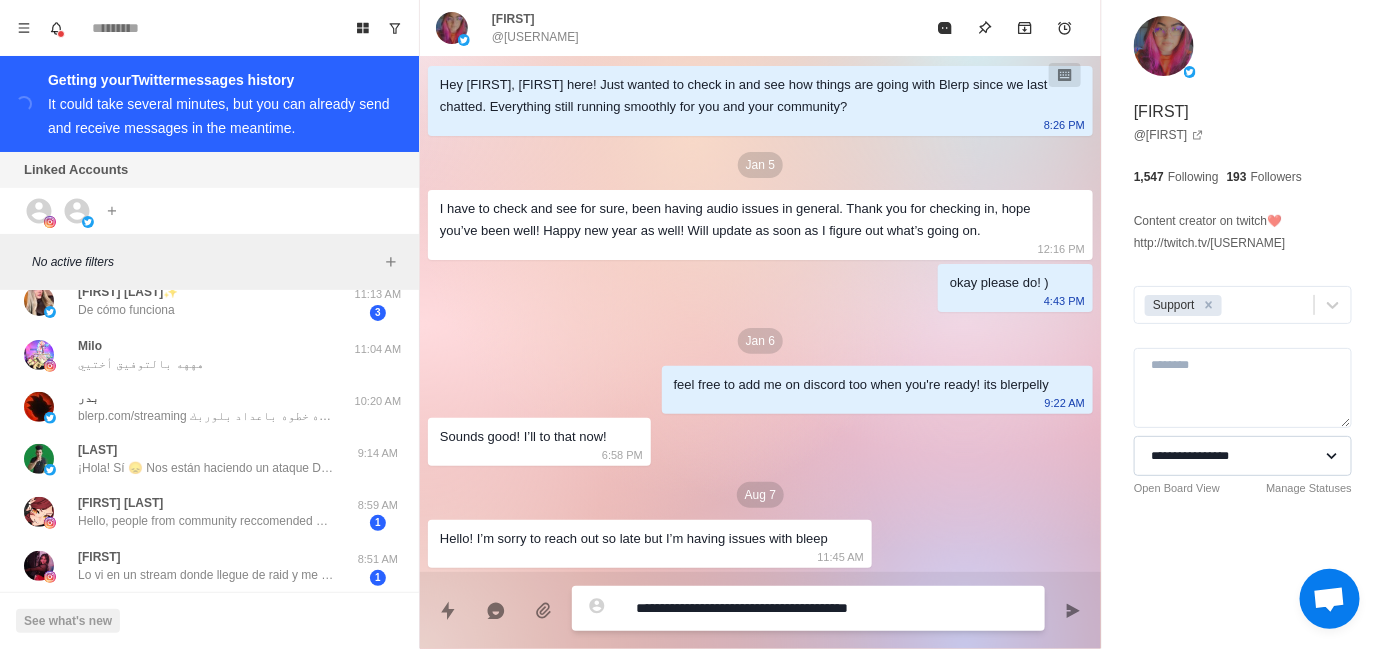 type on "*" 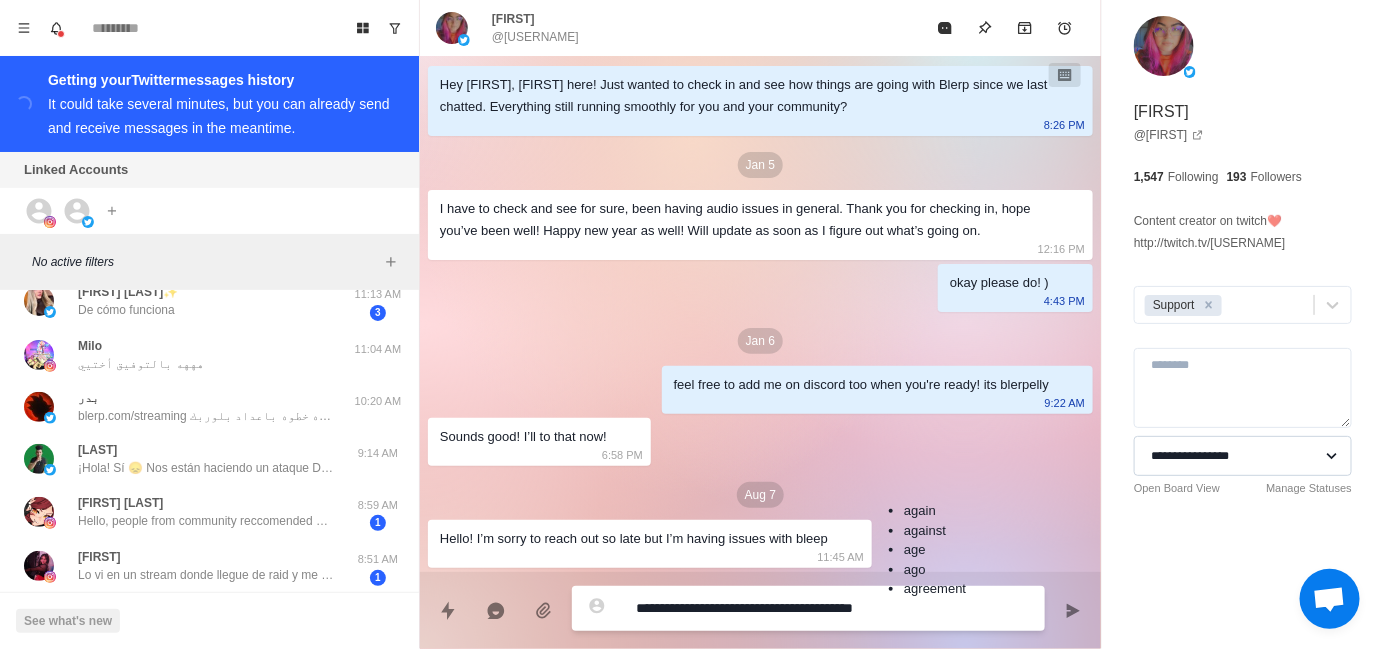 type on "*" 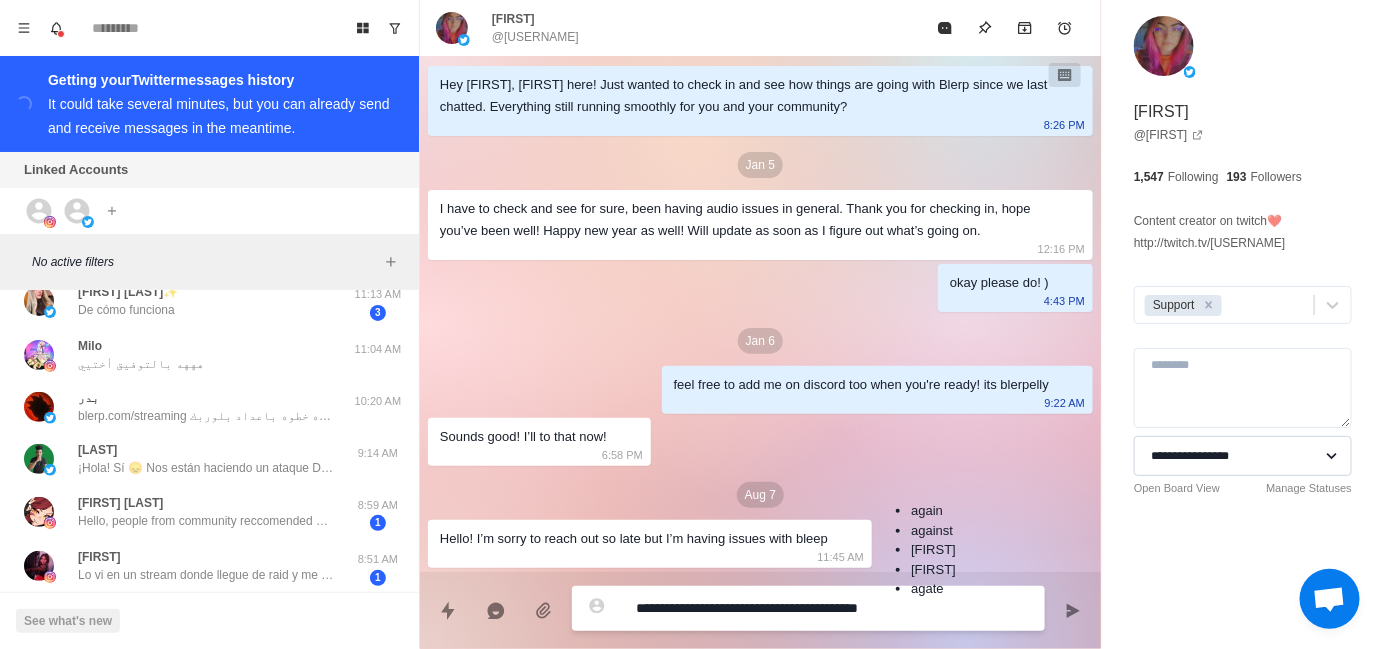 type on "*" 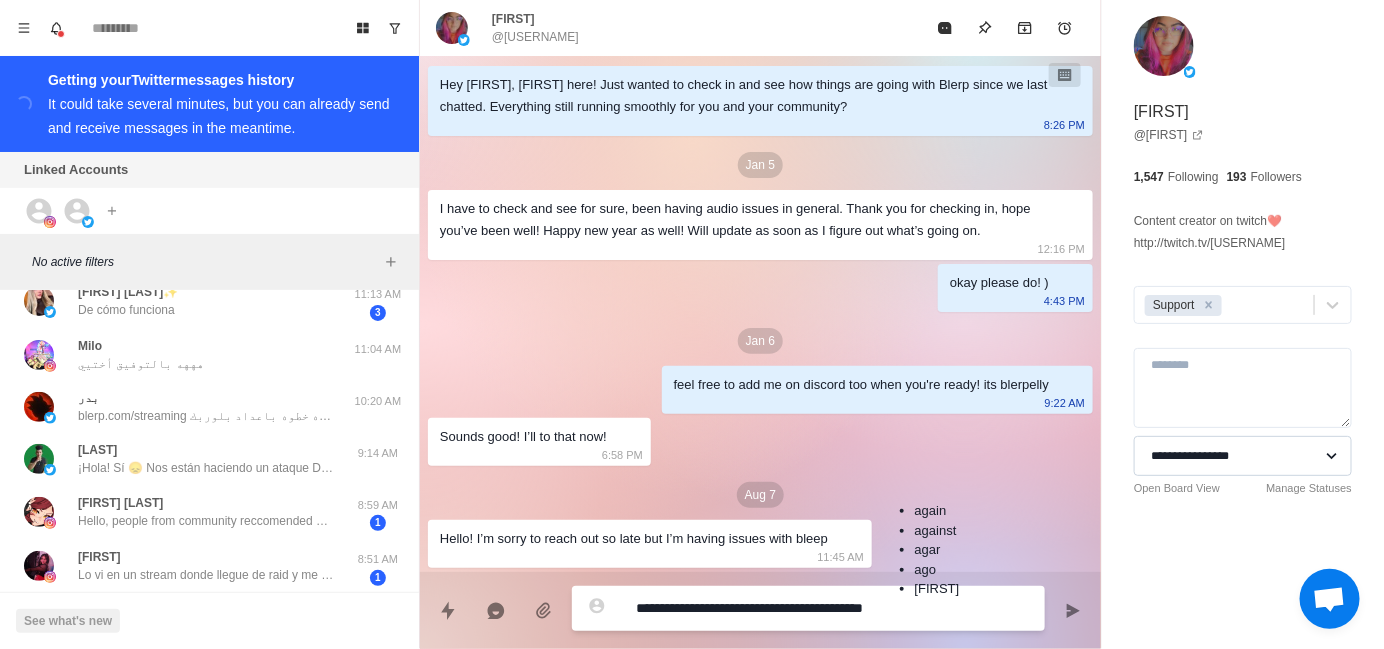 type on "*" 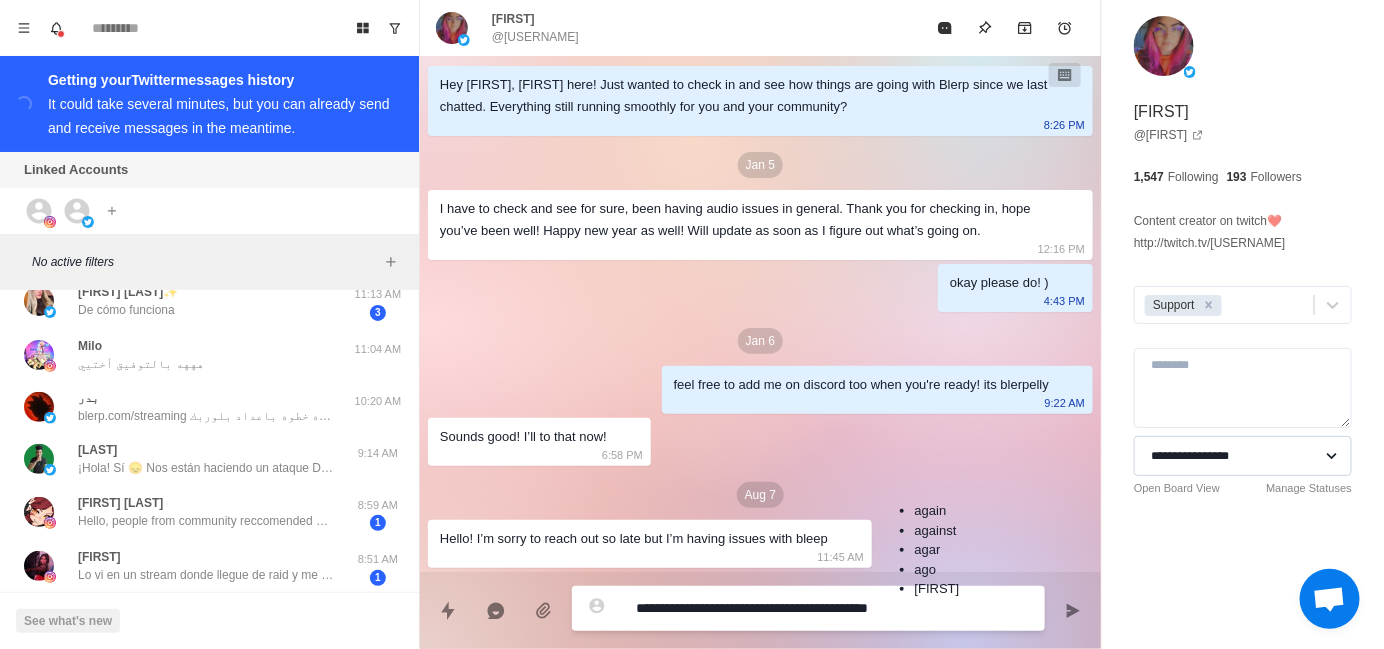 type on "*" 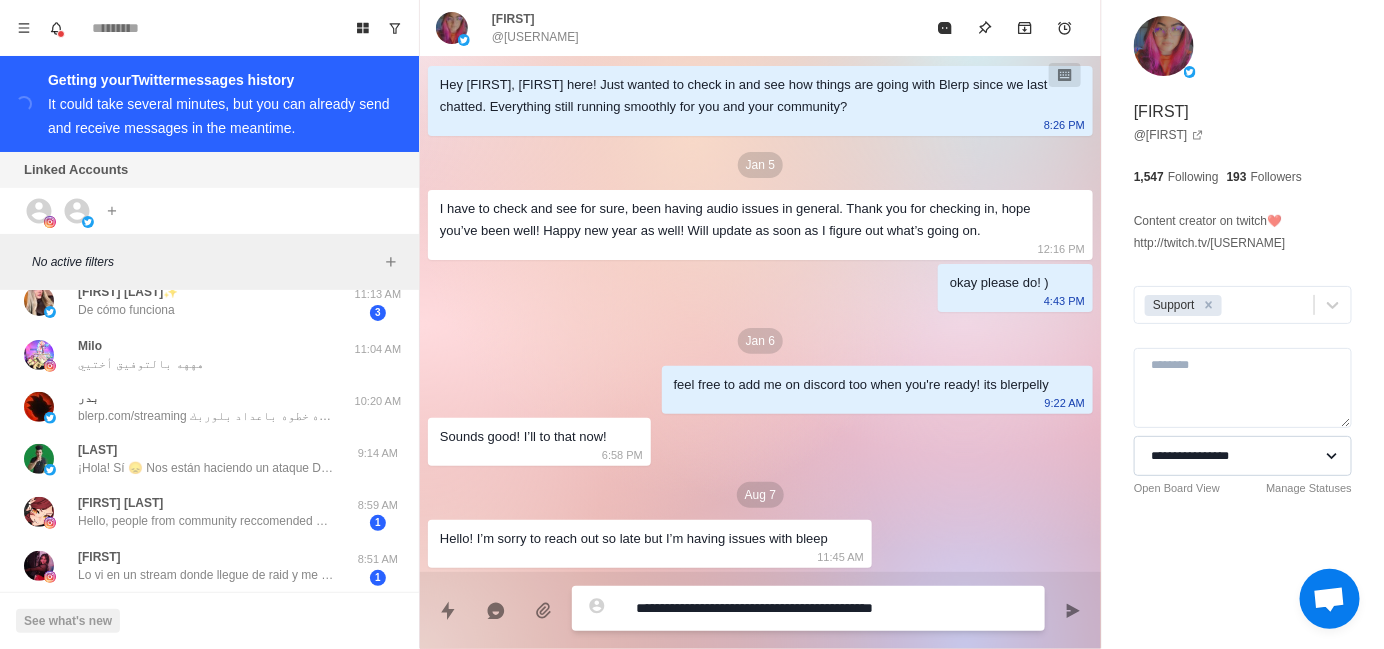 type on "*" 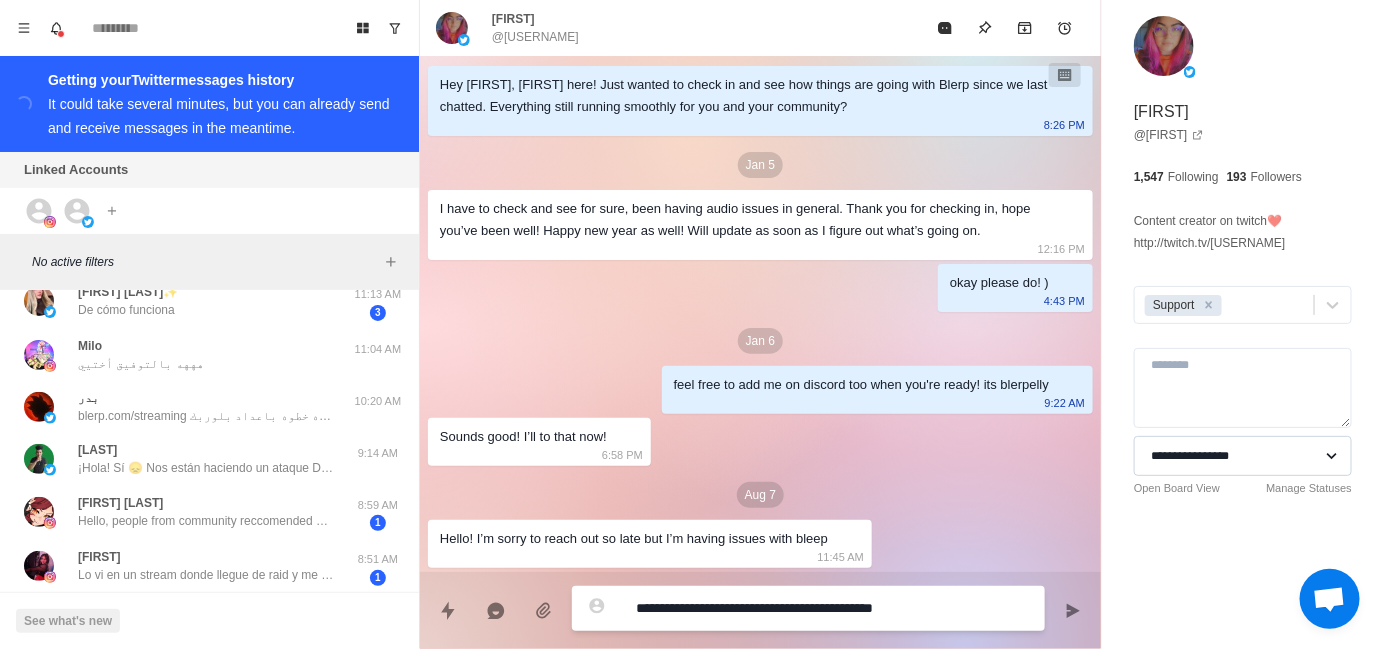 type on "**********" 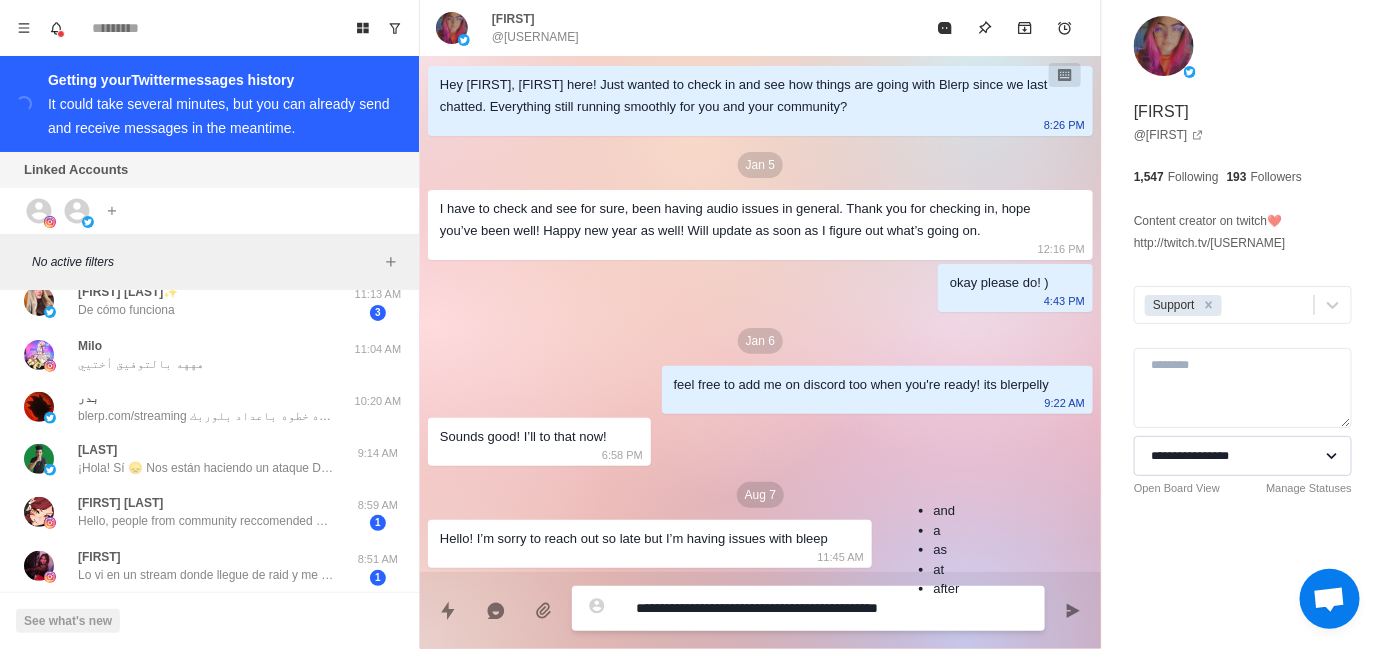 type on "*" 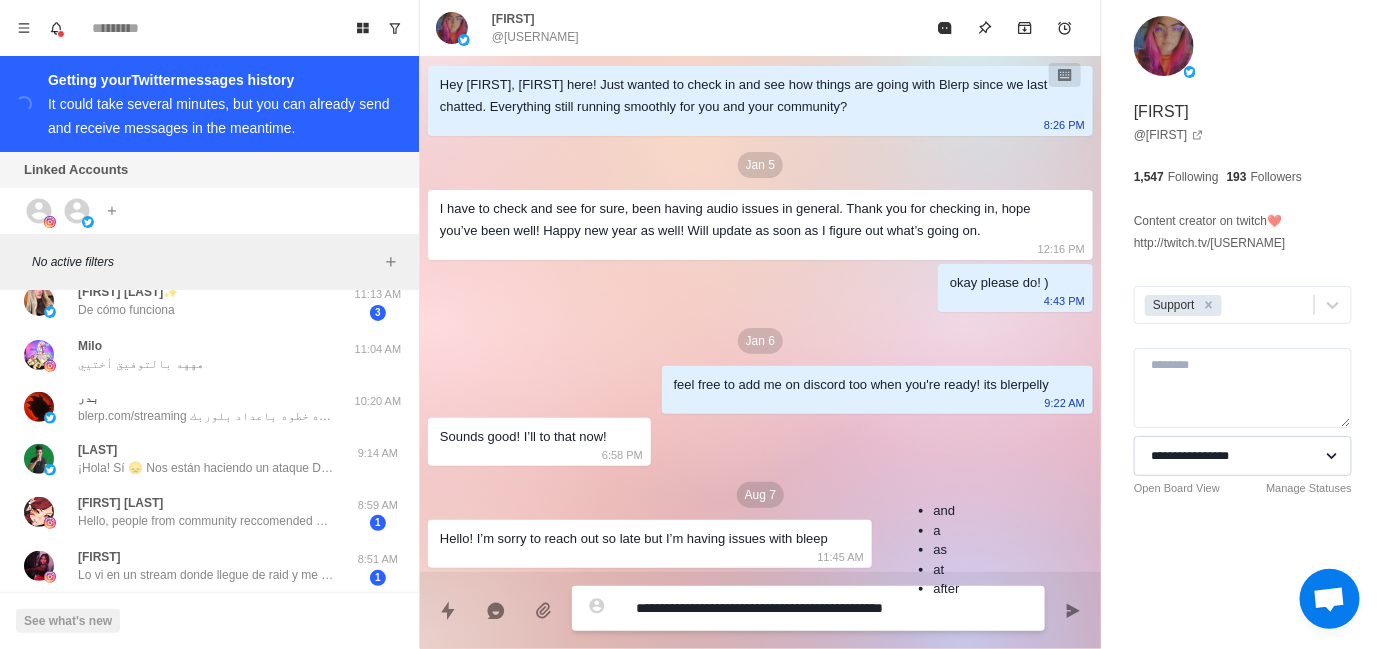 type on "*" 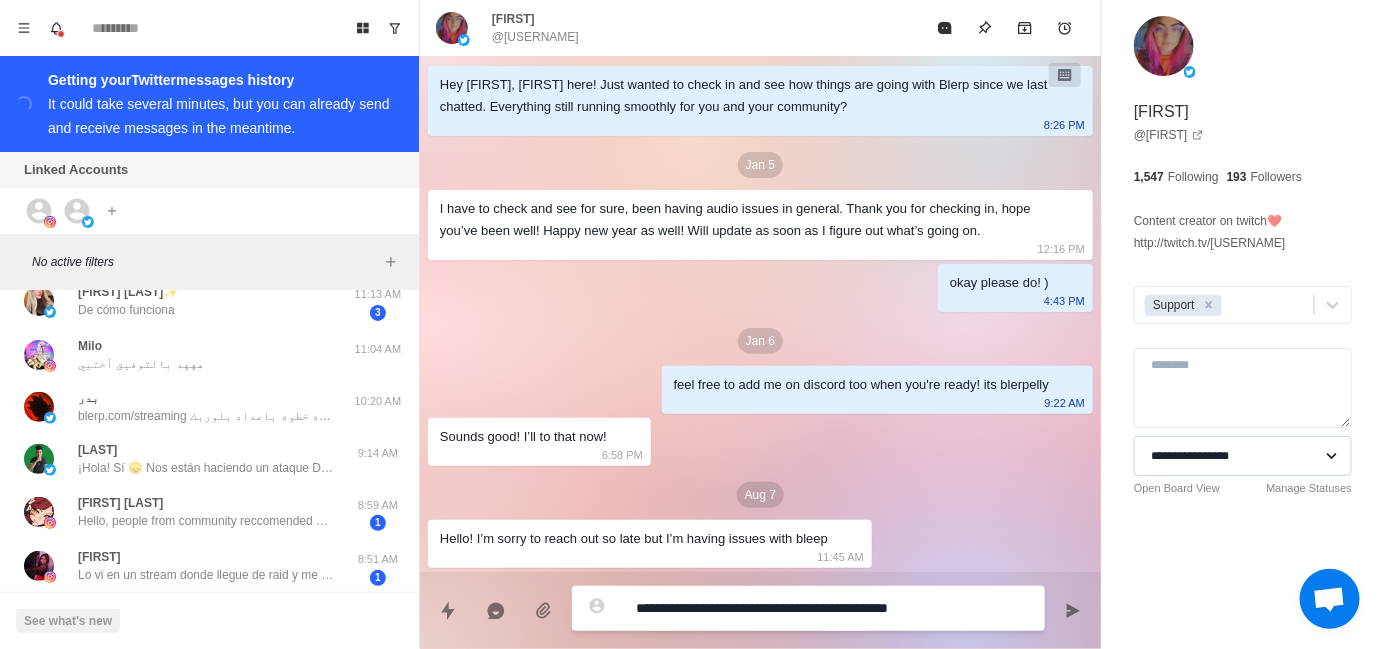 type on "*" 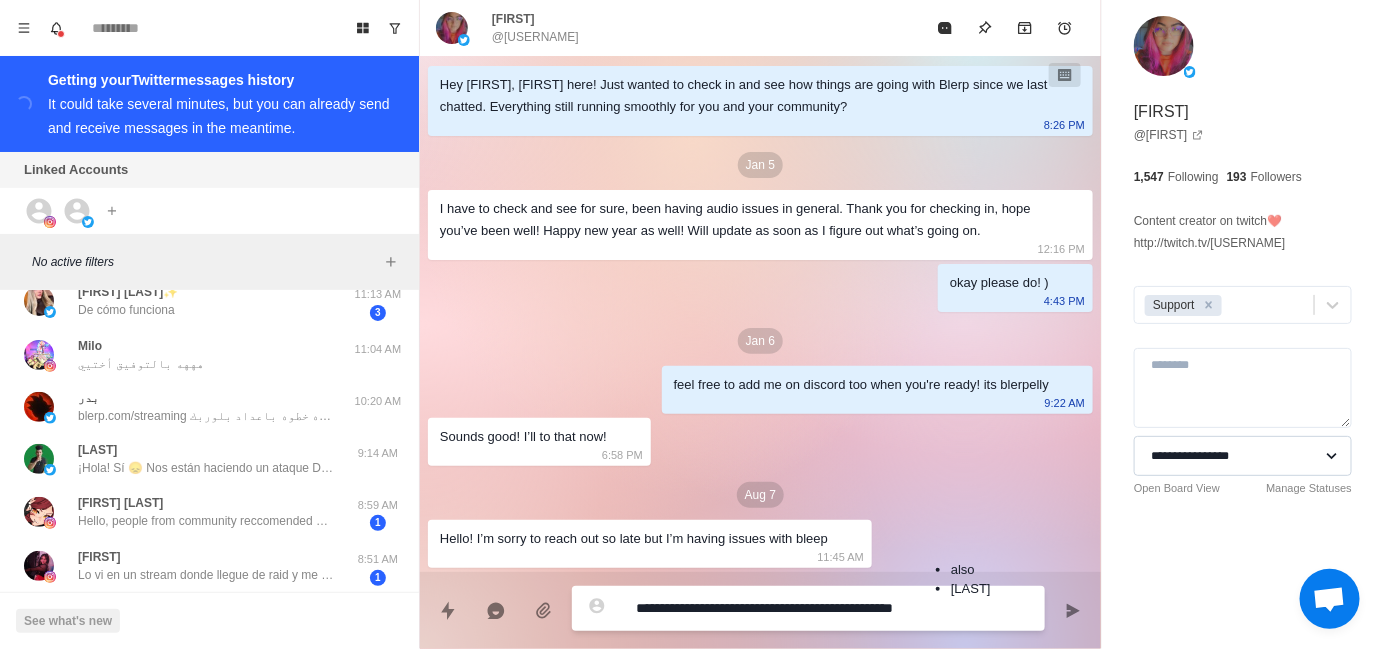 type on "*" 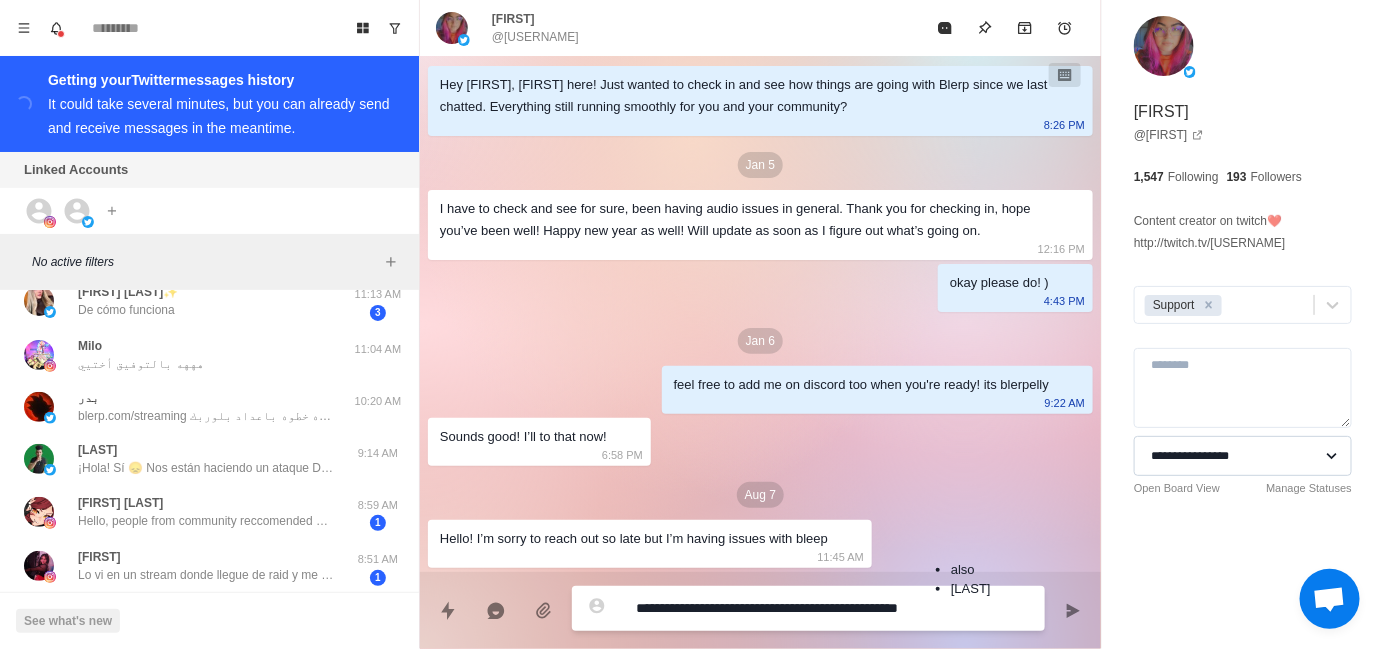 type on "*" 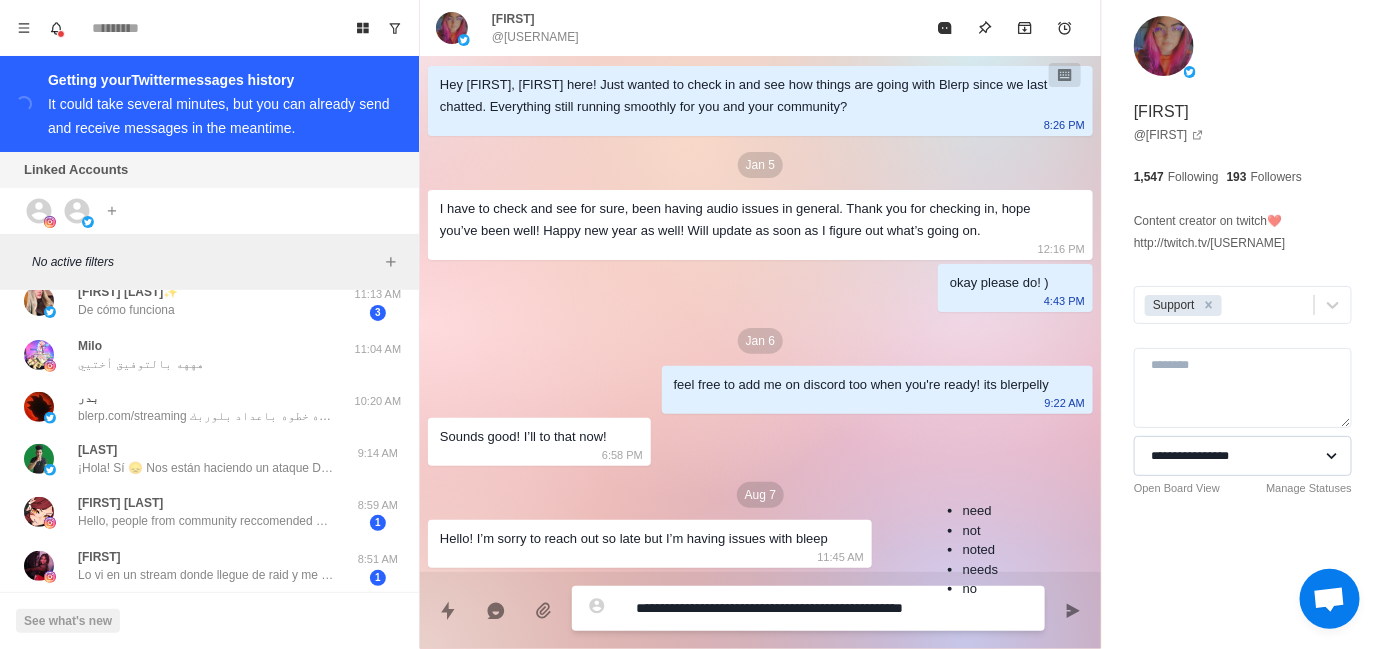 type on "*" 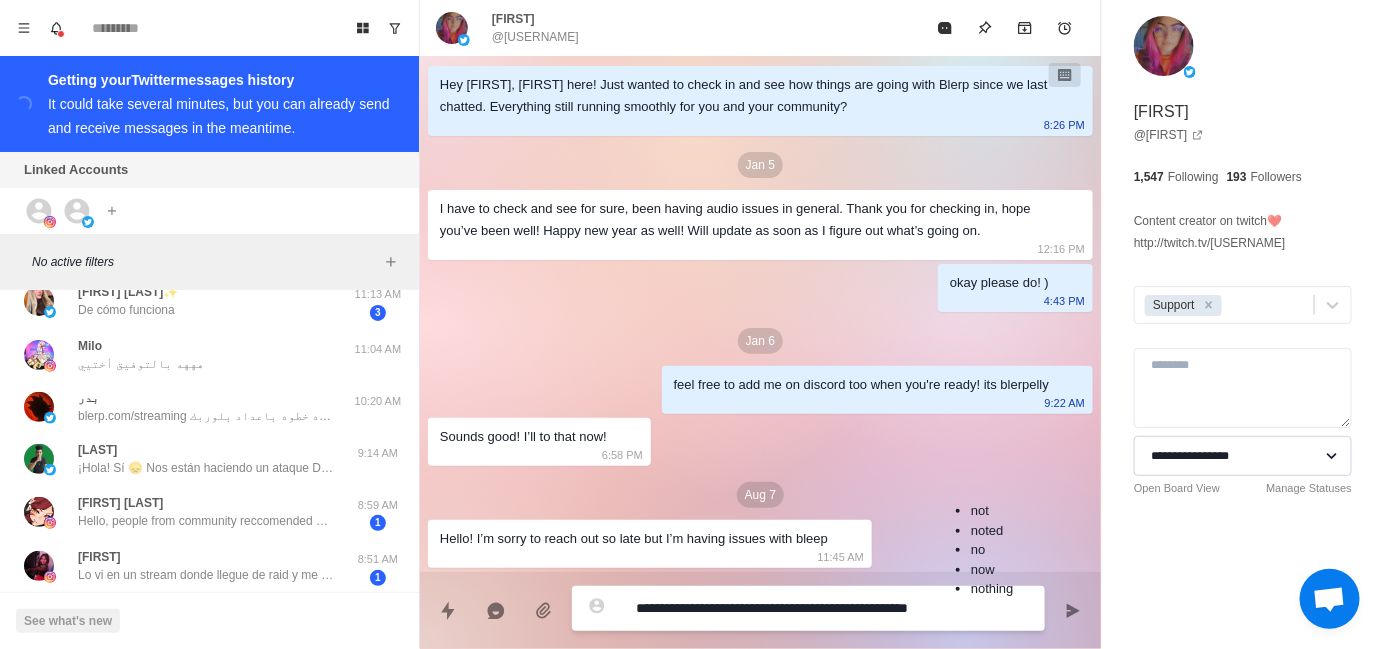 type on "*" 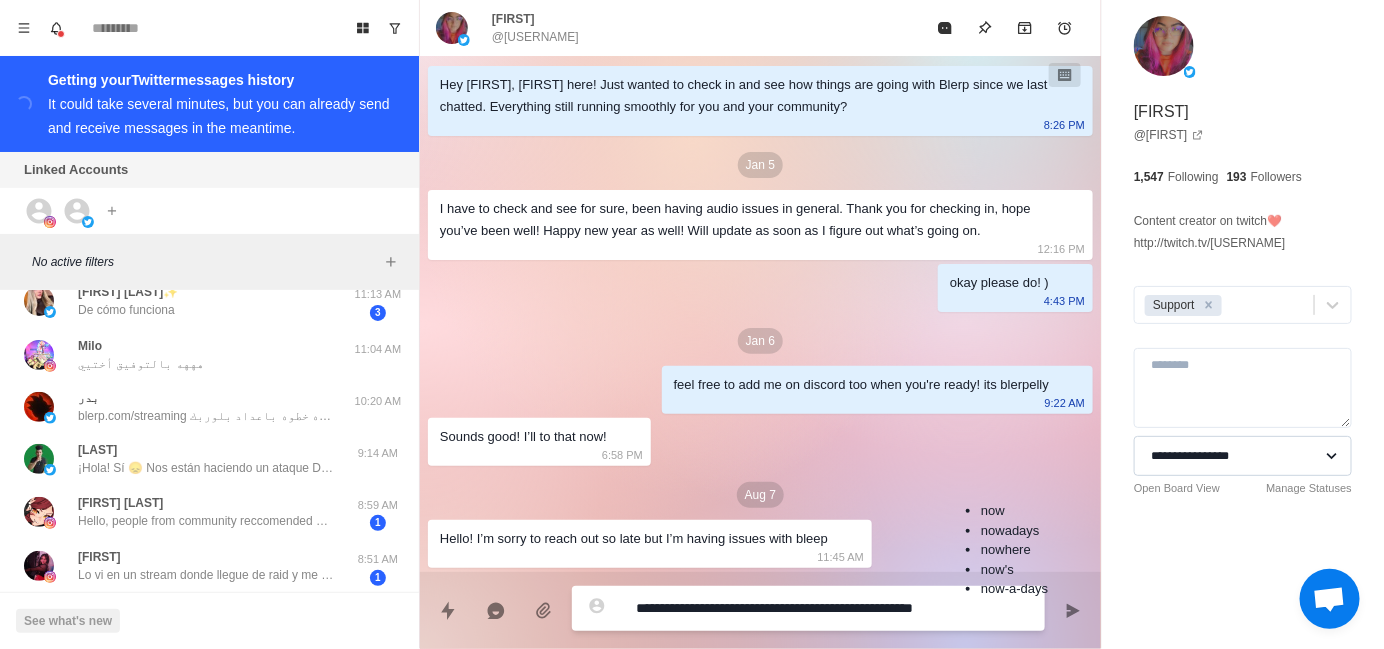 type on "*" 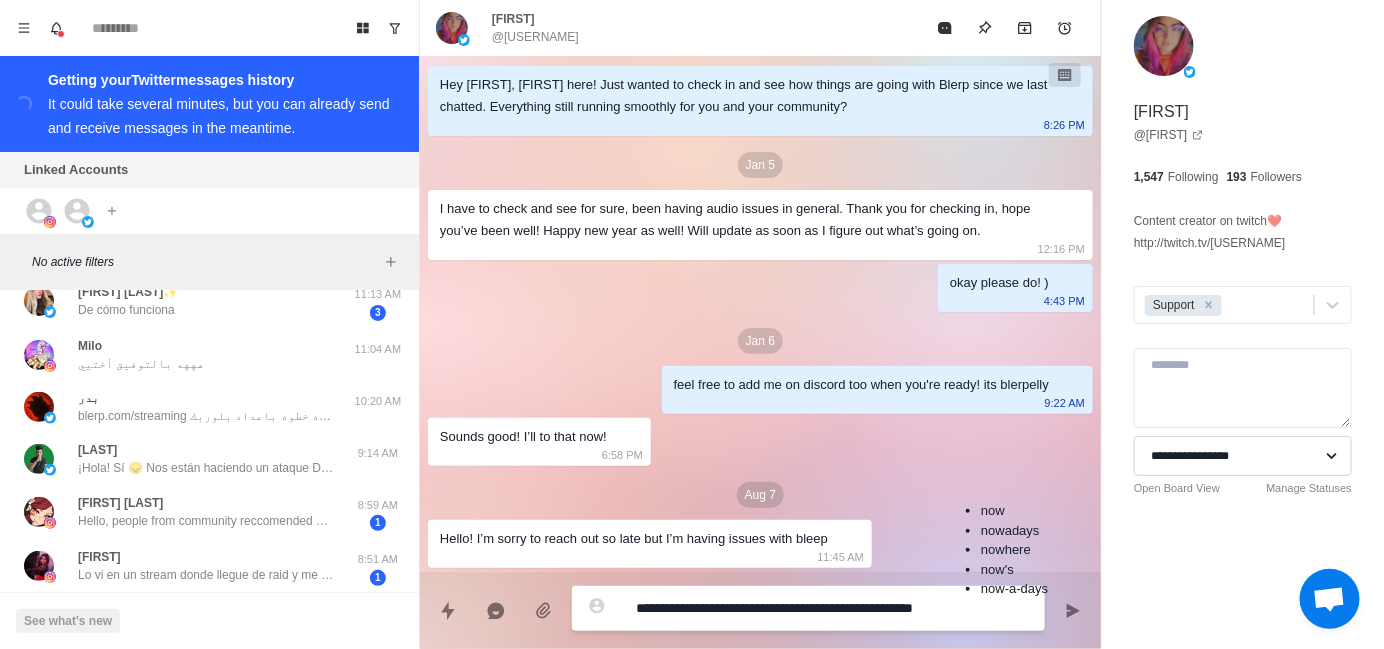 type on "**********" 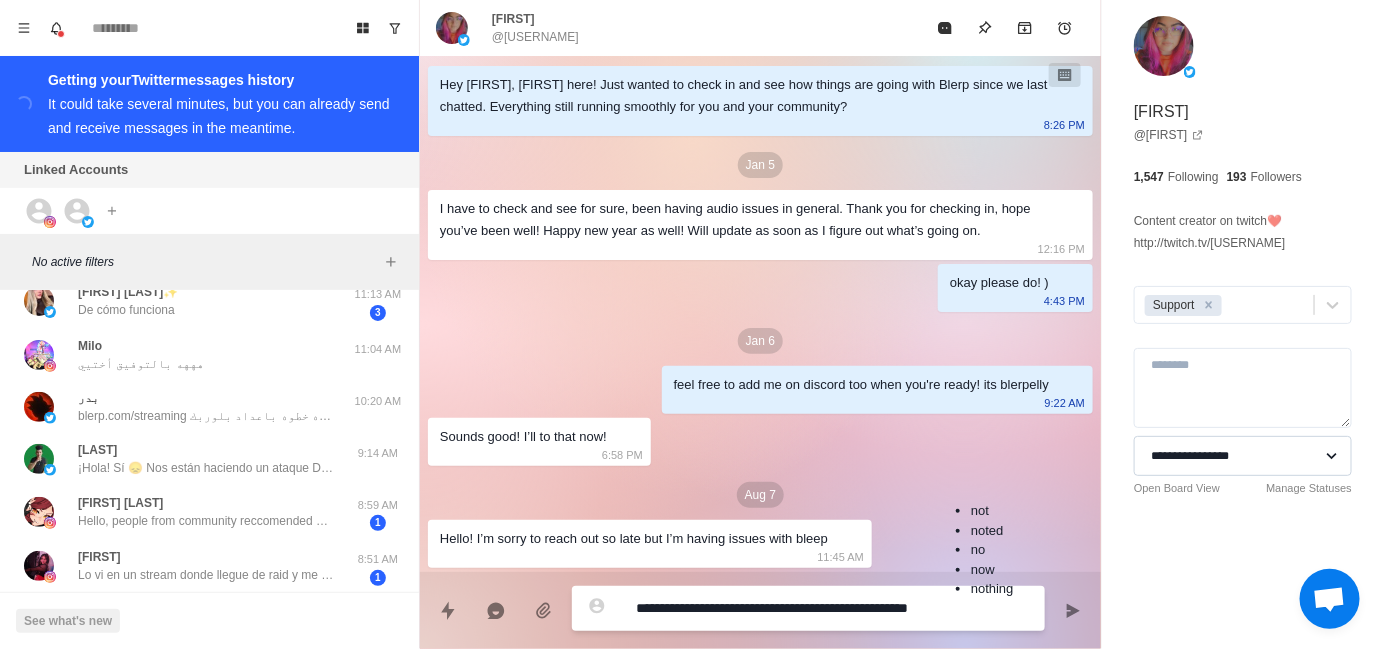 type on "*" 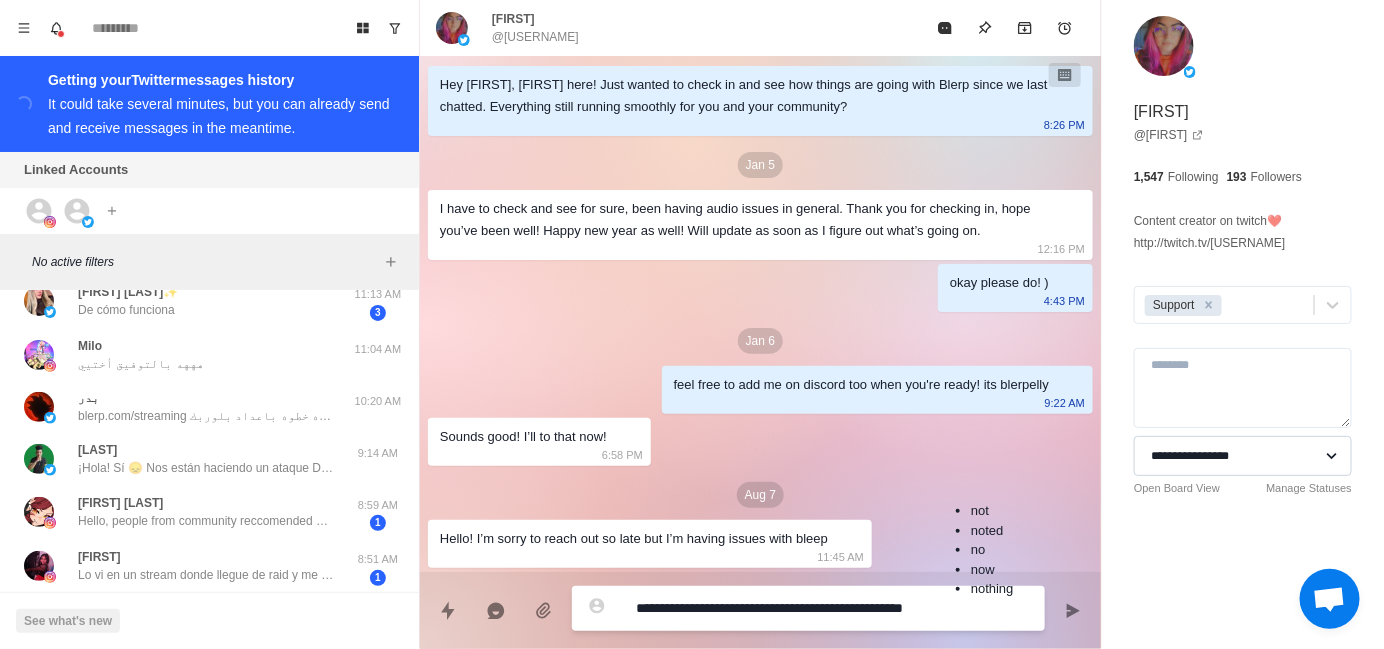 type on "*" 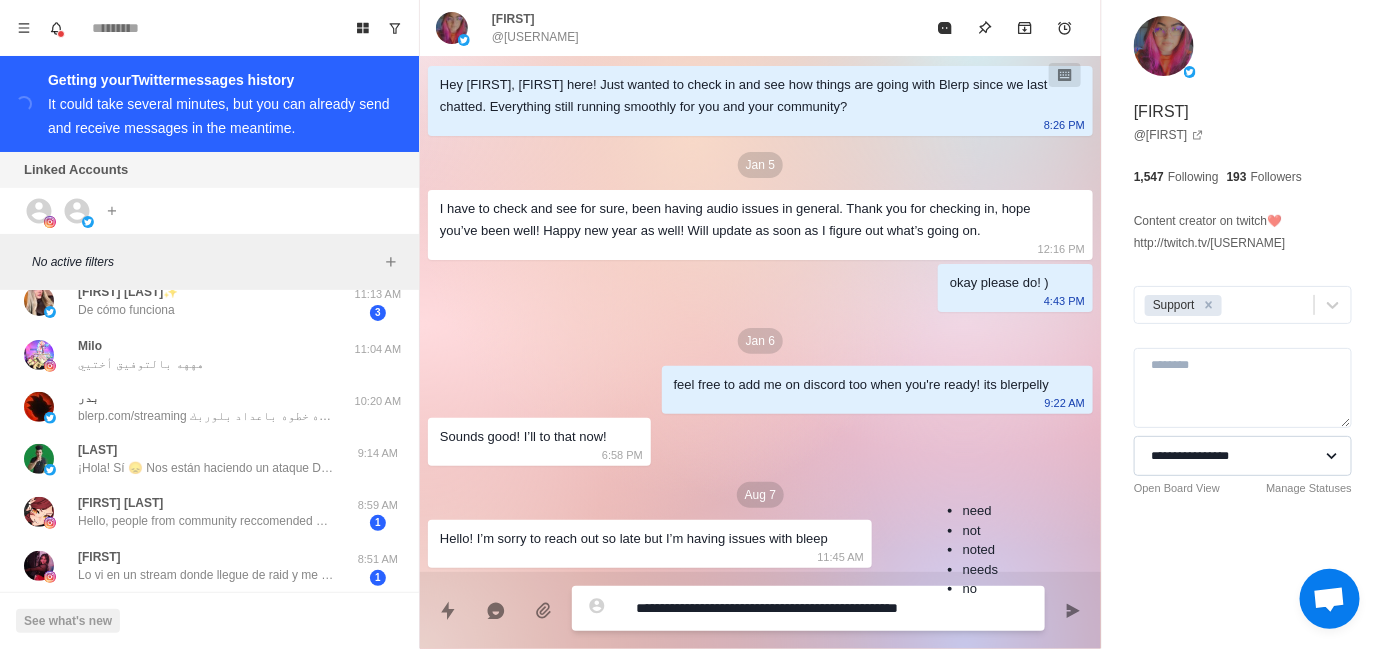 type on "*" 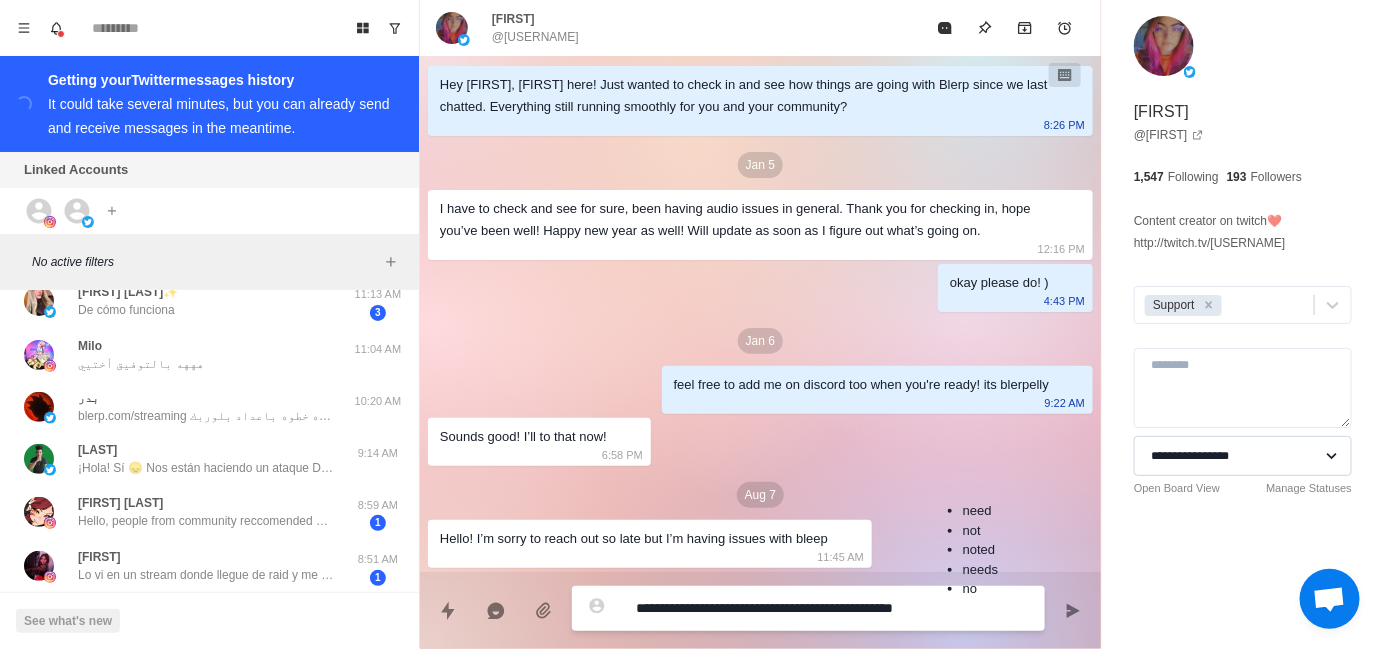 type on "*" 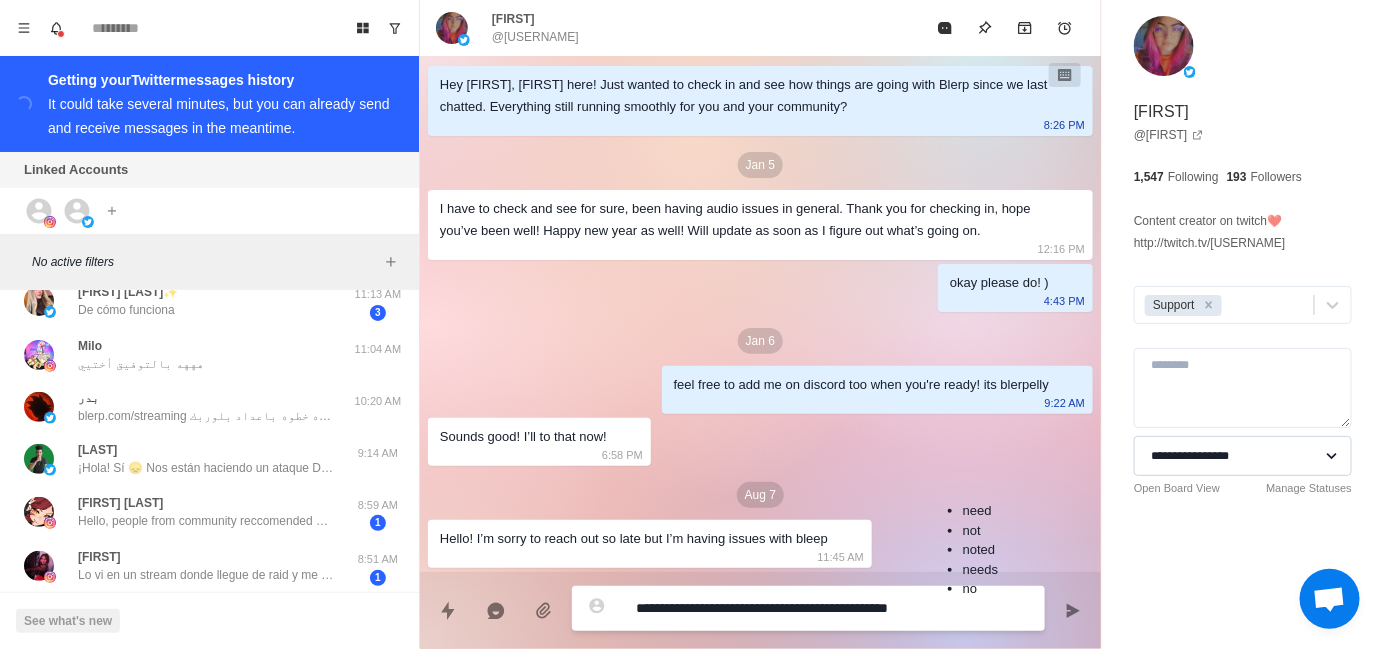 type on "*" 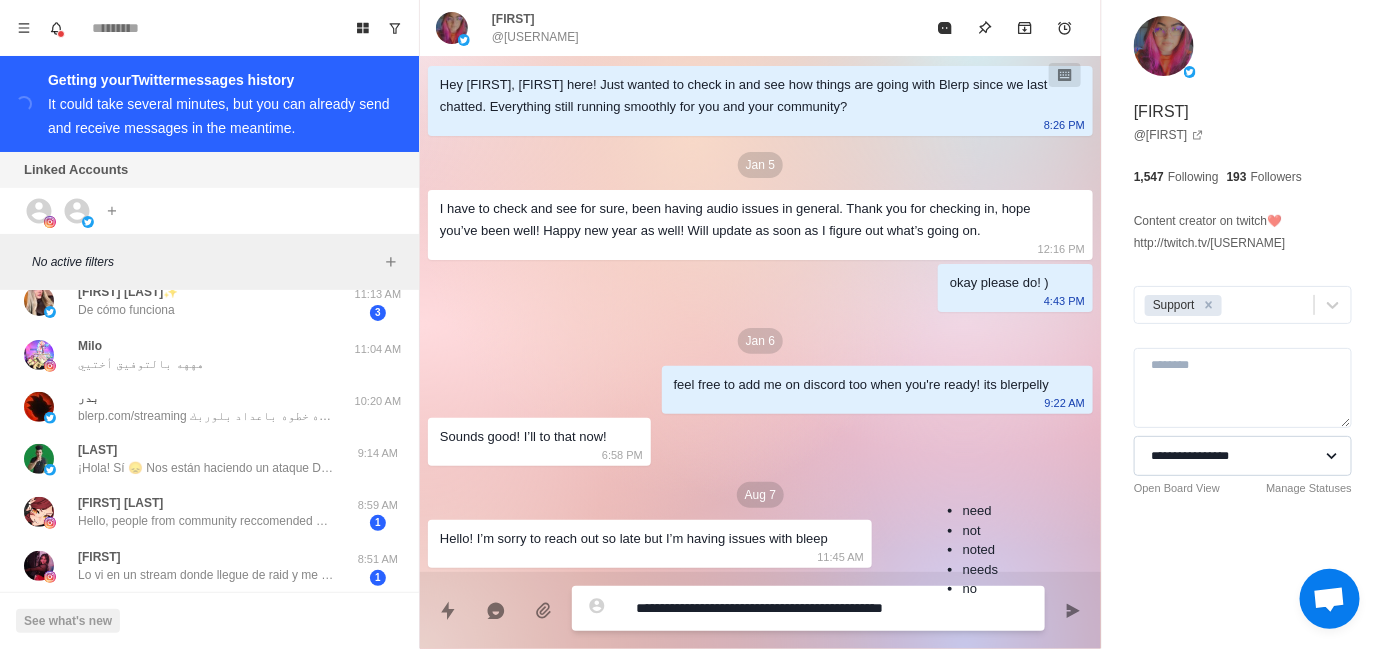 type on "*" 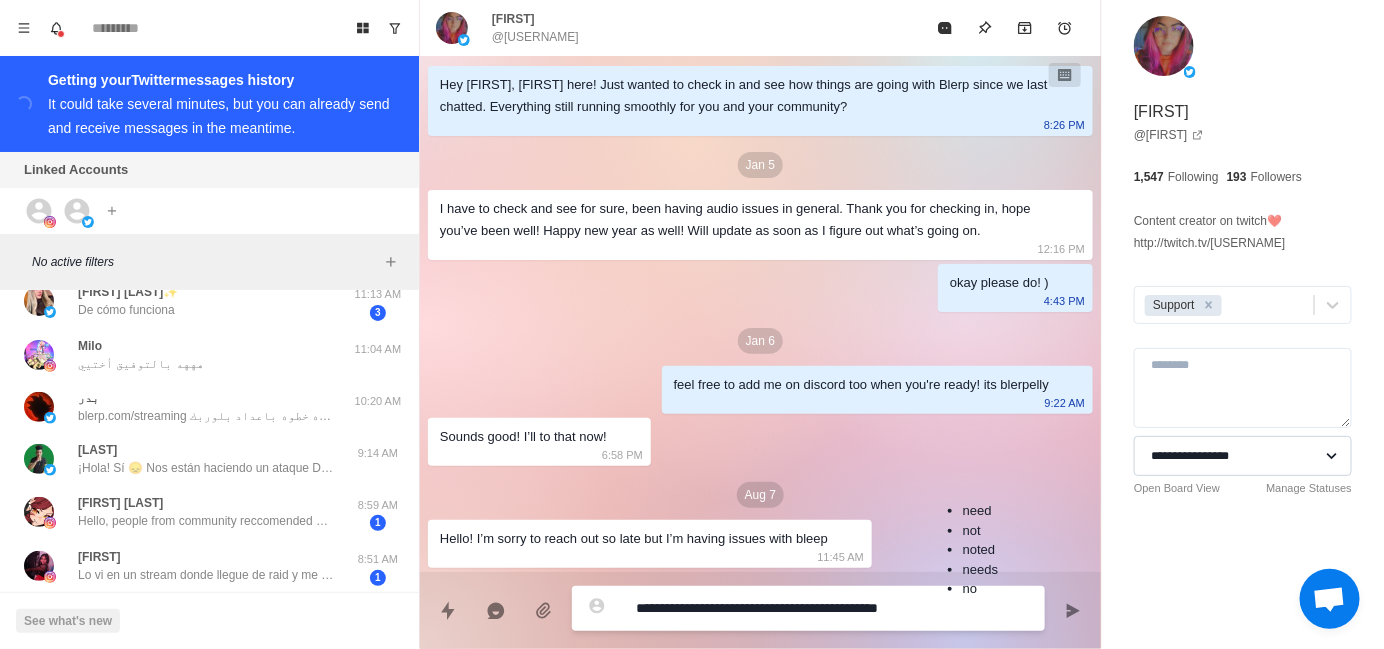 type on "*" 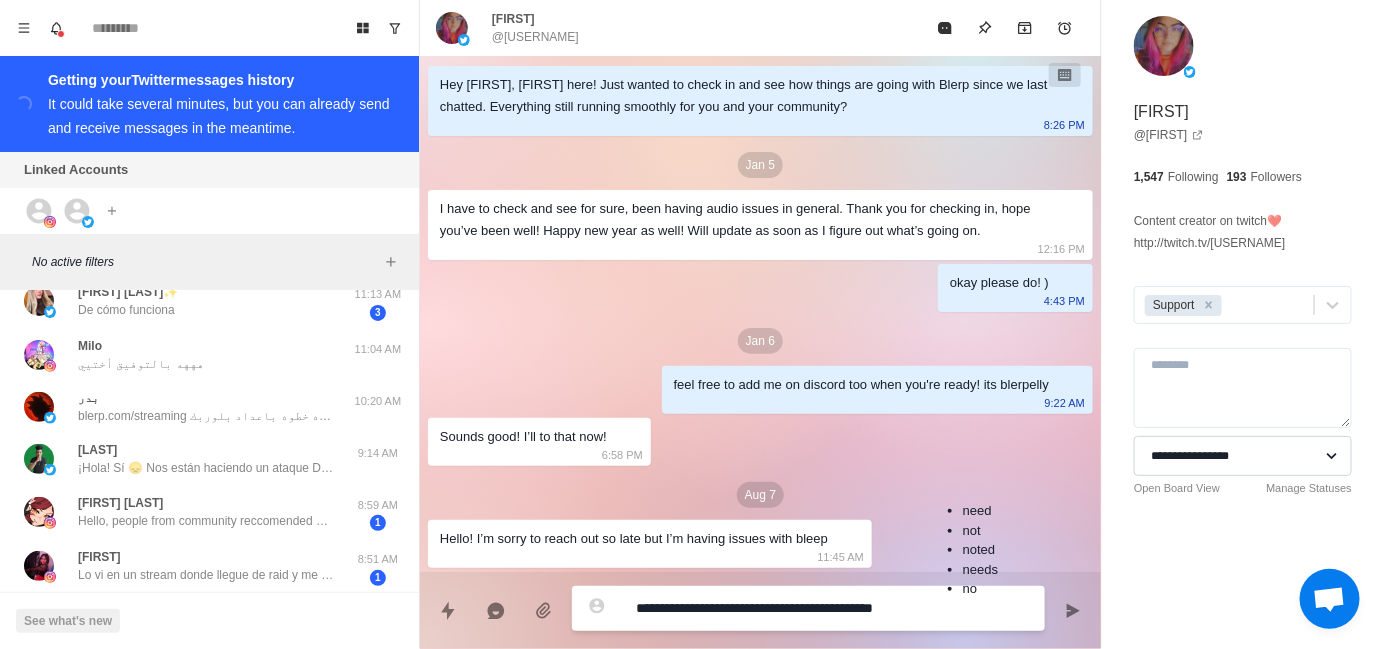 type on "*" 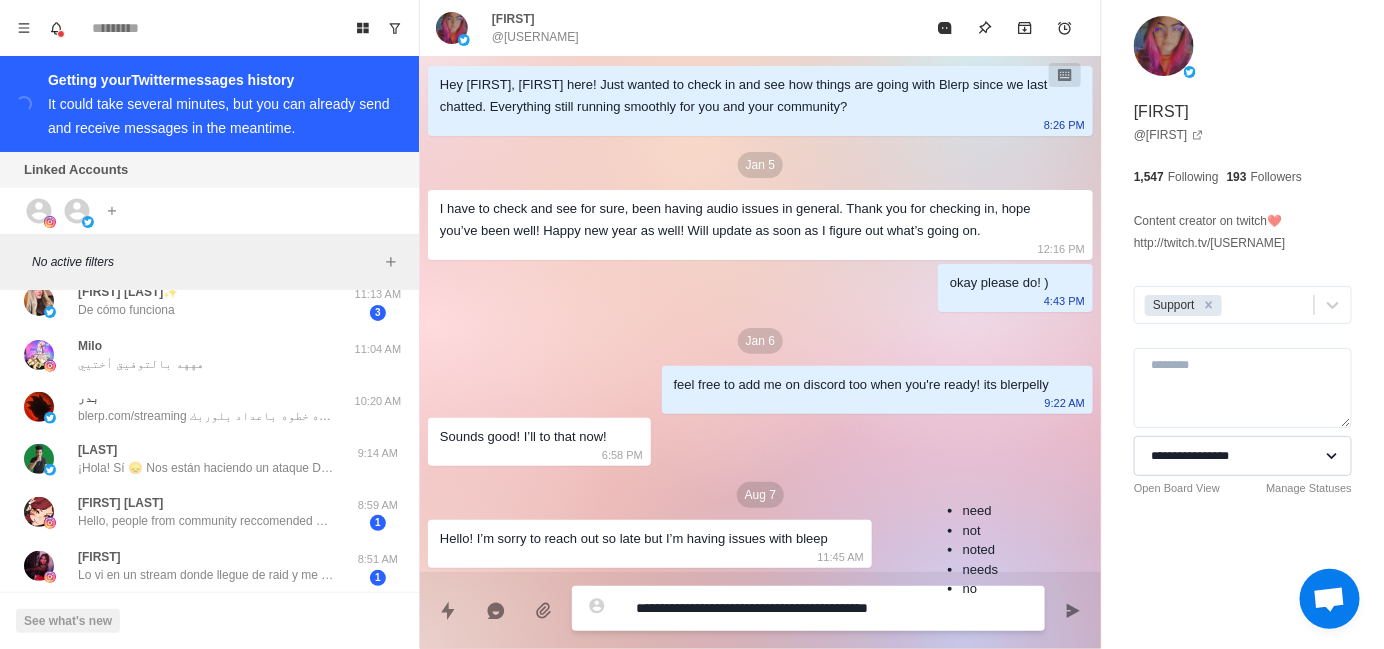 type on "*" 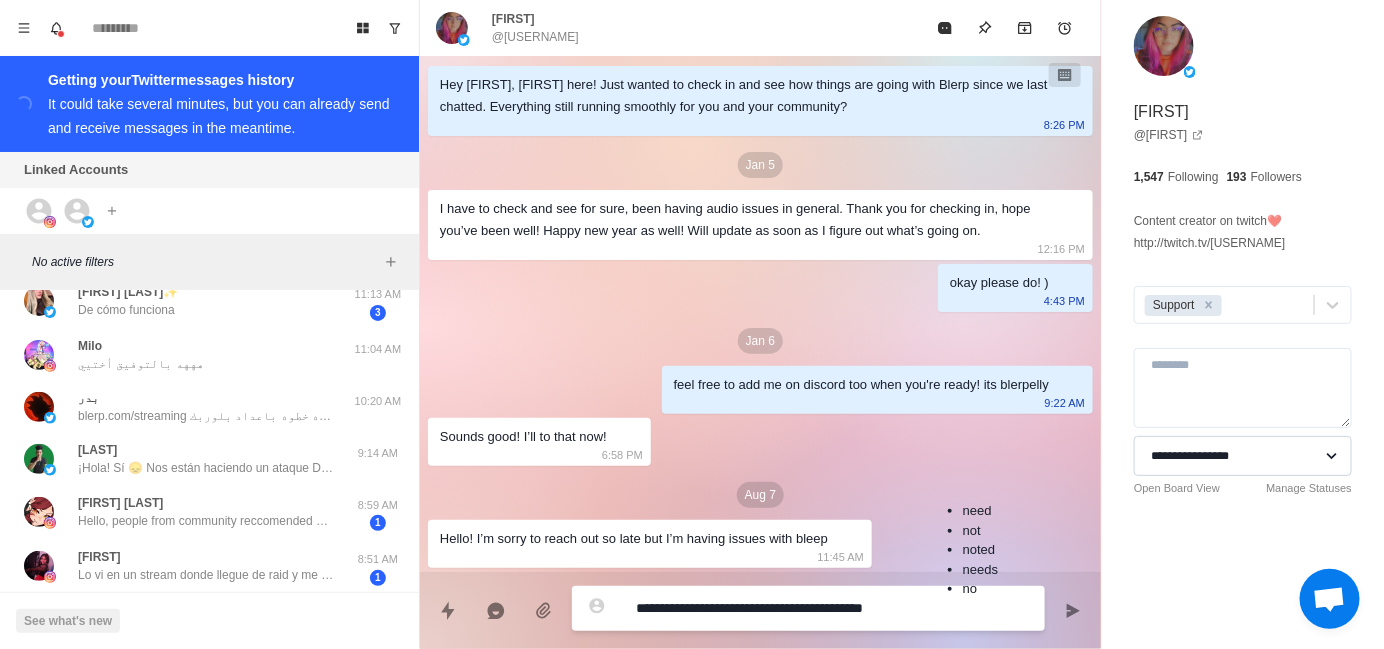 type on "*" 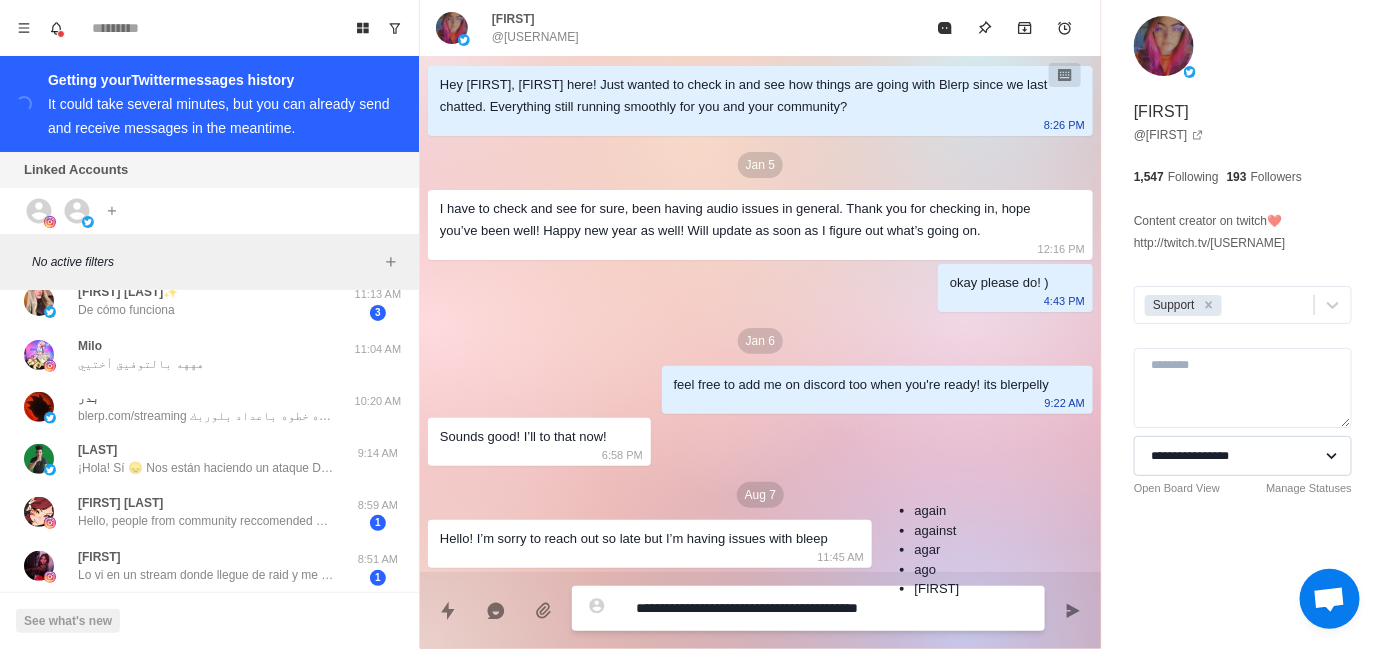 type on "*" 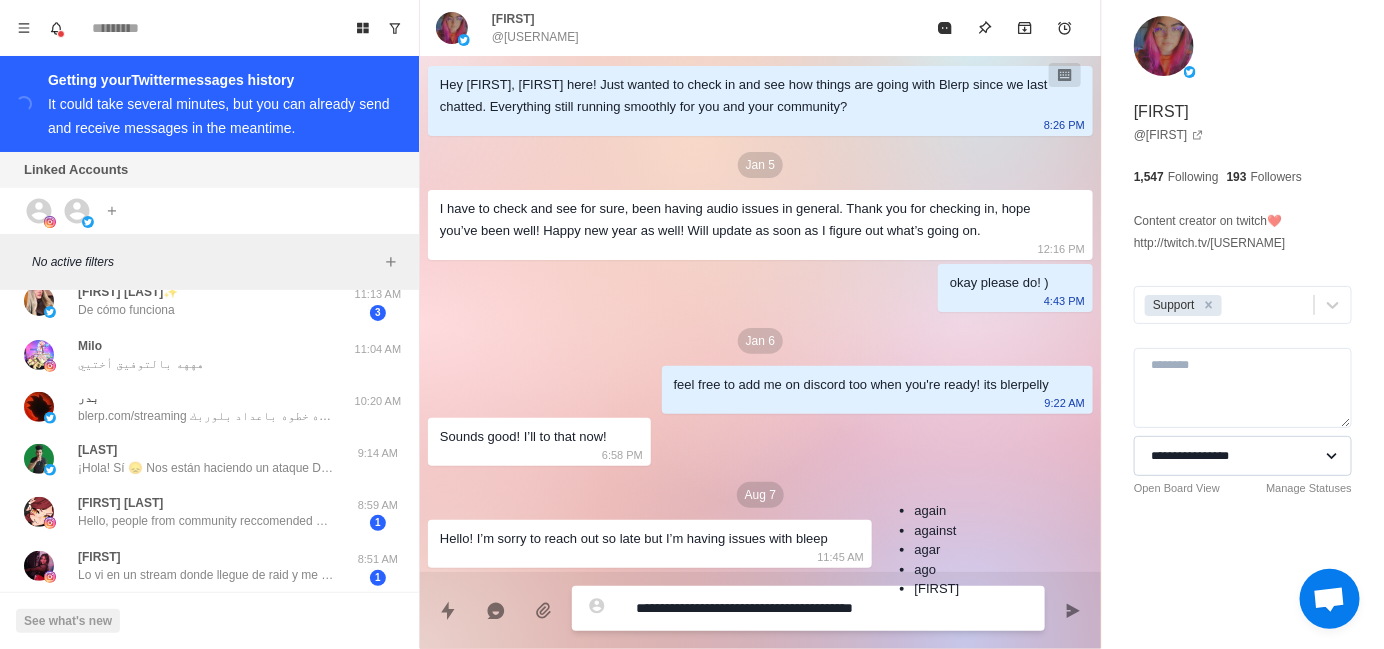 type on "*" 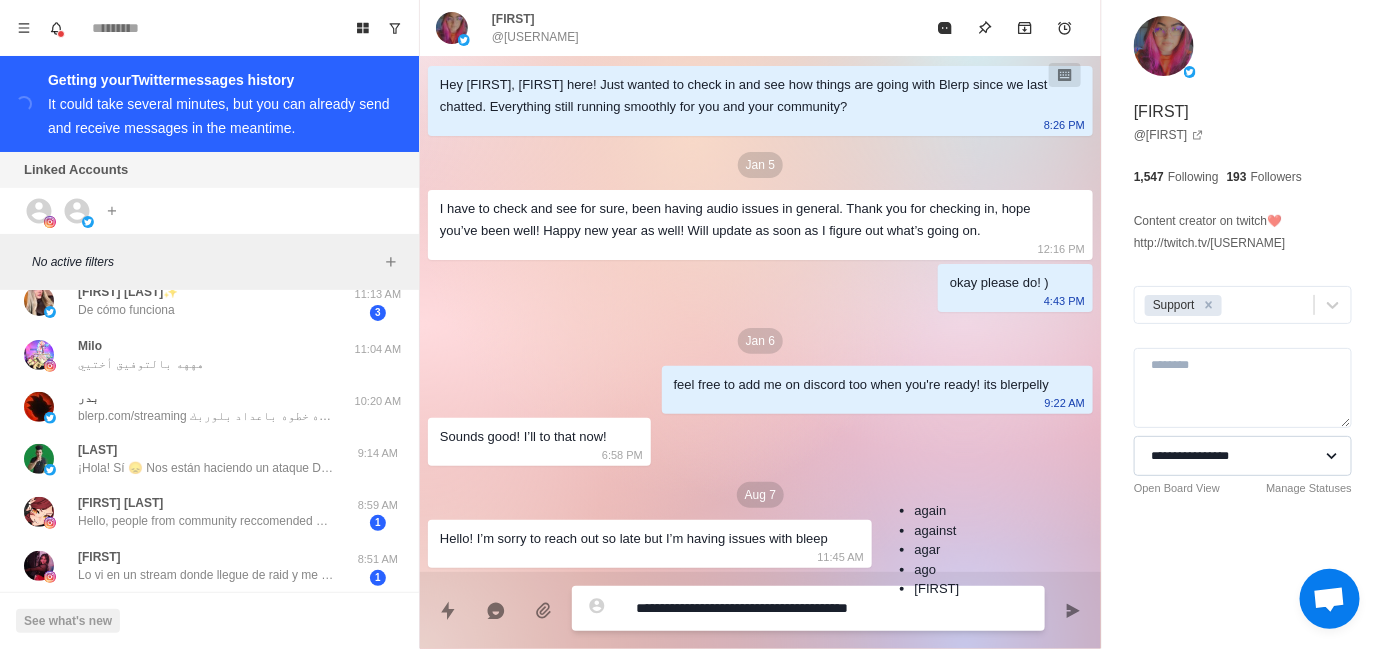 type on "*" 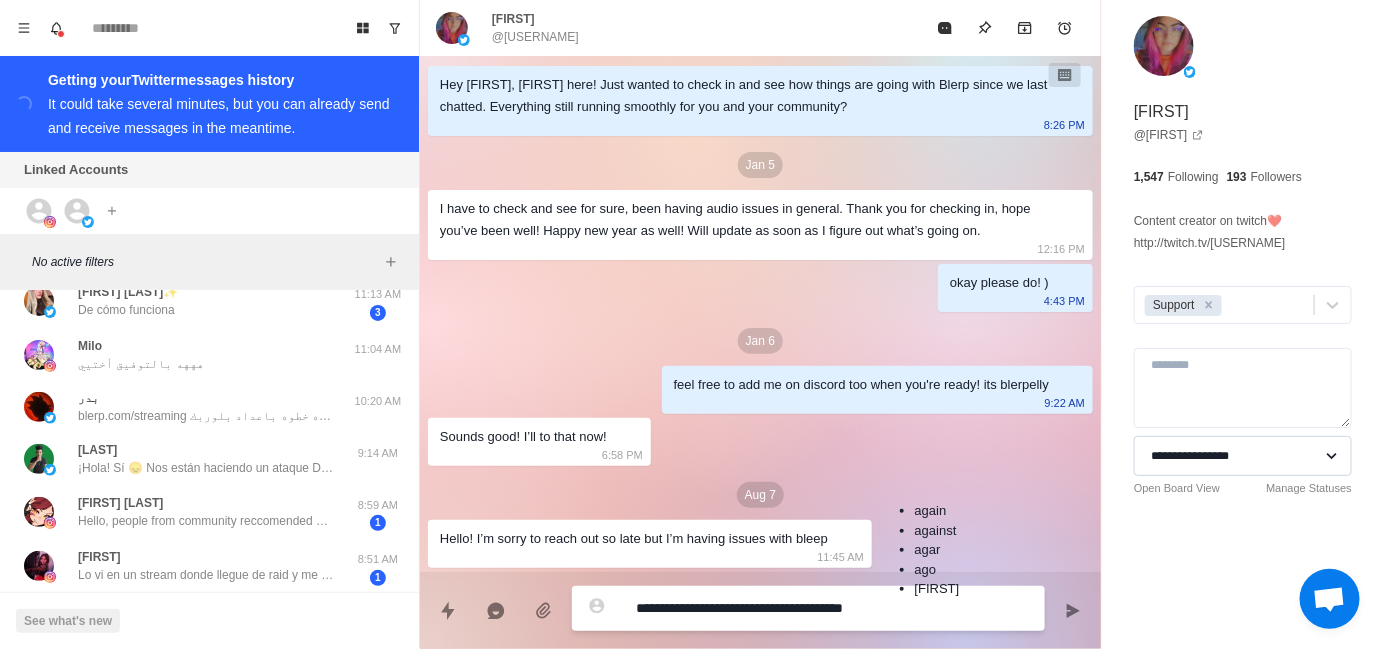 type on "*" 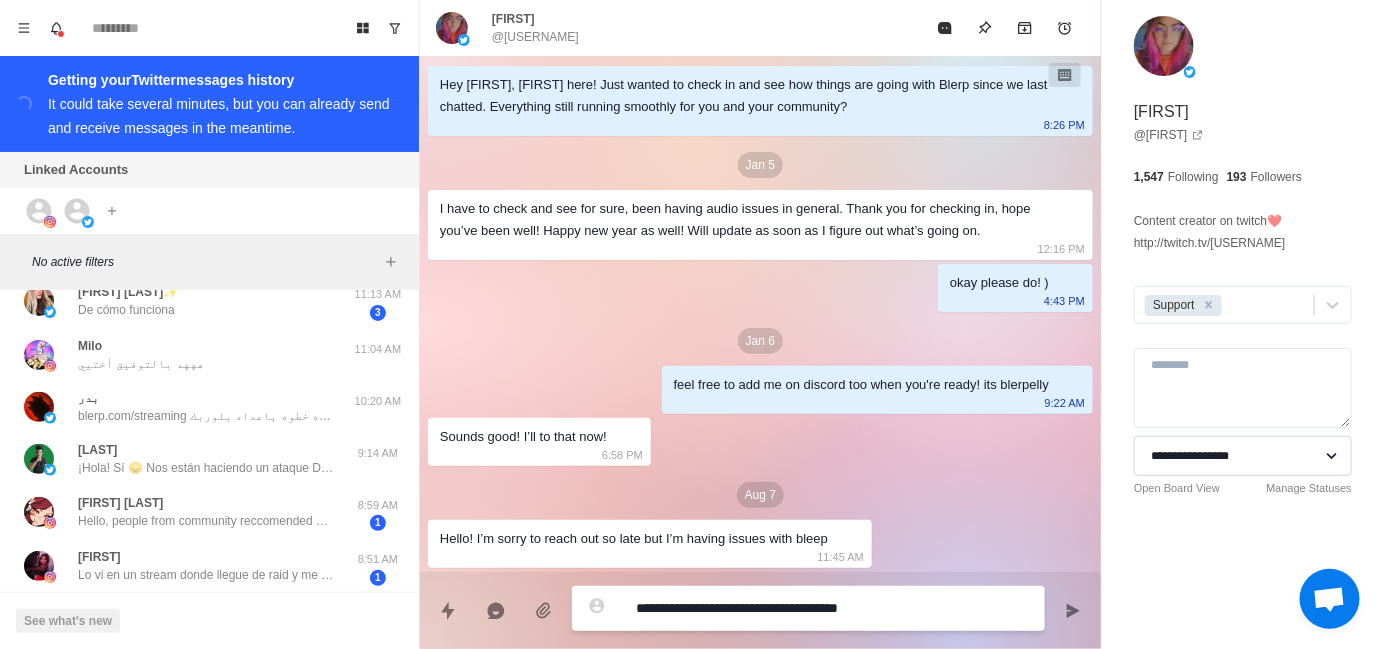 type on "*" 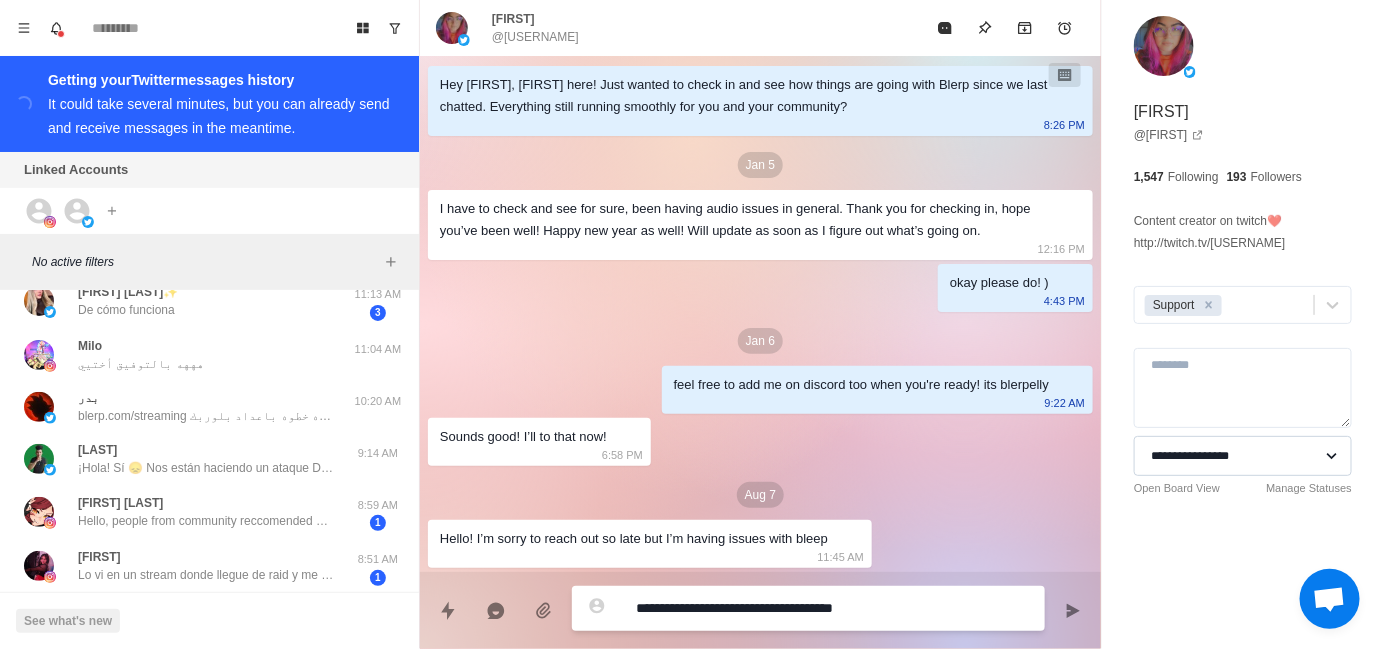 type on "*" 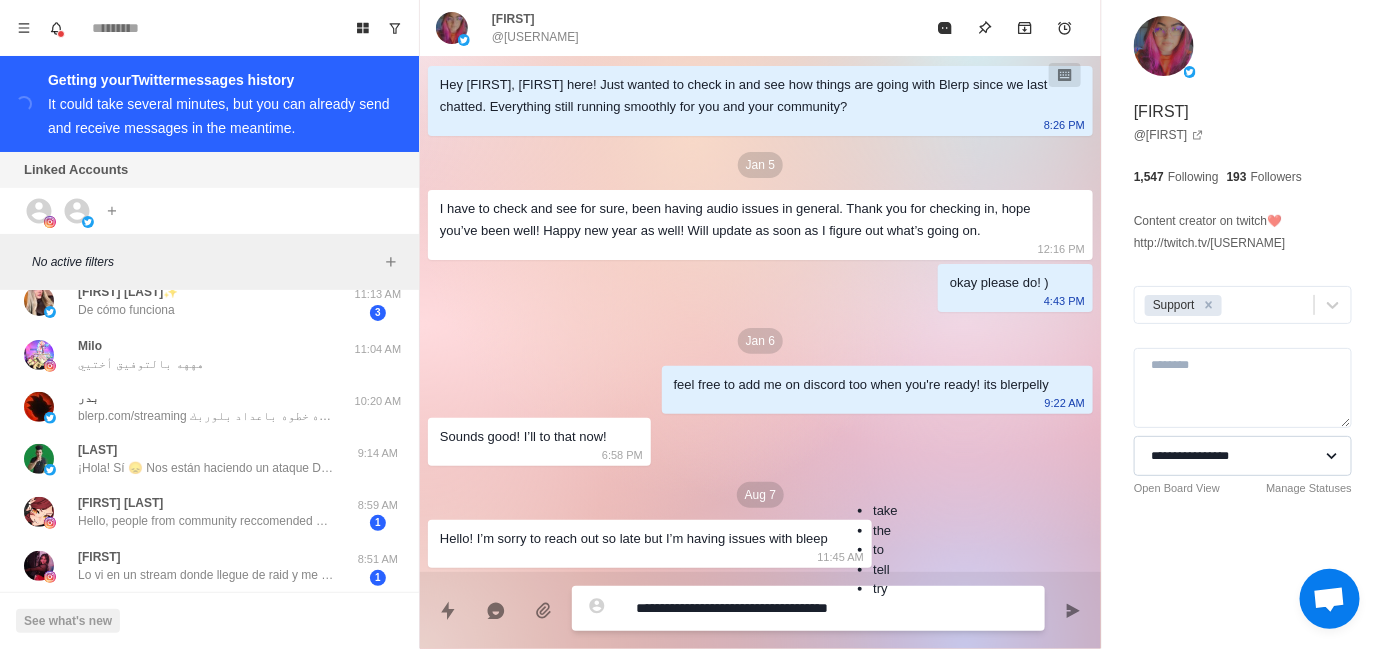 type on "*" 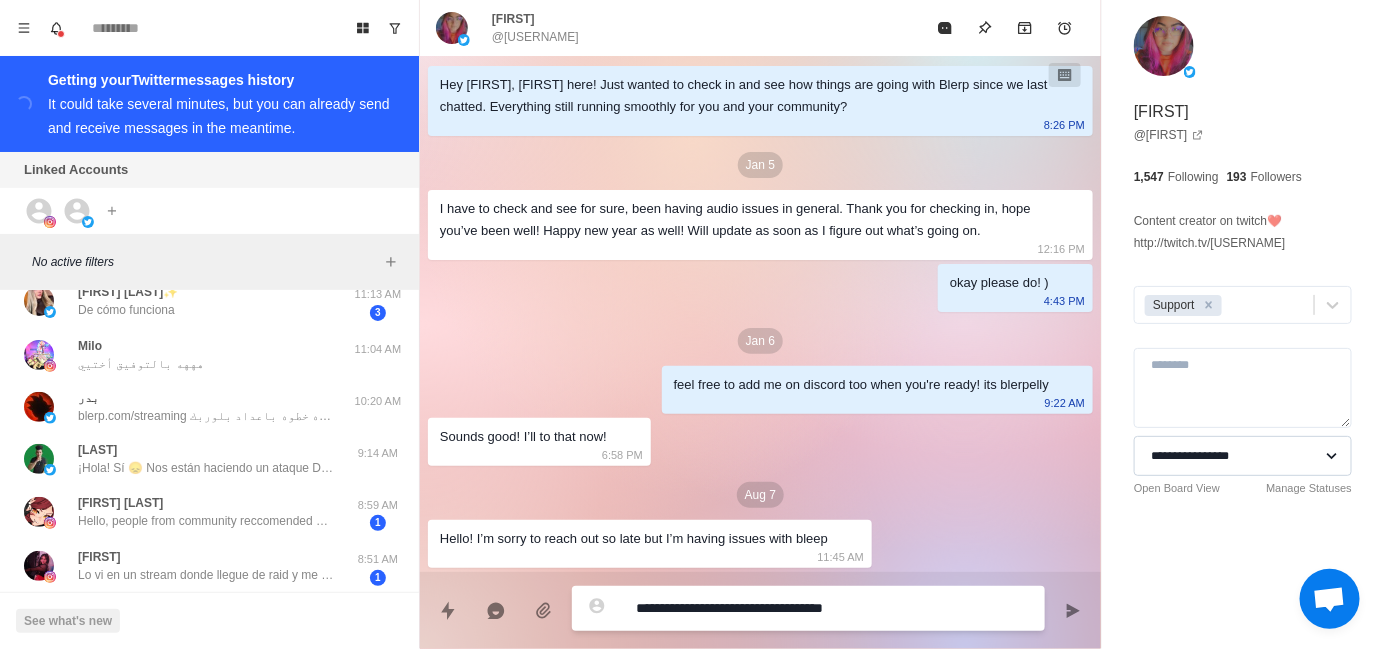 type on "*" 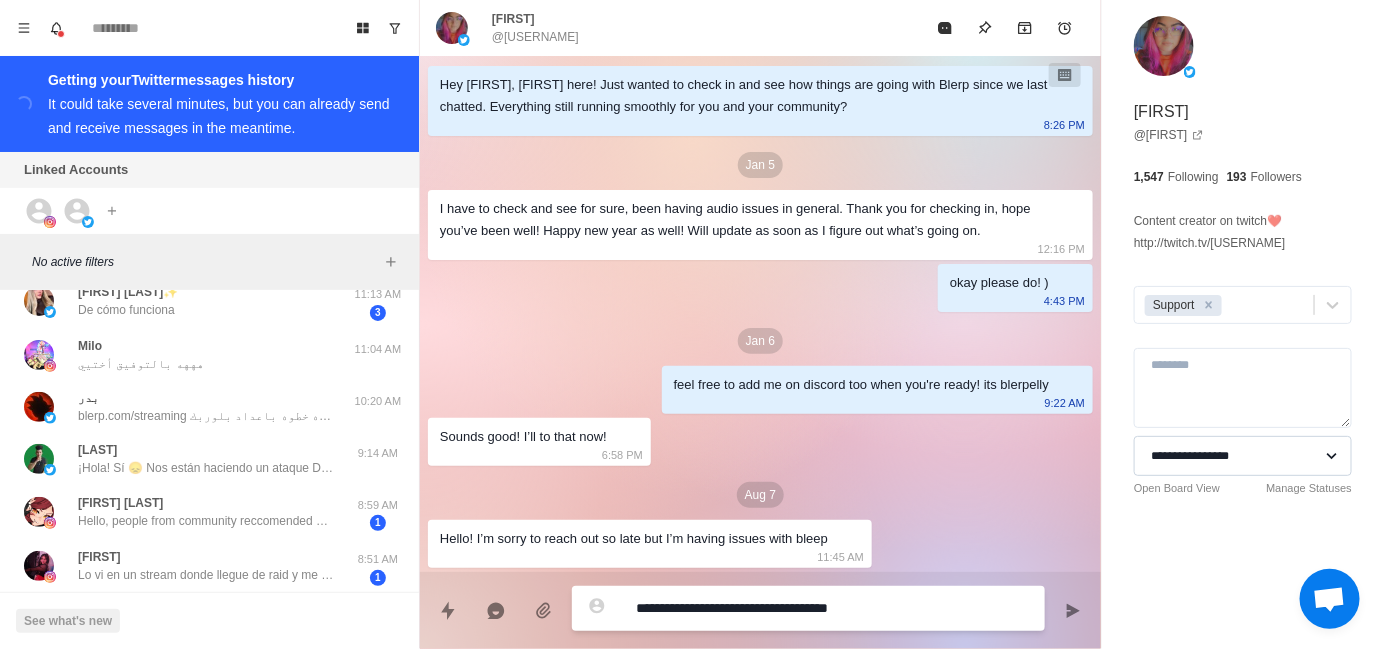 type on "*" 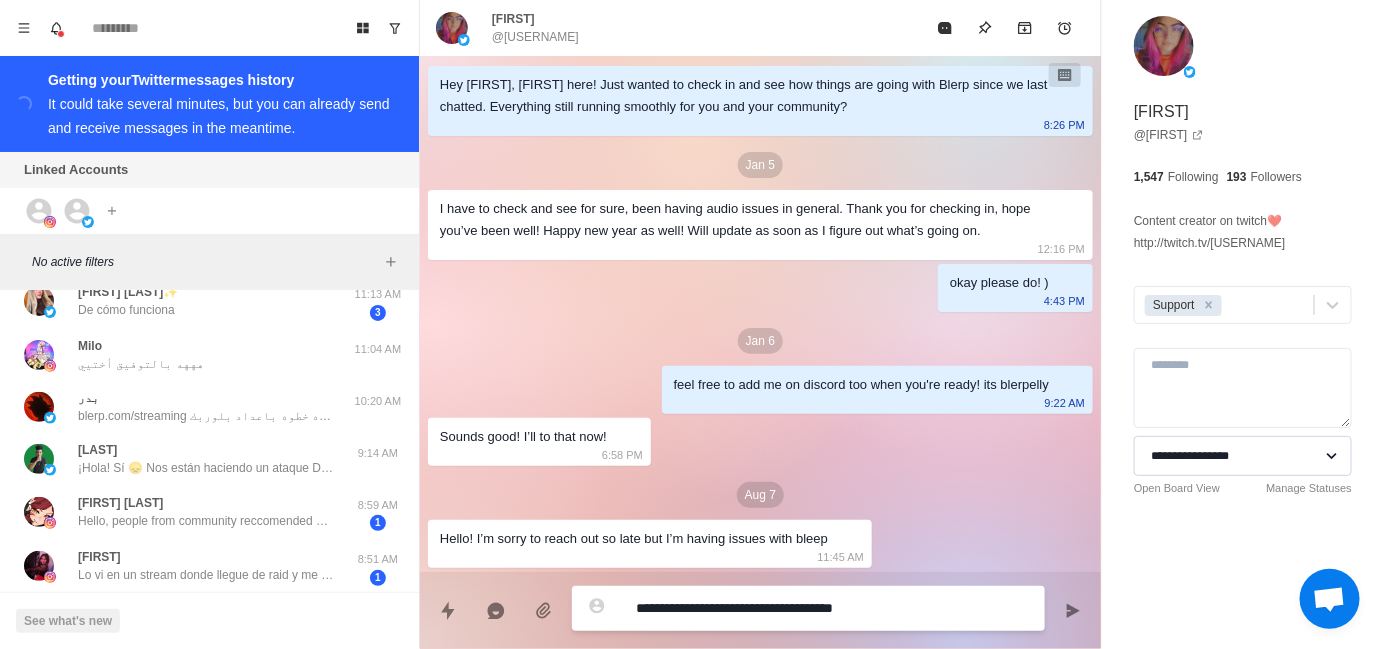 type on "*" 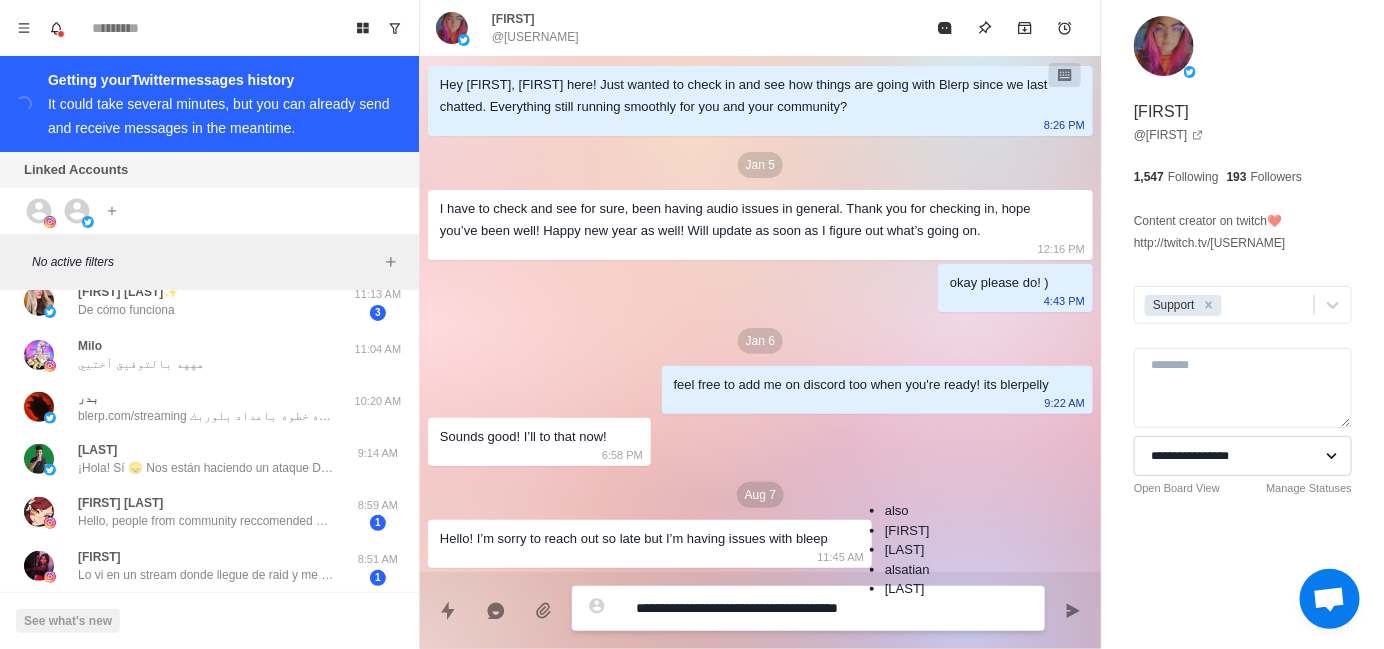 type on "*" 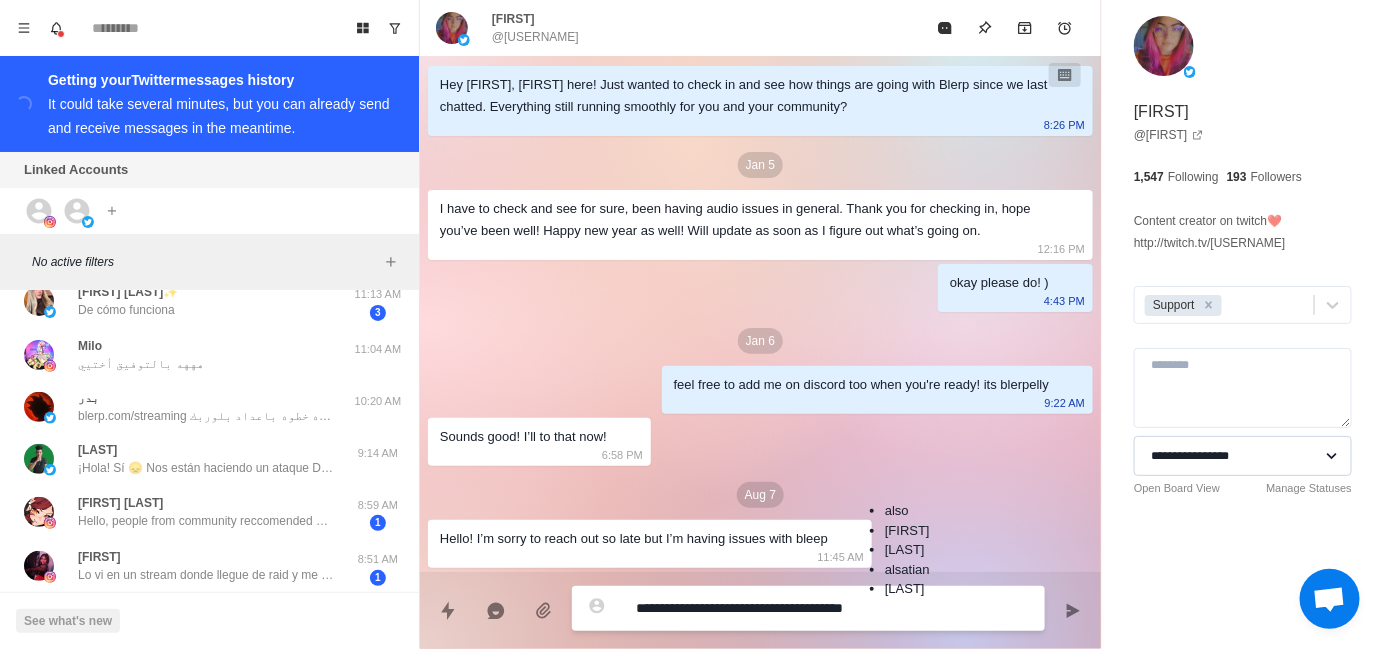 type on "*" 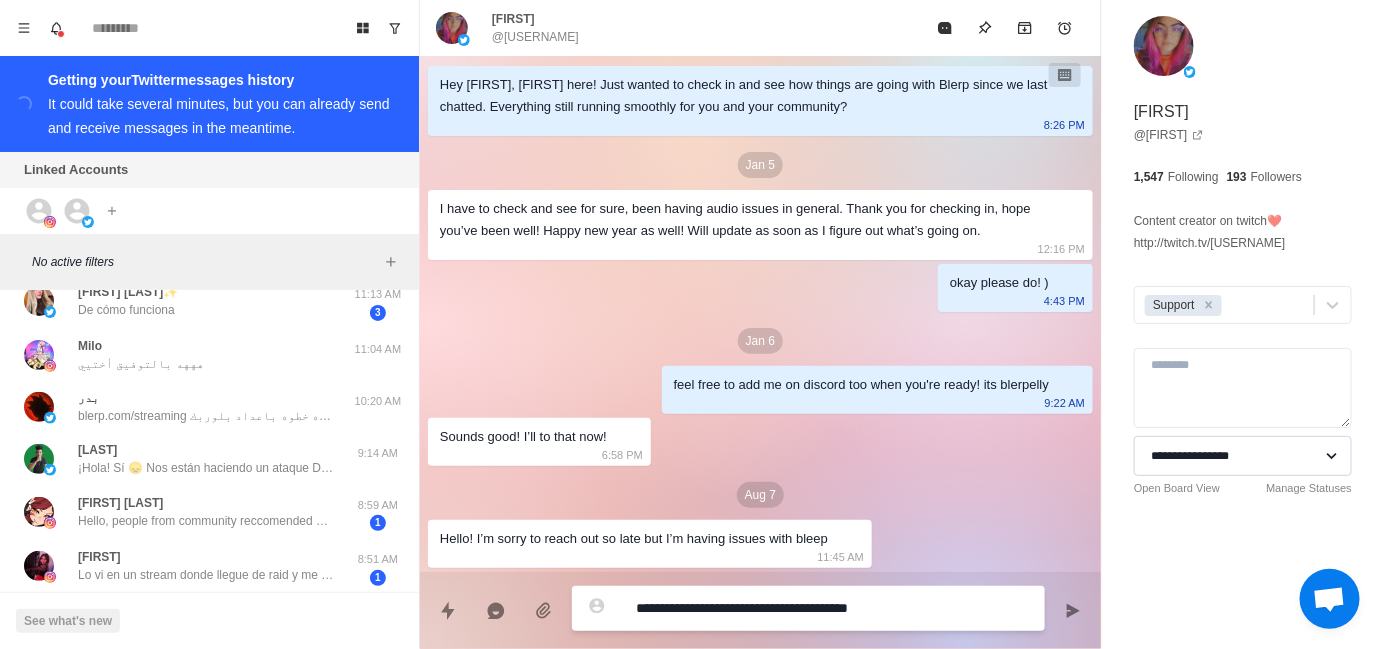 type on "*" 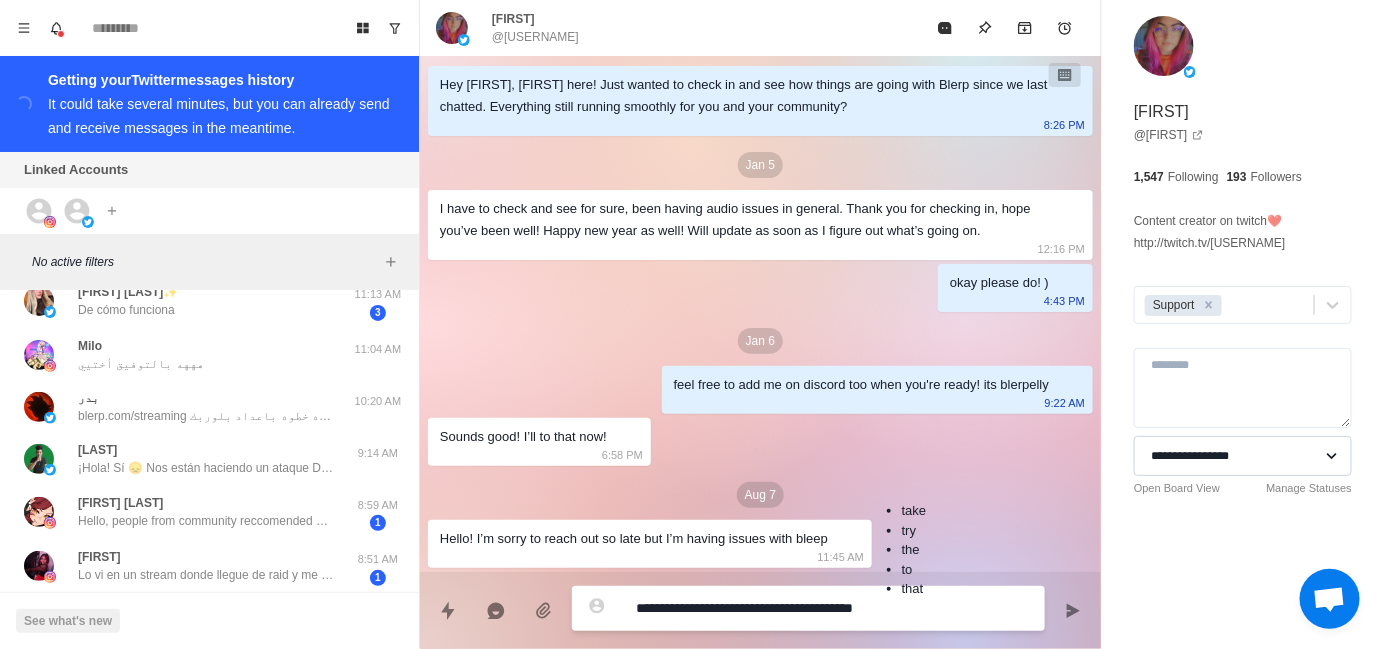 type on "*" 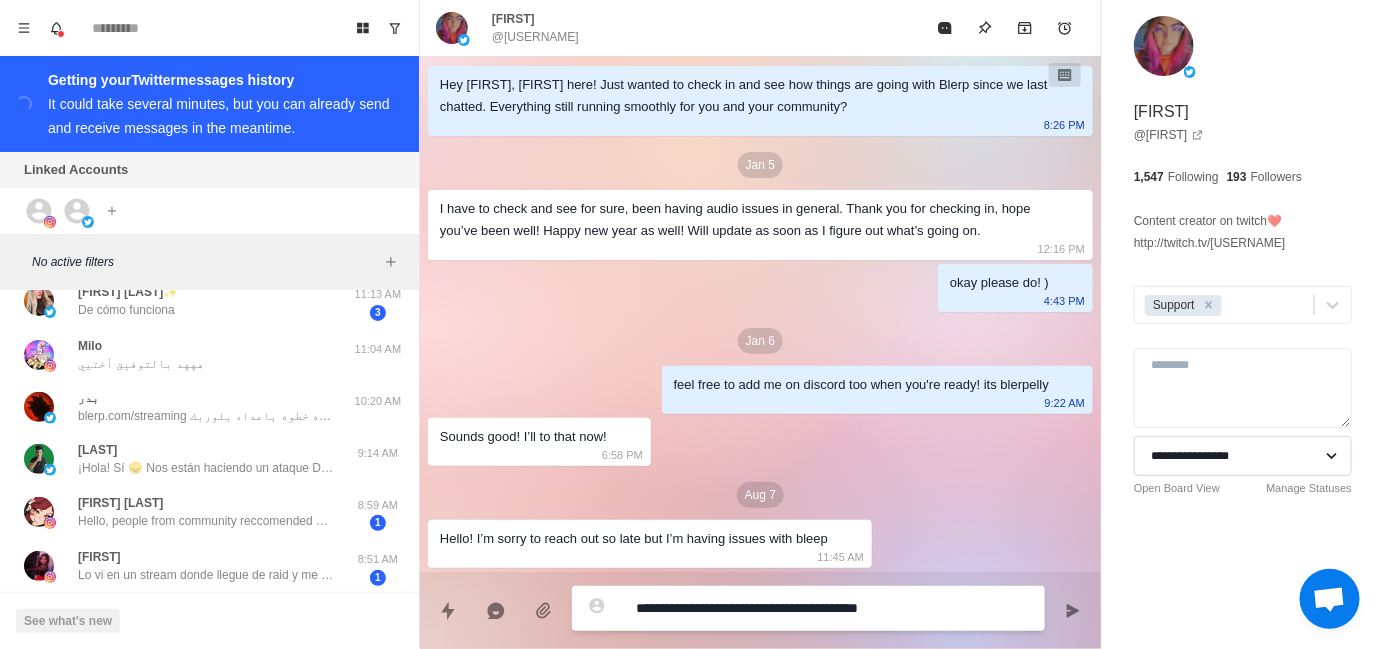 type on "*" 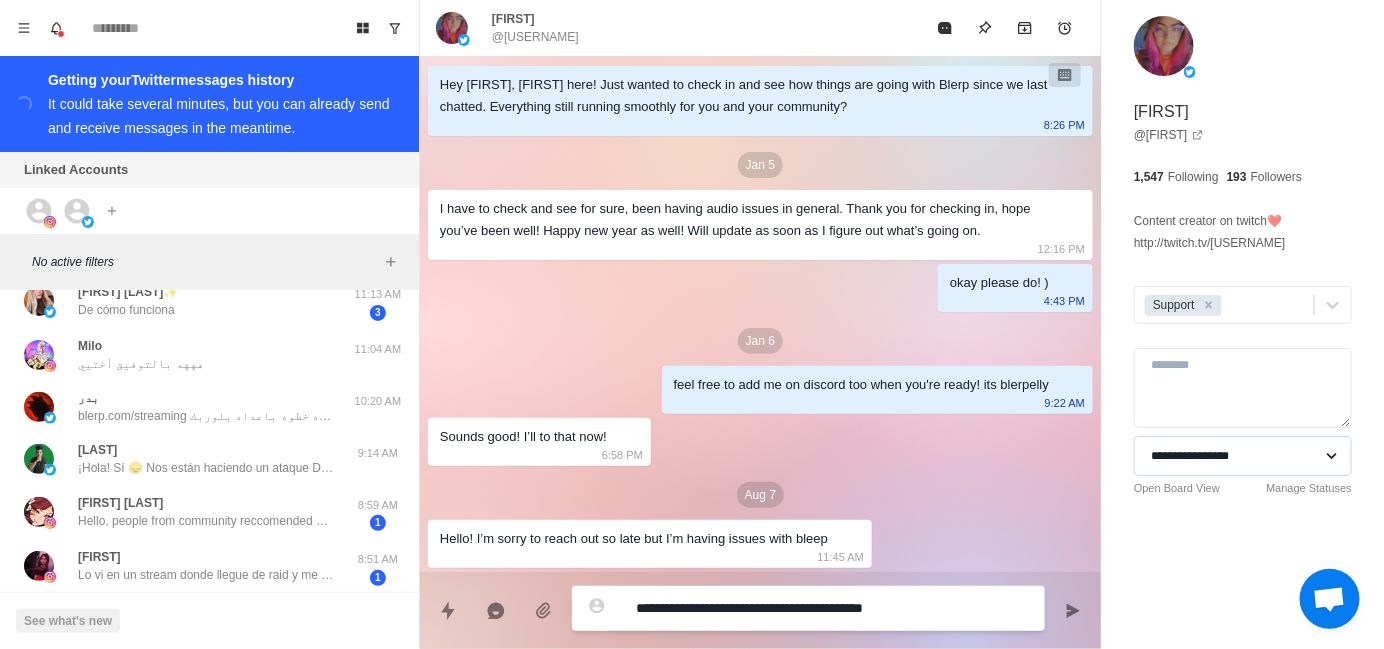 type on "*" 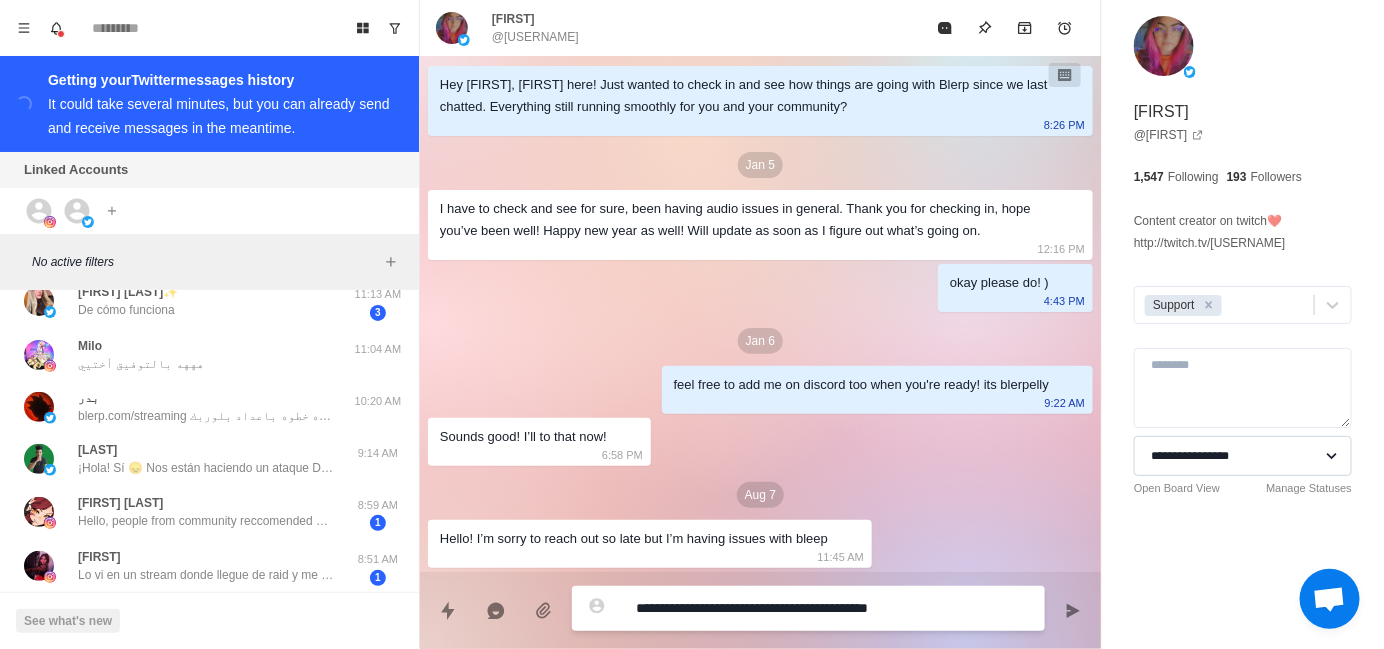 type on "*" 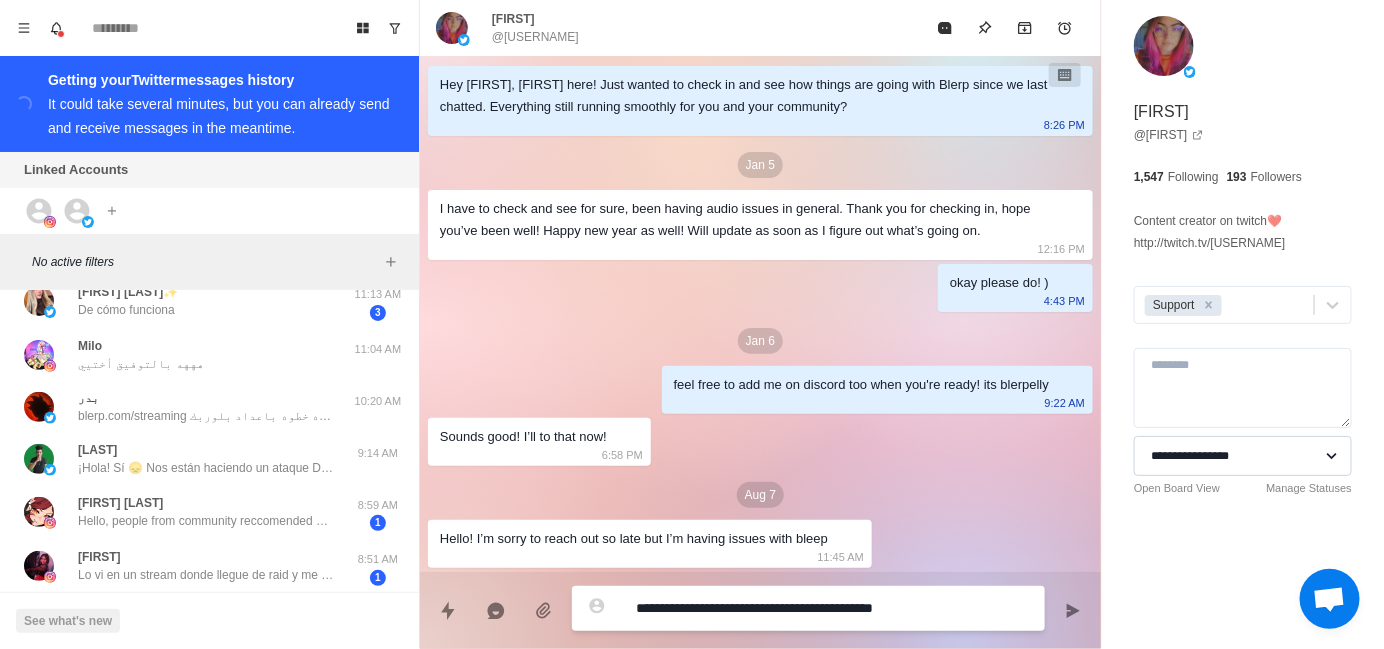 type on "*" 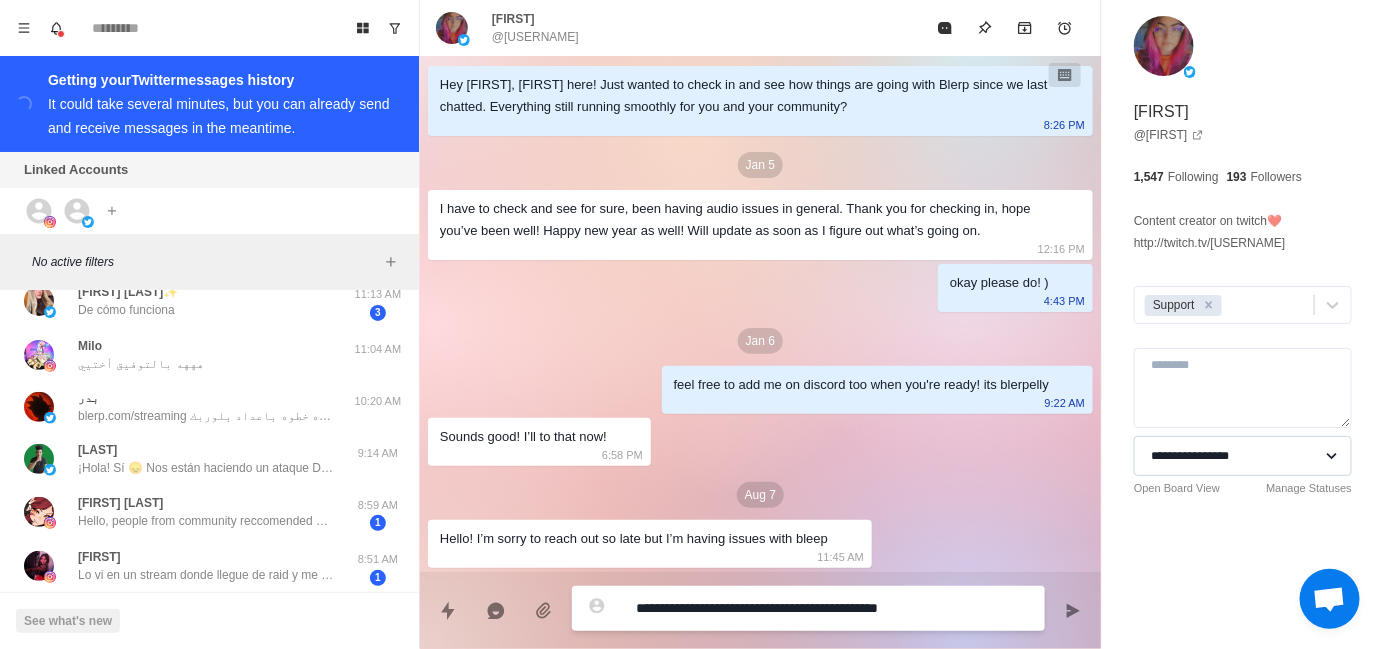 type on "*" 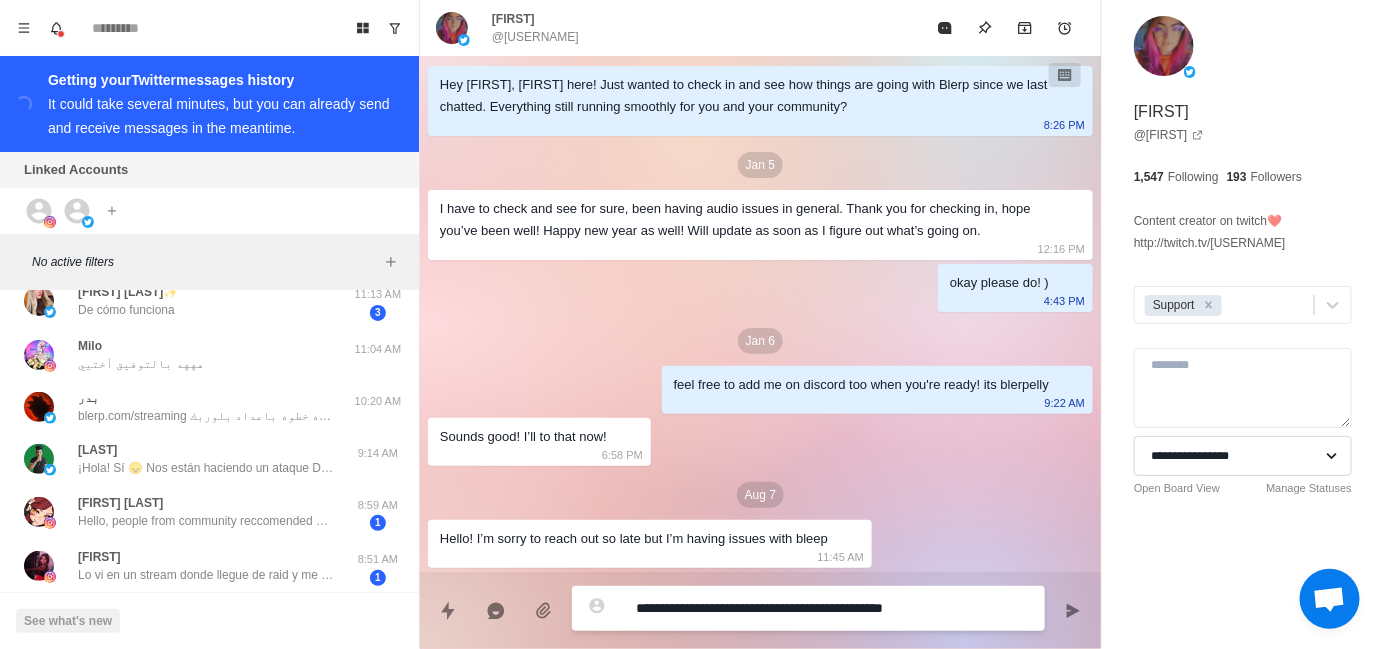 type on "*" 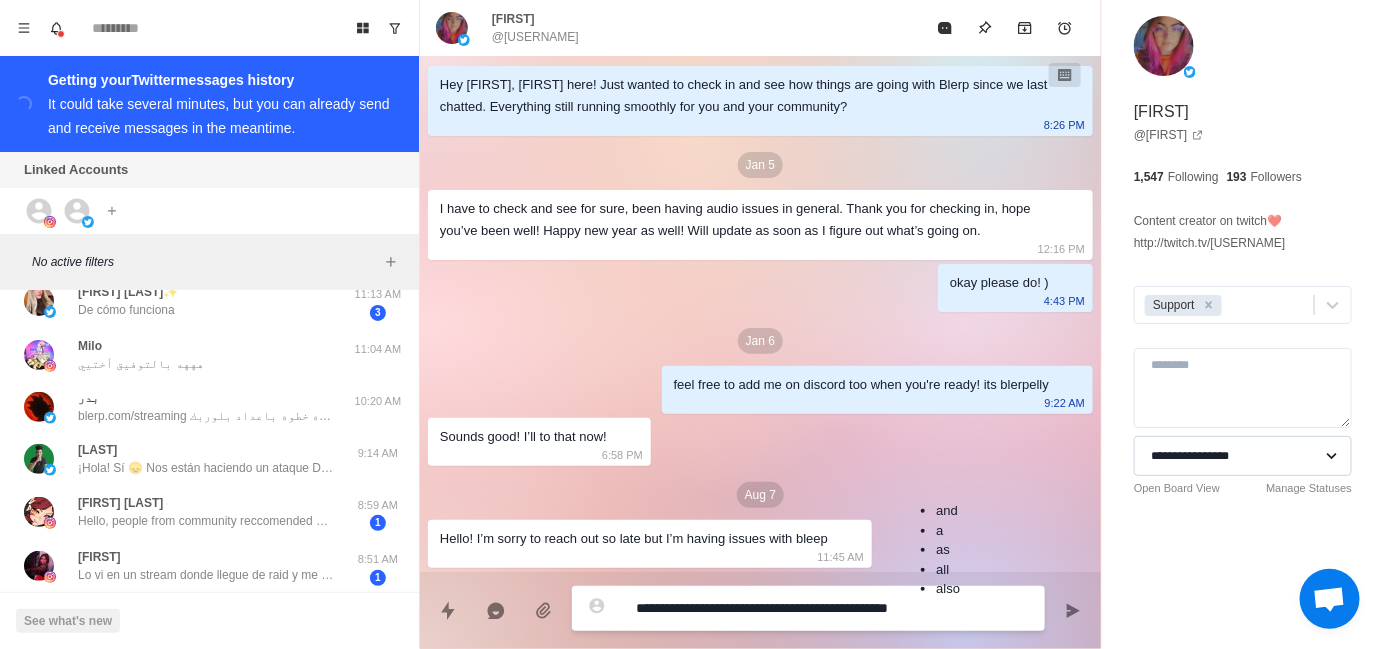 type on "*" 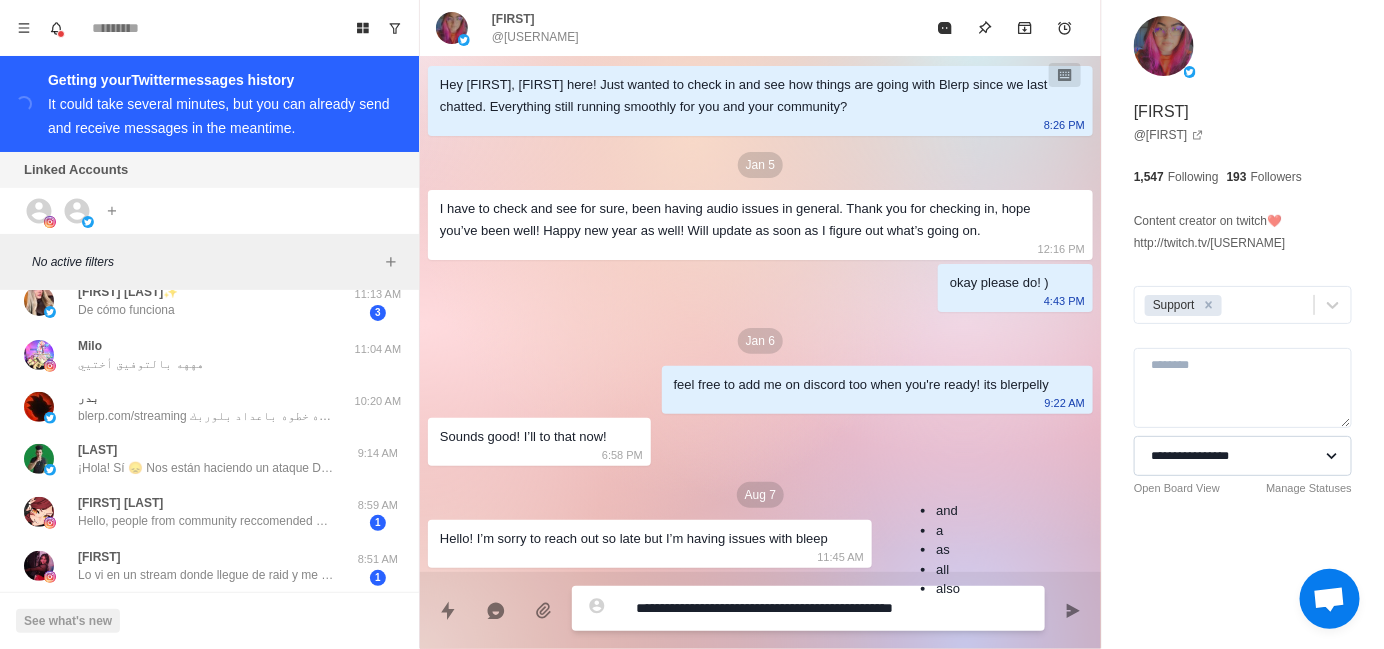 type on "*" 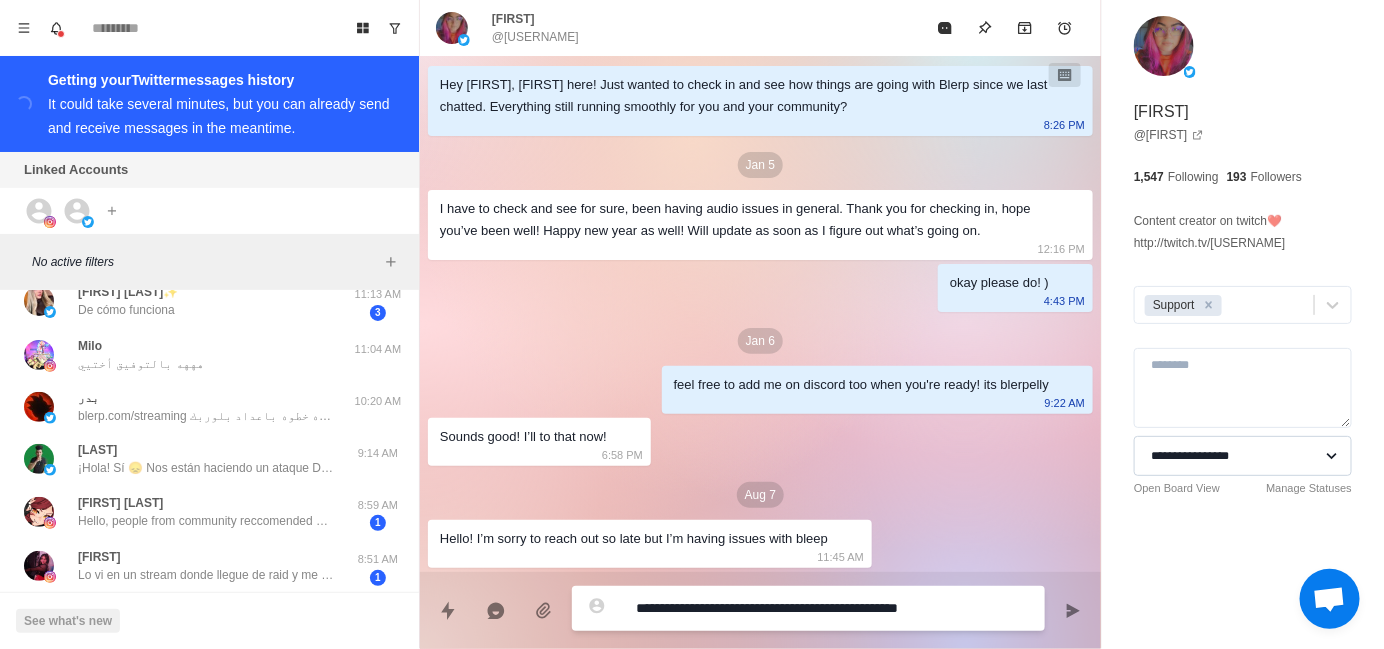 type on "*" 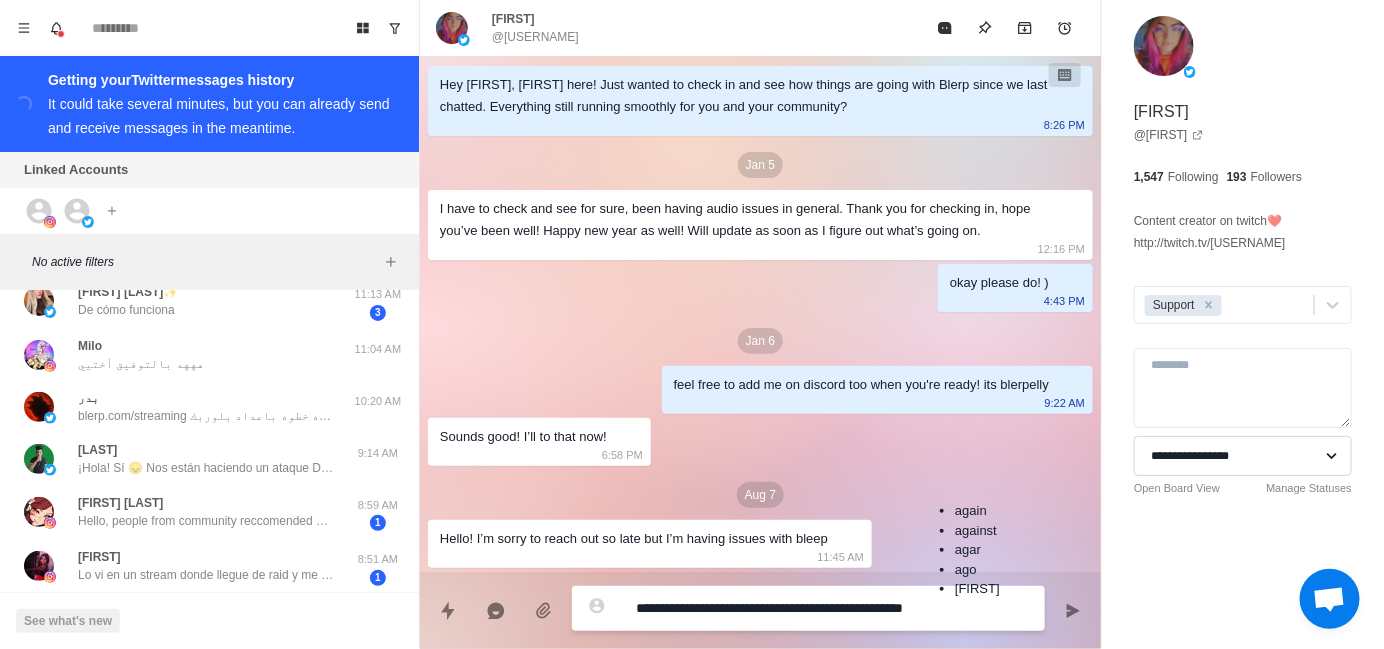 type on "*" 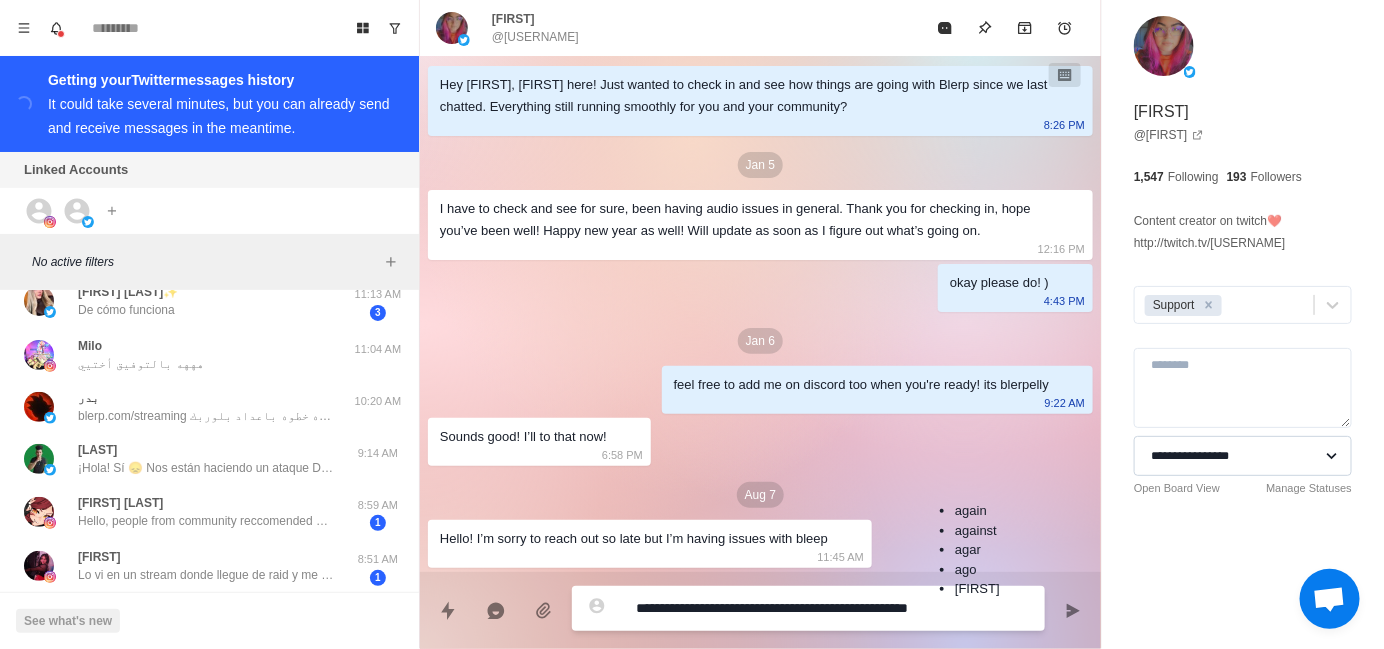 type on "*" 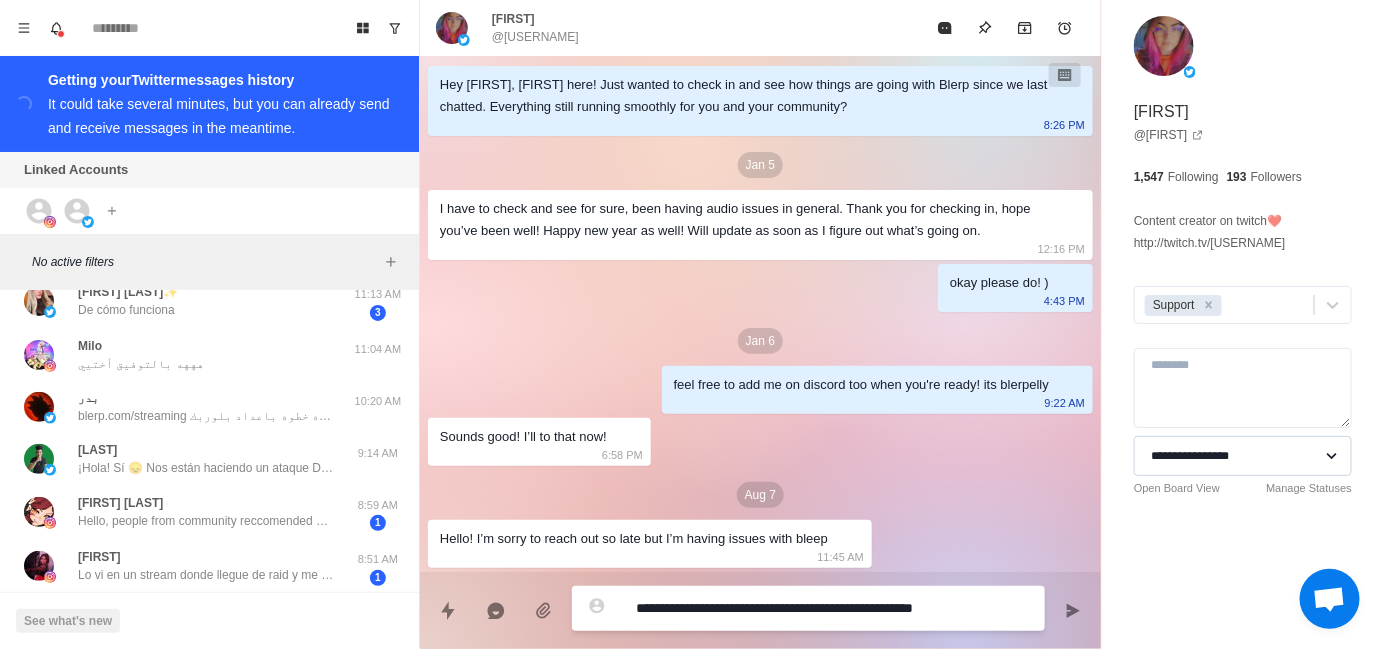 type on "*" 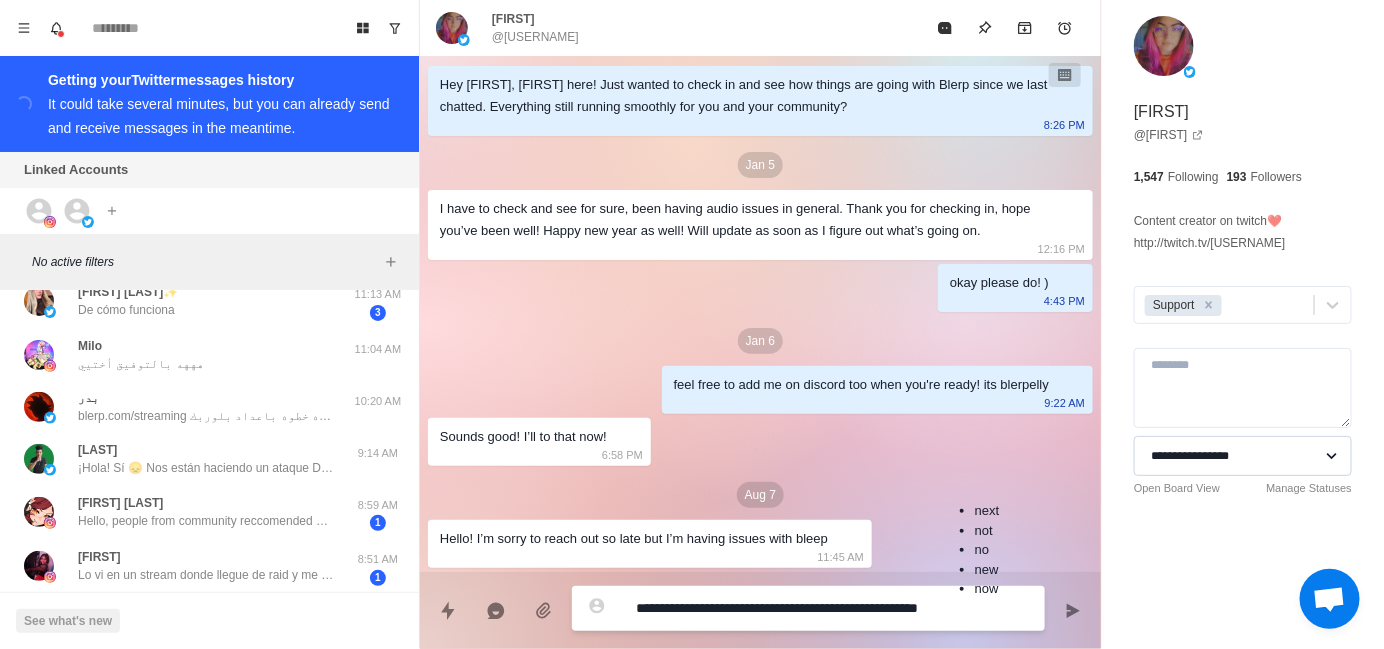 type 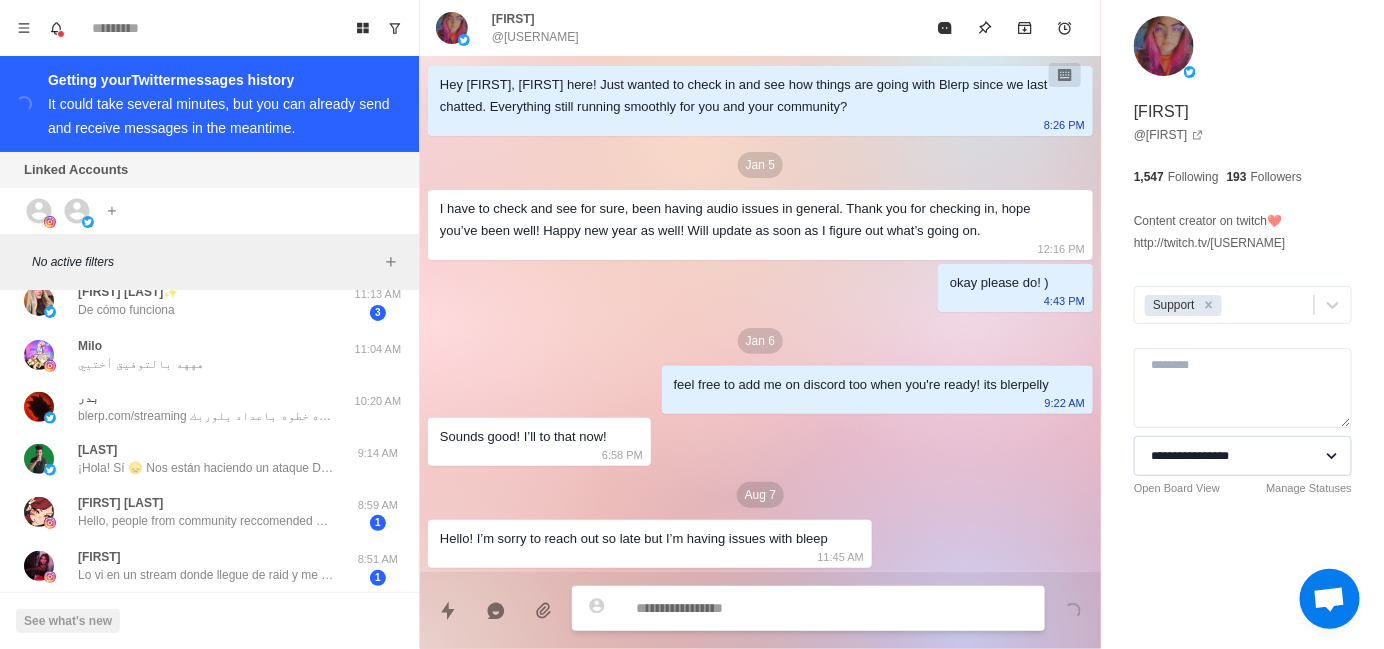 scroll, scrollTop: 108, scrollLeft: 0, axis: vertical 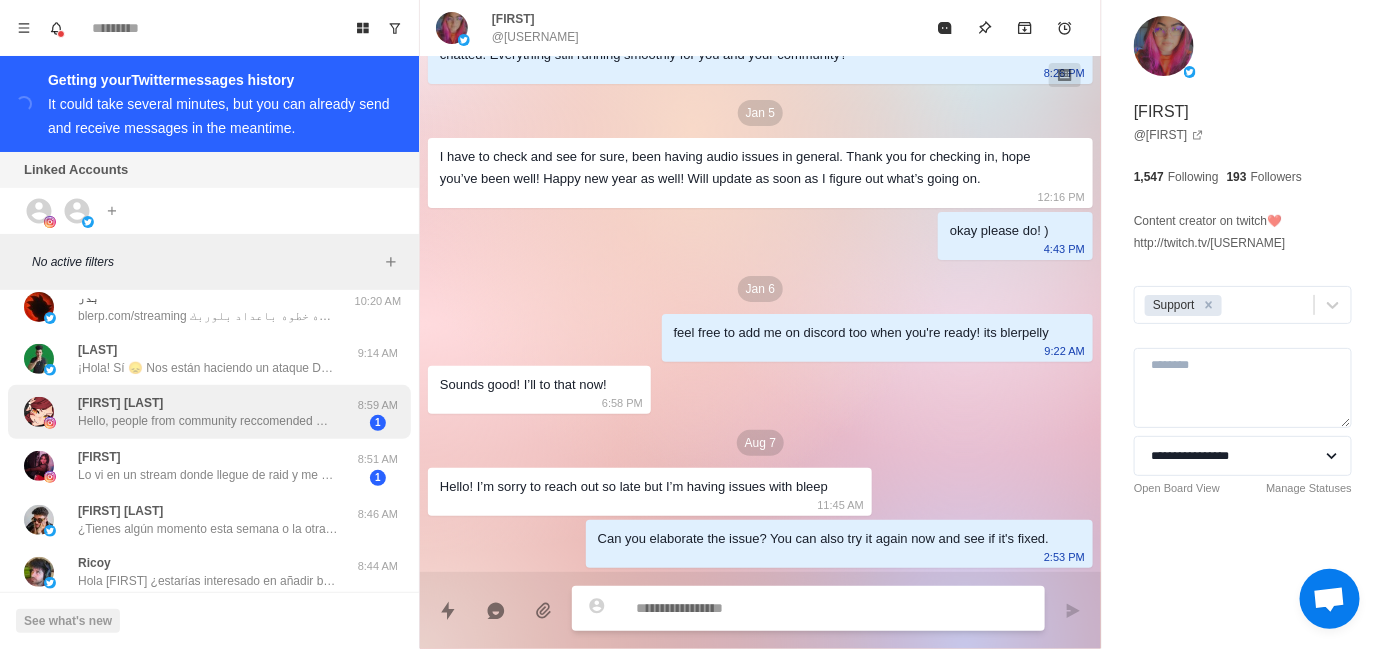 click on "Hello, people from community reccomended me this extension. The only problem I had so far is, that Web browser wasn’t working and the only way I made it to work is by using it in Firefox. But so far it´s lovely" at bounding box center [208, 421] 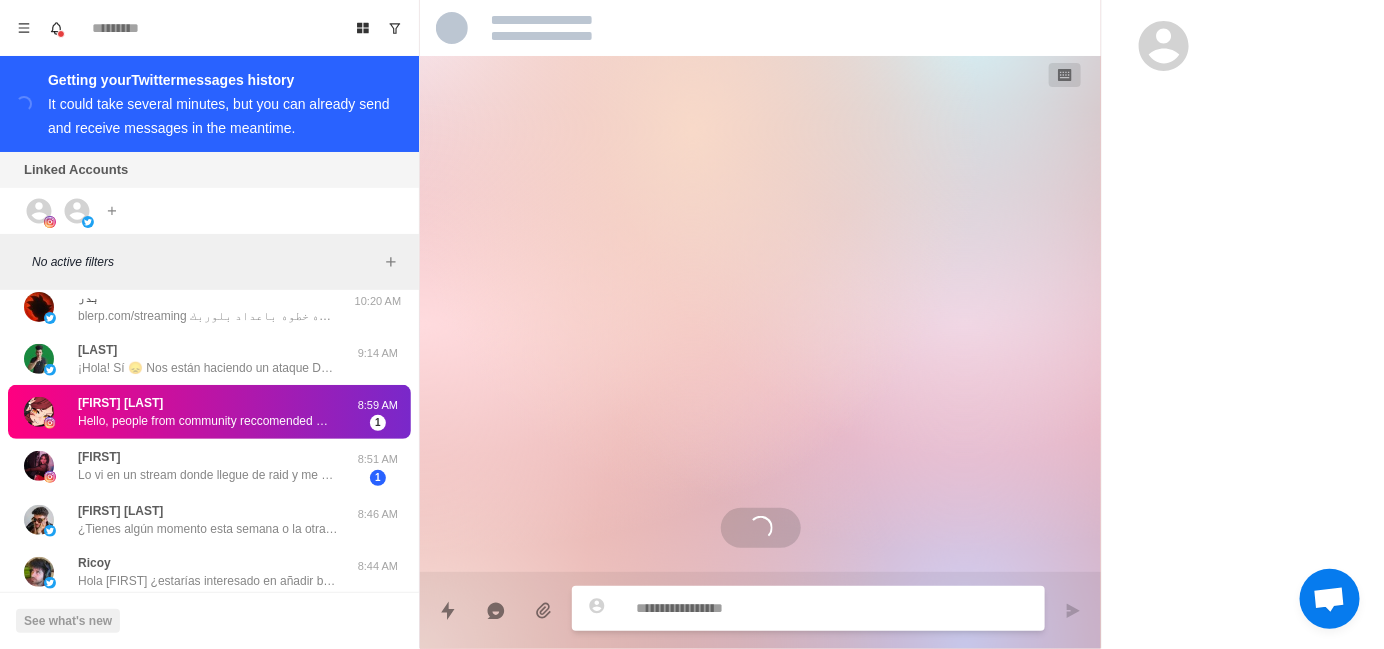 scroll, scrollTop: 0, scrollLeft: 0, axis: both 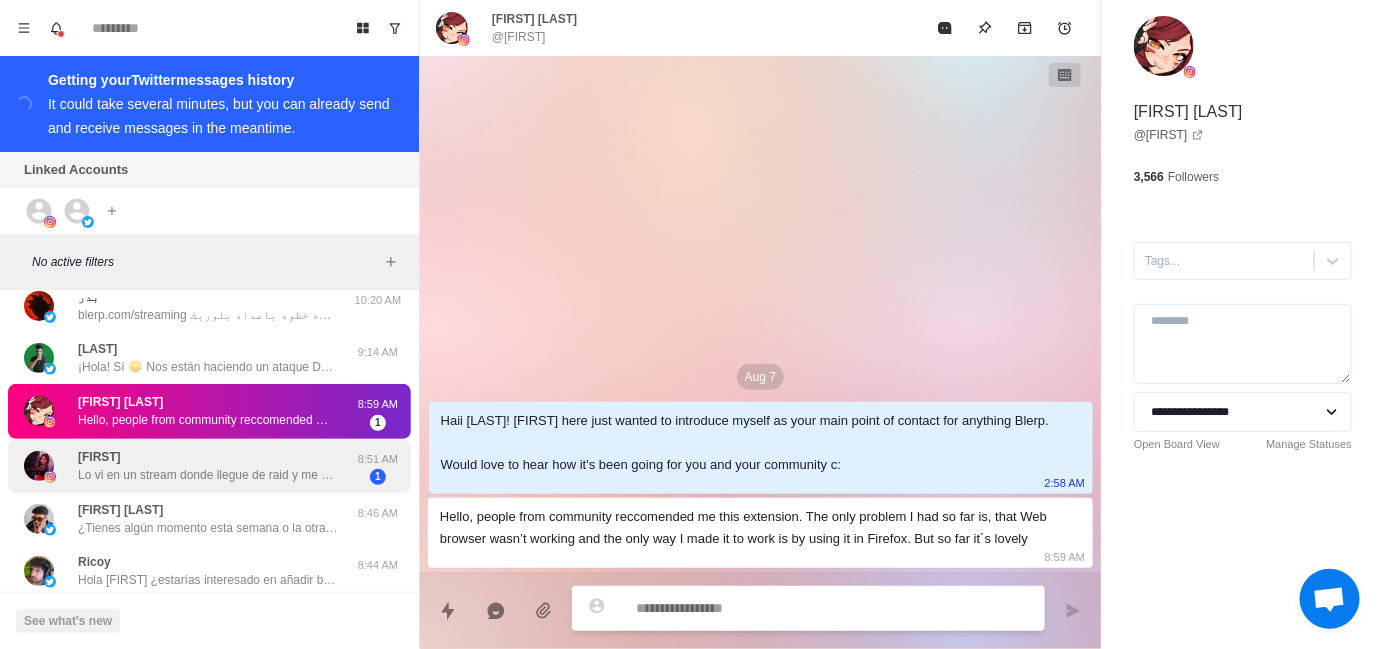 click on "[FIRST] Lo vi en un stream donde llegue de raid y me puse a chismosear, y vi sus funciones y me gustó jsjs" at bounding box center [208, 466] 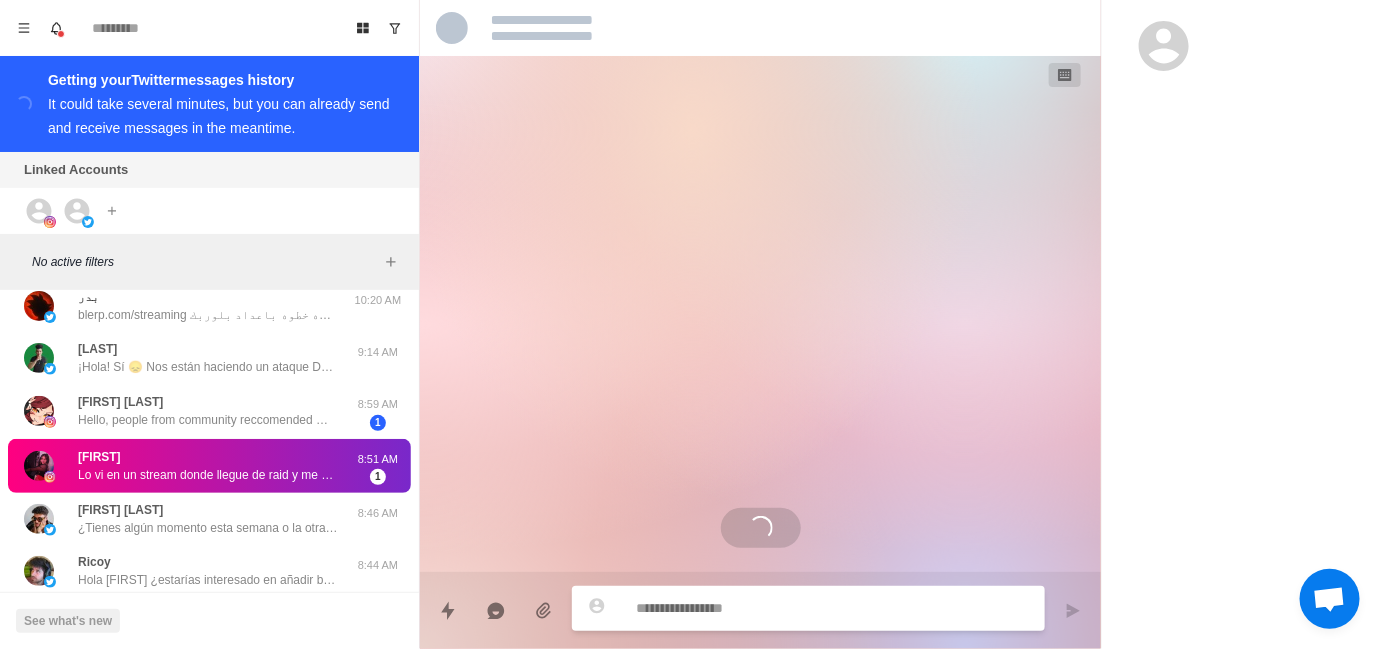 scroll, scrollTop: 67, scrollLeft: 0, axis: vertical 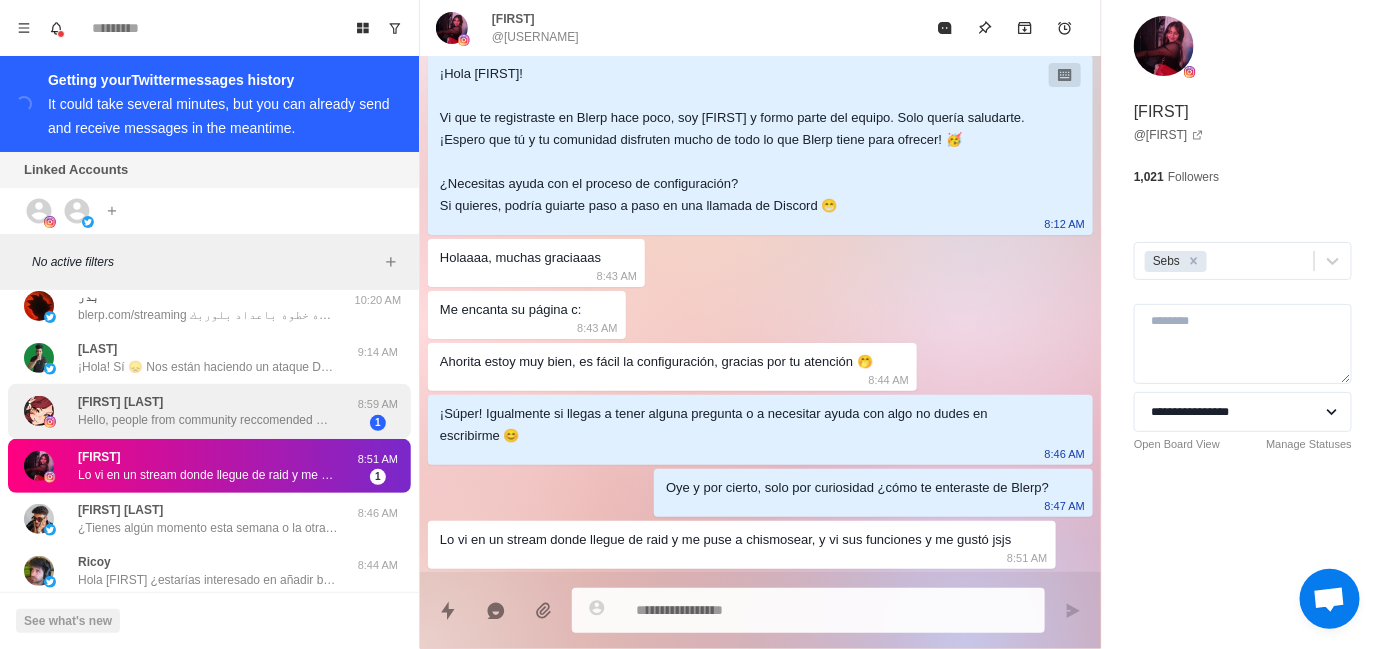 click on "Hello, people from community reccomended me this extension. The only problem I had so far is, that Web browser wasn’t working and the only way I made it to work is by using it in Firefox. But so far it´s lovely" at bounding box center (208, 420) 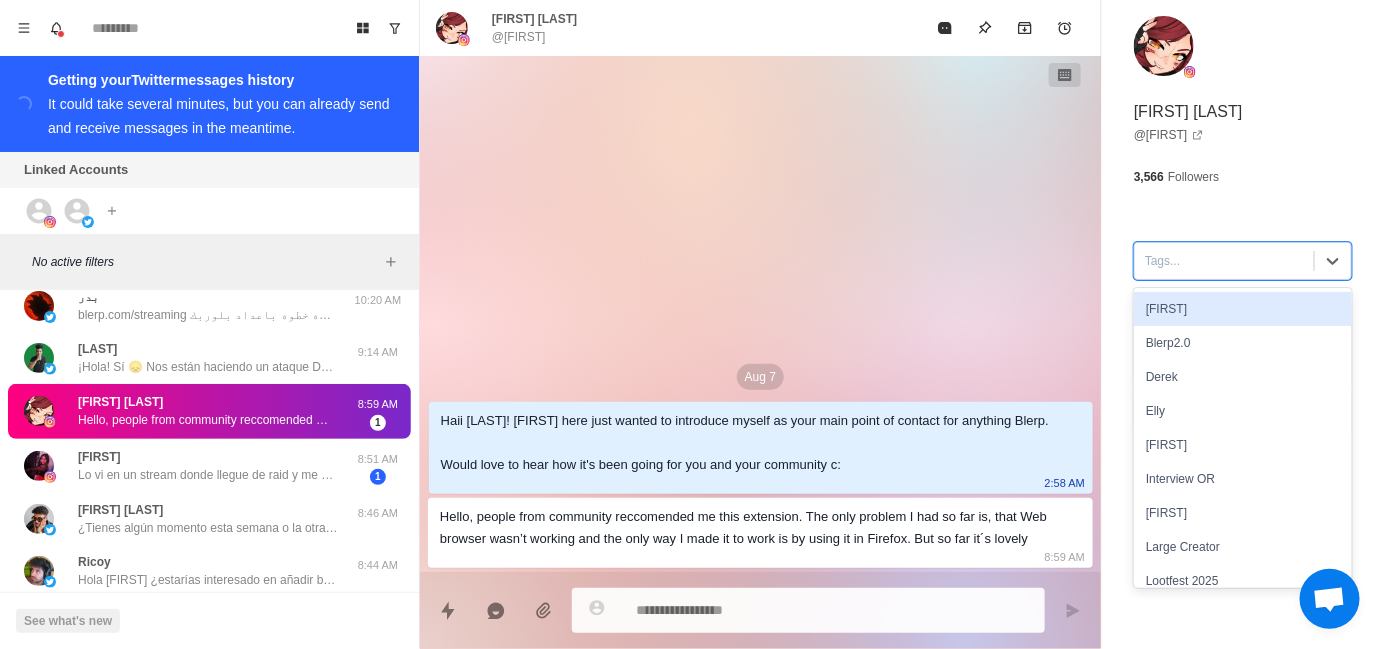click at bounding box center (1224, 261) 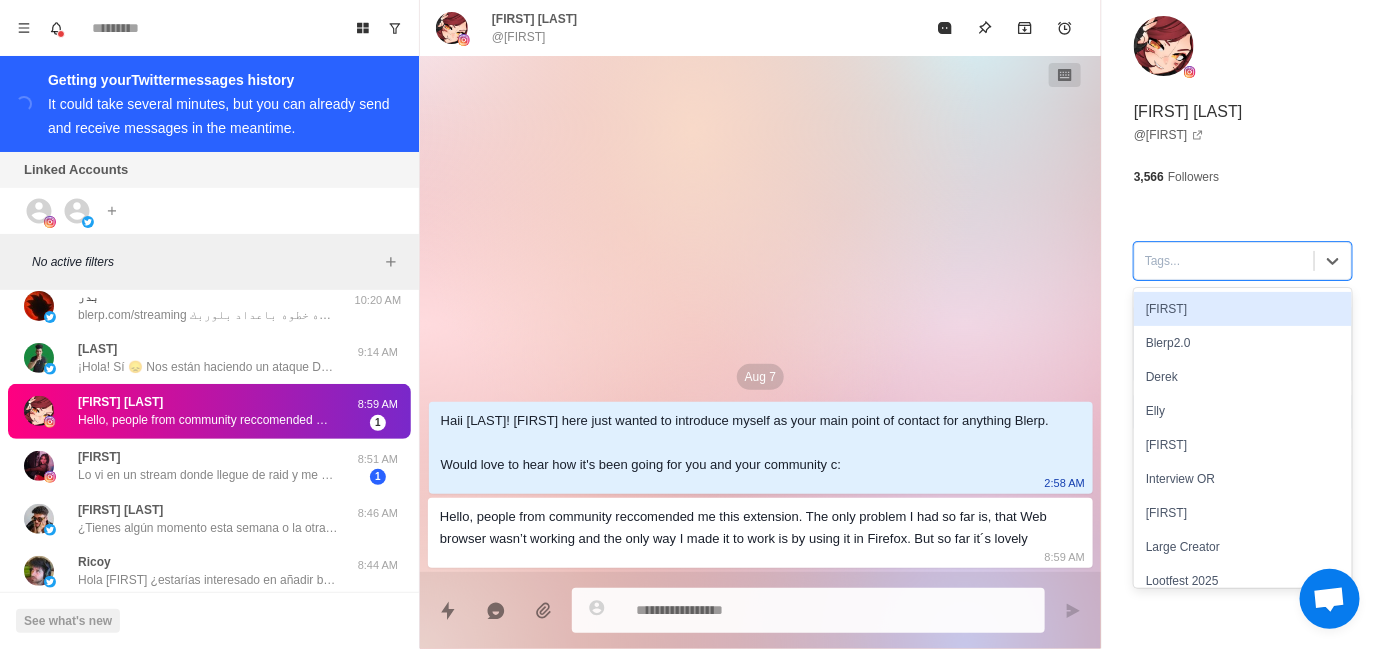 click on "[FIRST]" at bounding box center [1243, 309] 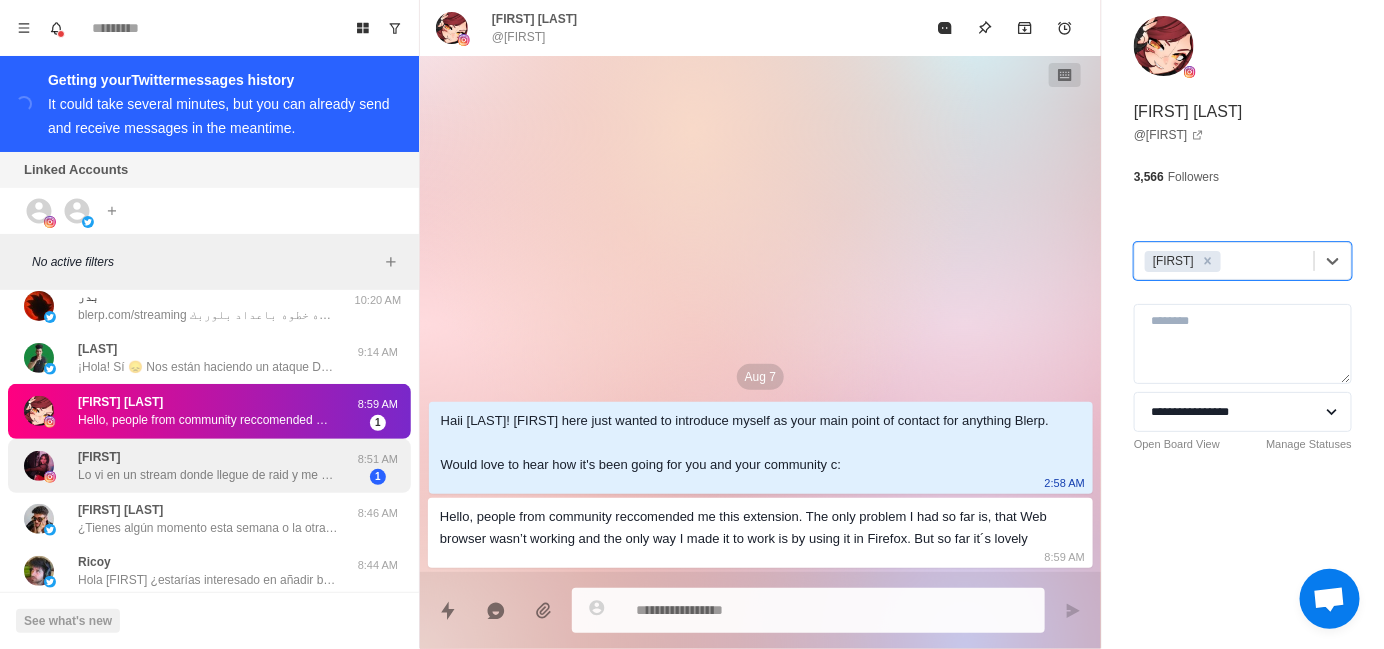 click on "Lo vi en un stream donde llegue de raid y me puse a chismosear, y vi sus funciones y me gustó jsjs" at bounding box center (208, 475) 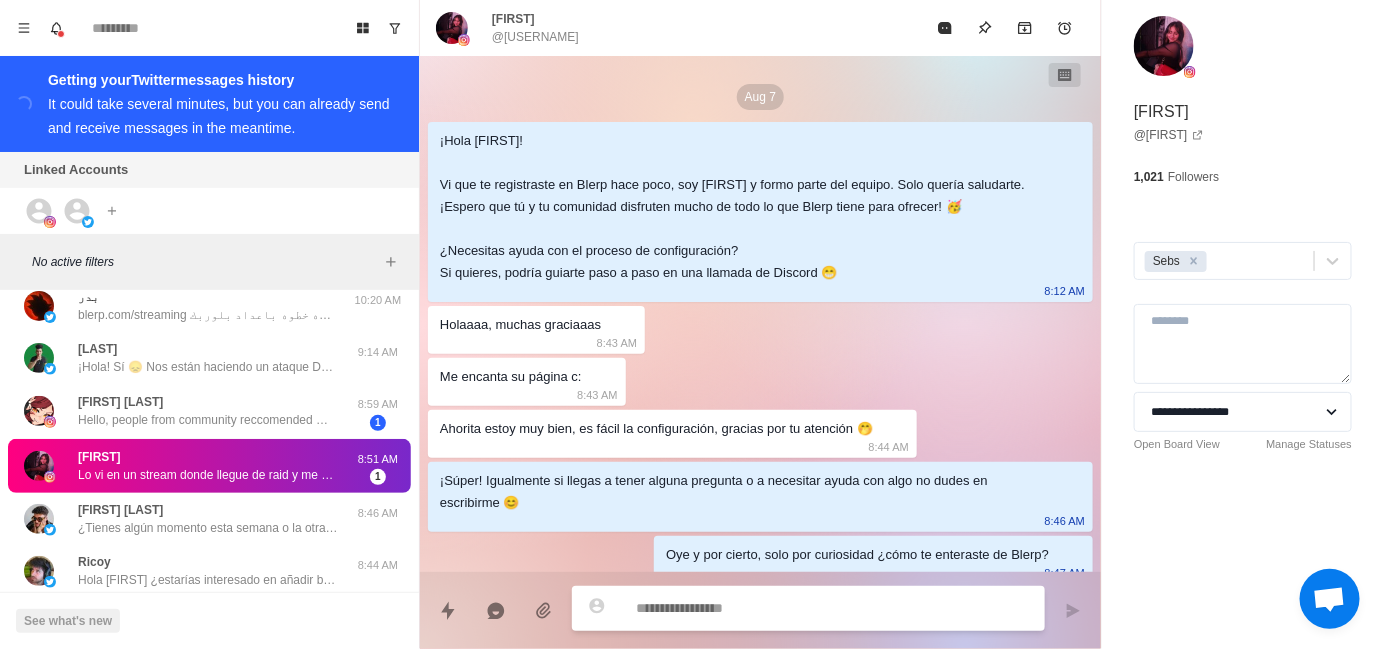 scroll, scrollTop: 67, scrollLeft: 0, axis: vertical 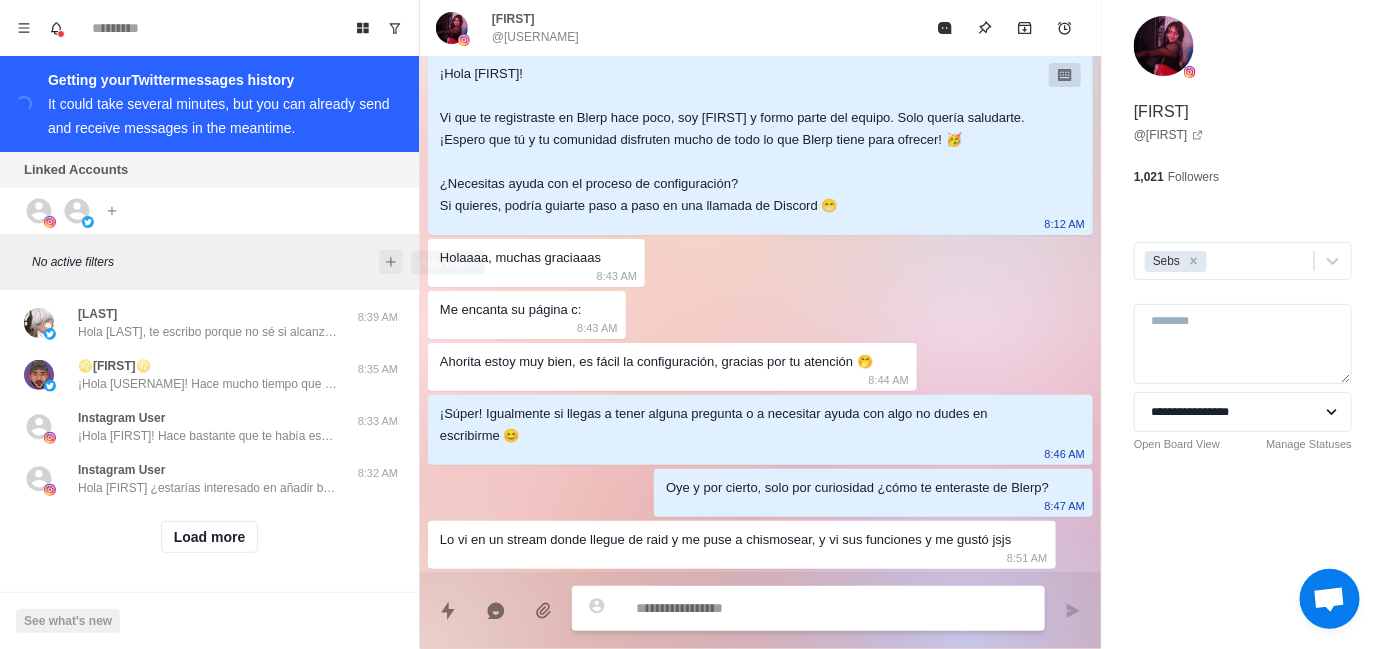 click 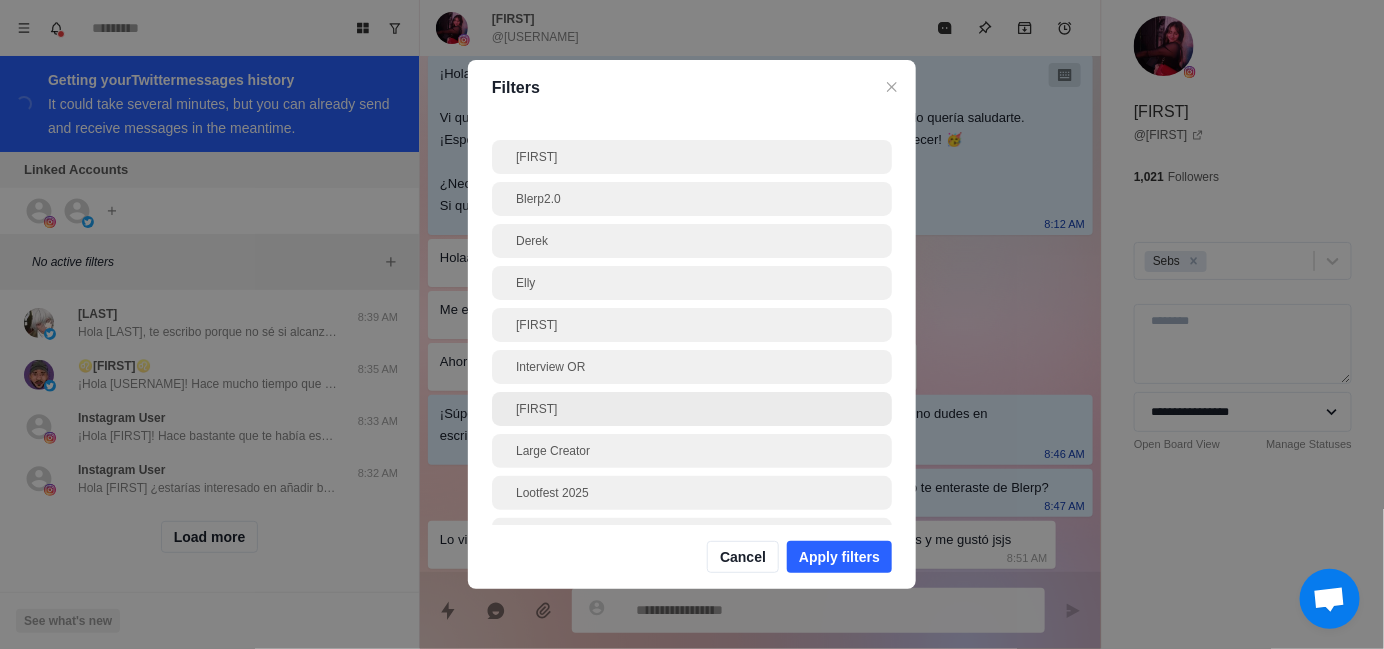 click on "[FIRST]" at bounding box center (692, 409) 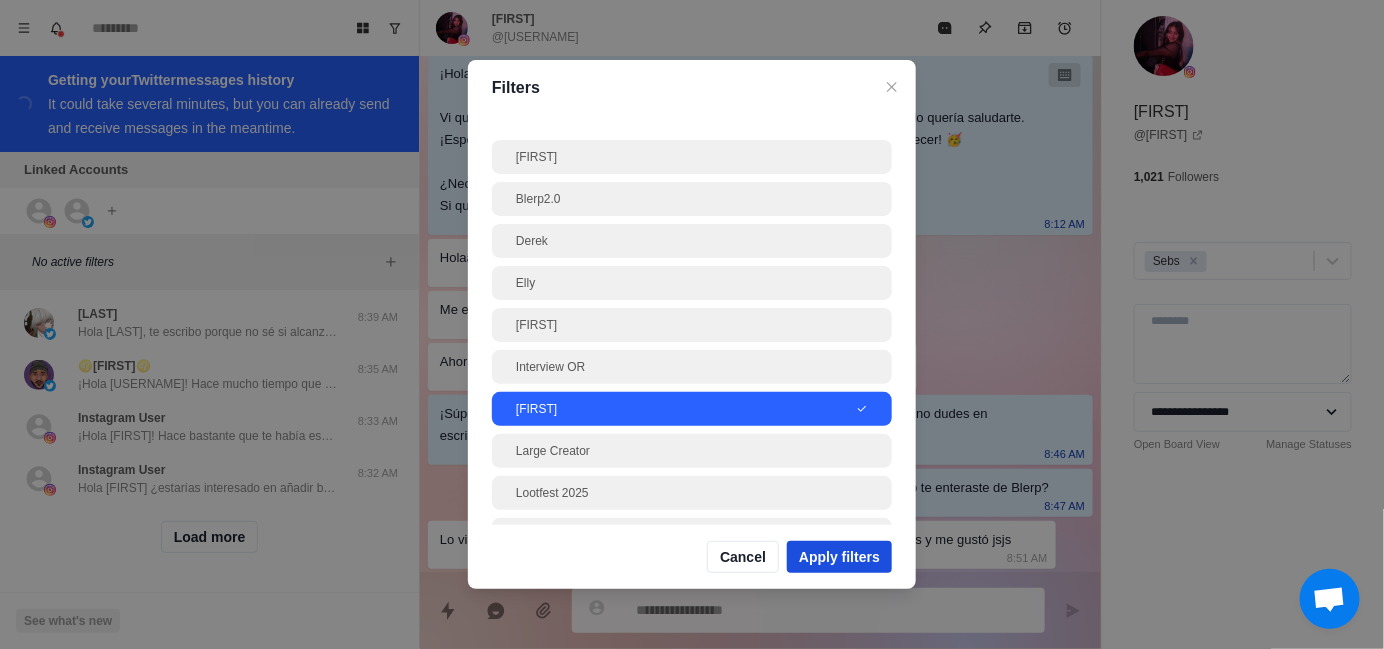 click on "Apply filters" at bounding box center (839, 557) 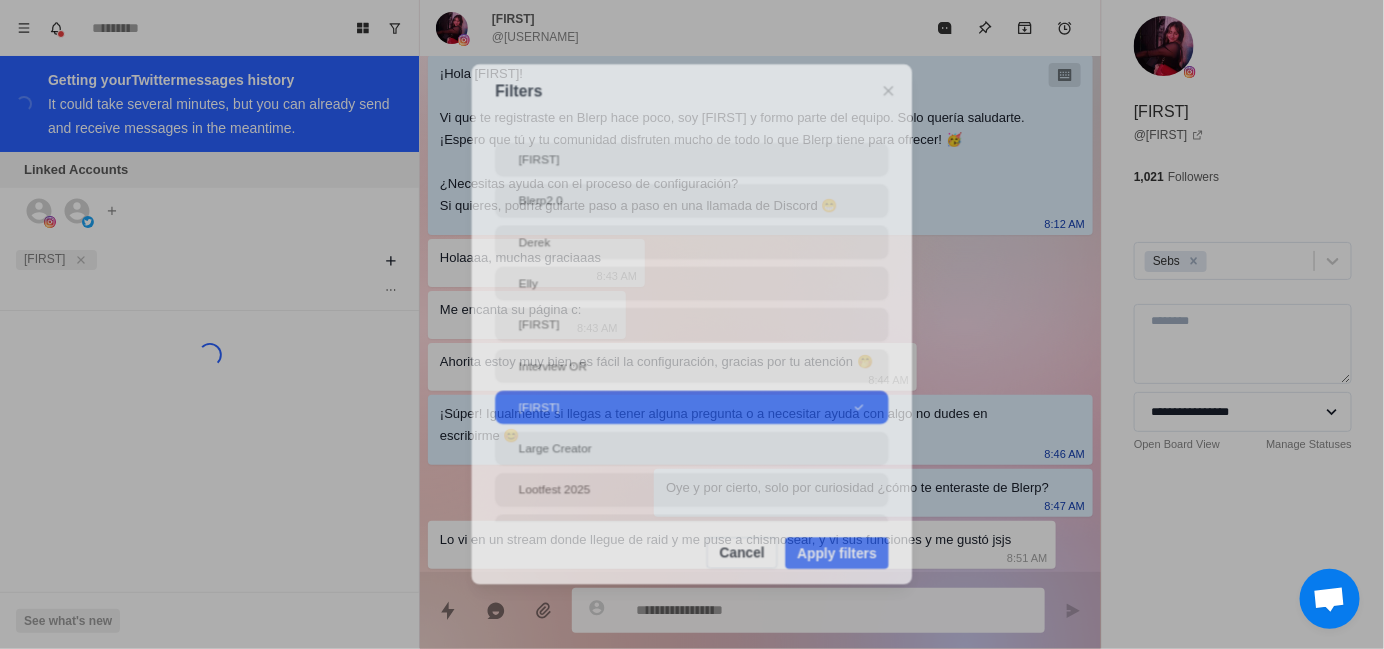 scroll, scrollTop: 0, scrollLeft: 0, axis: both 